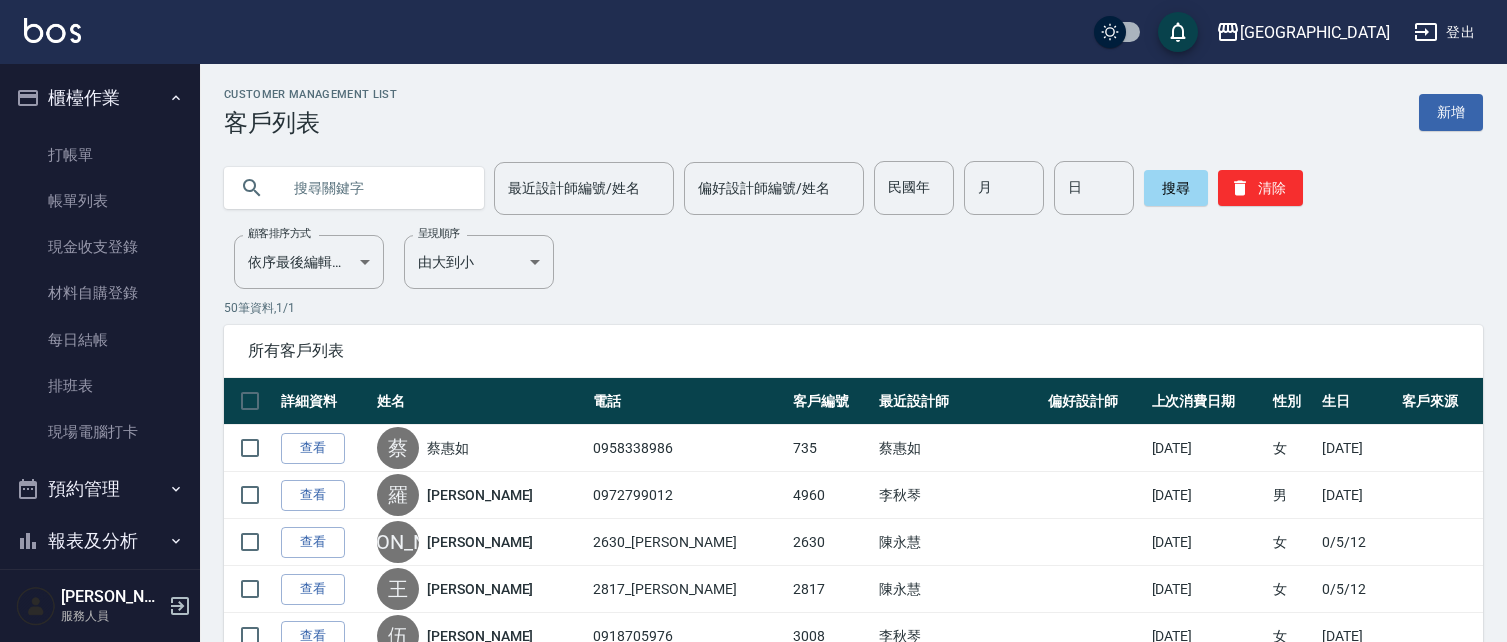 scroll, scrollTop: 0, scrollLeft: 0, axis: both 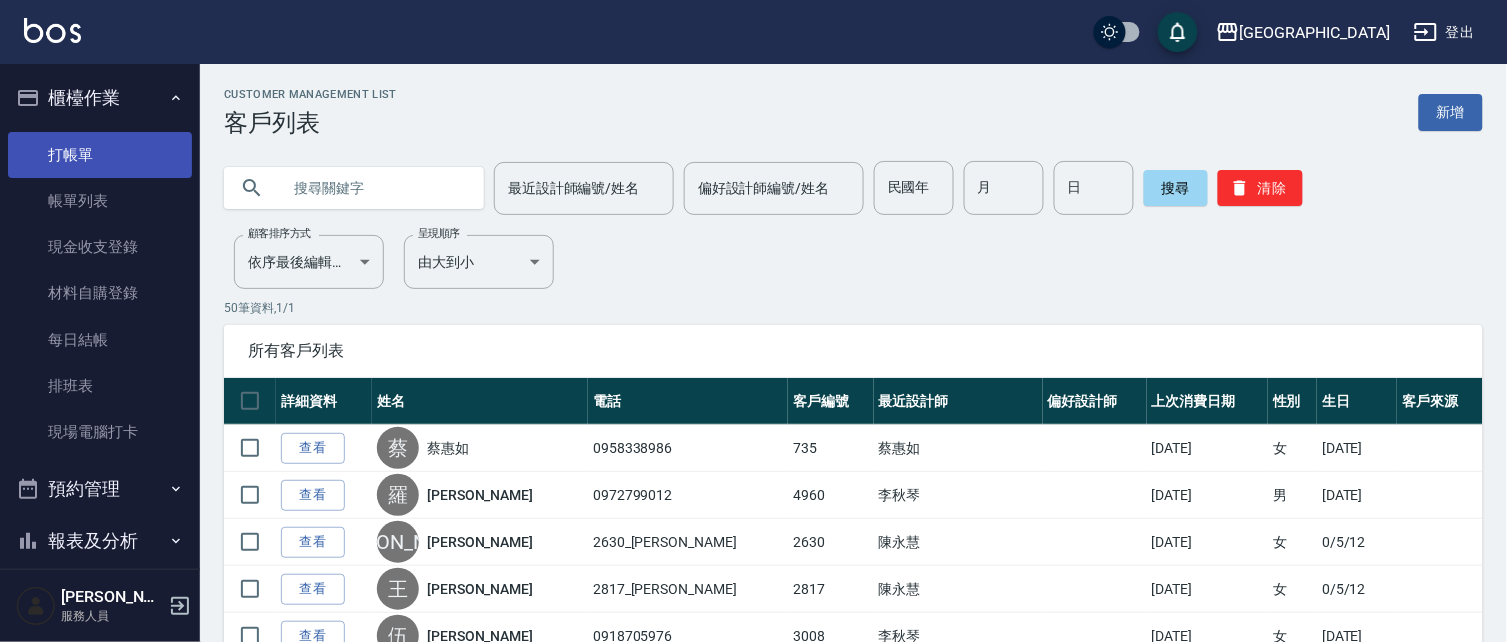 click on "打帳單" at bounding box center (100, 155) 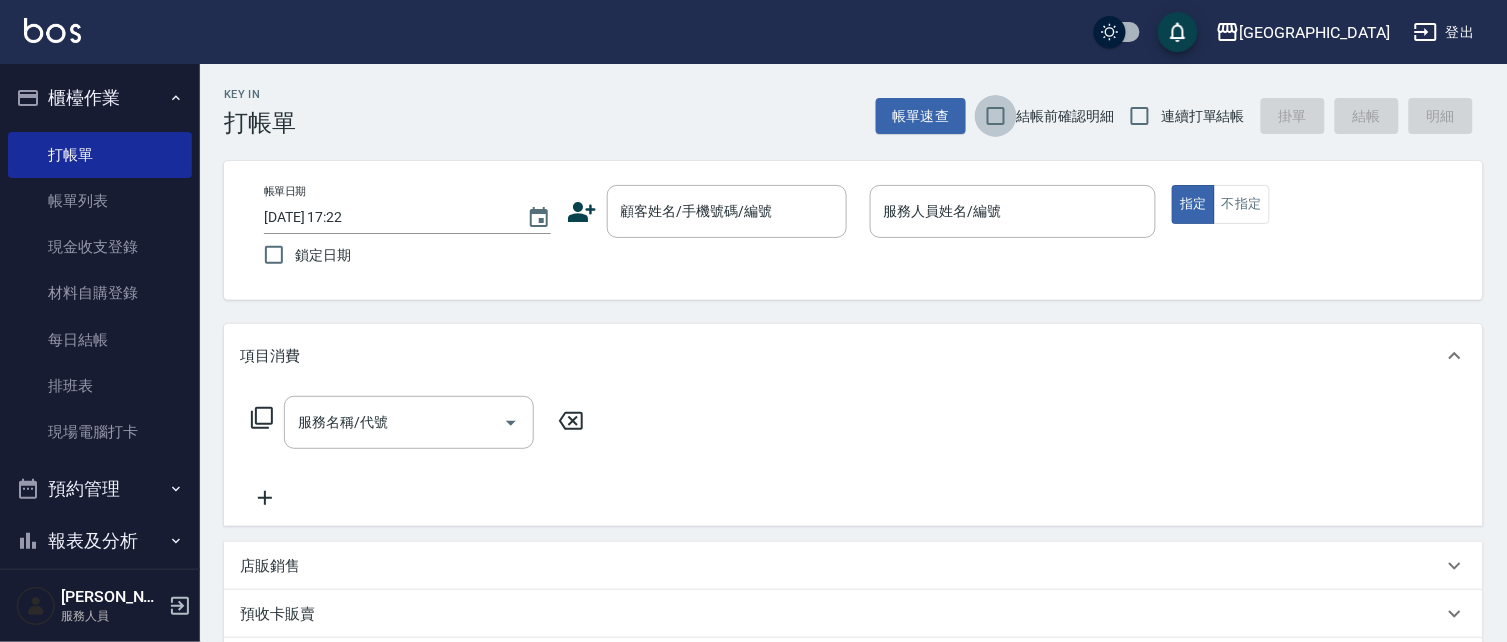 click on "結帳前確認明細" at bounding box center [996, 116] 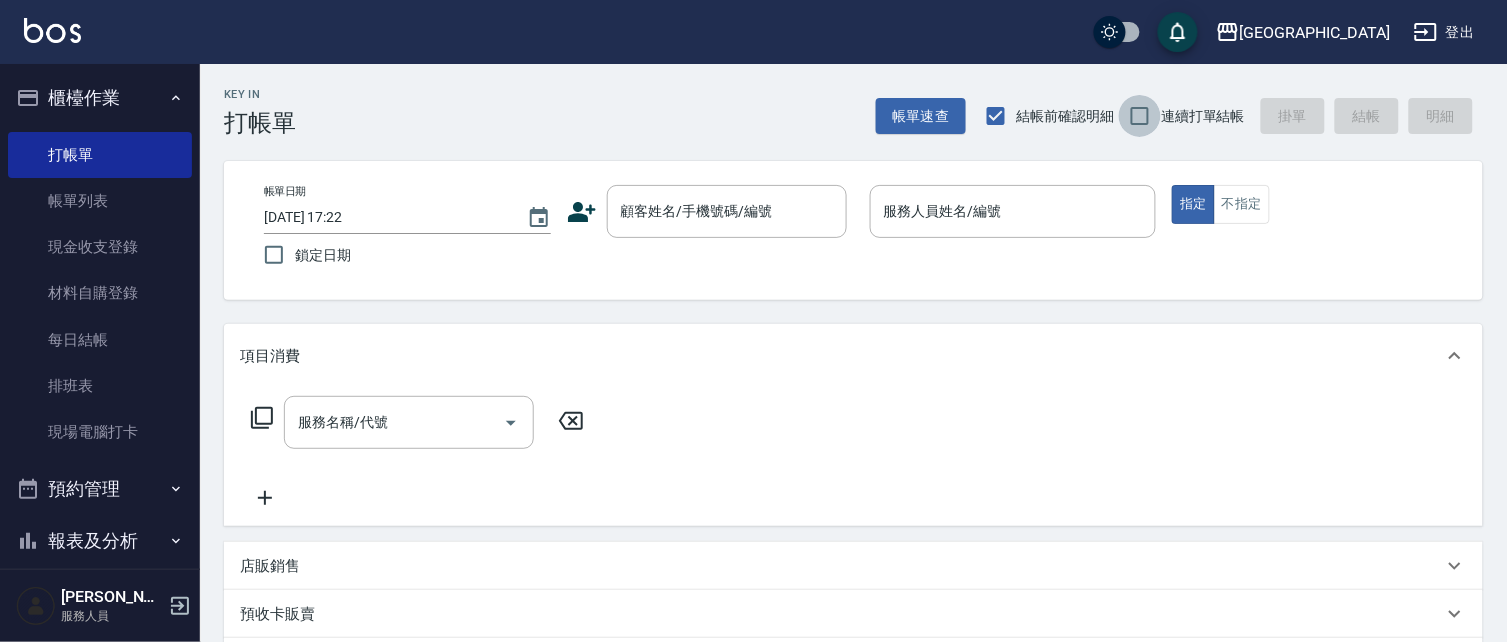 click on "連續打單結帳" at bounding box center (1140, 116) 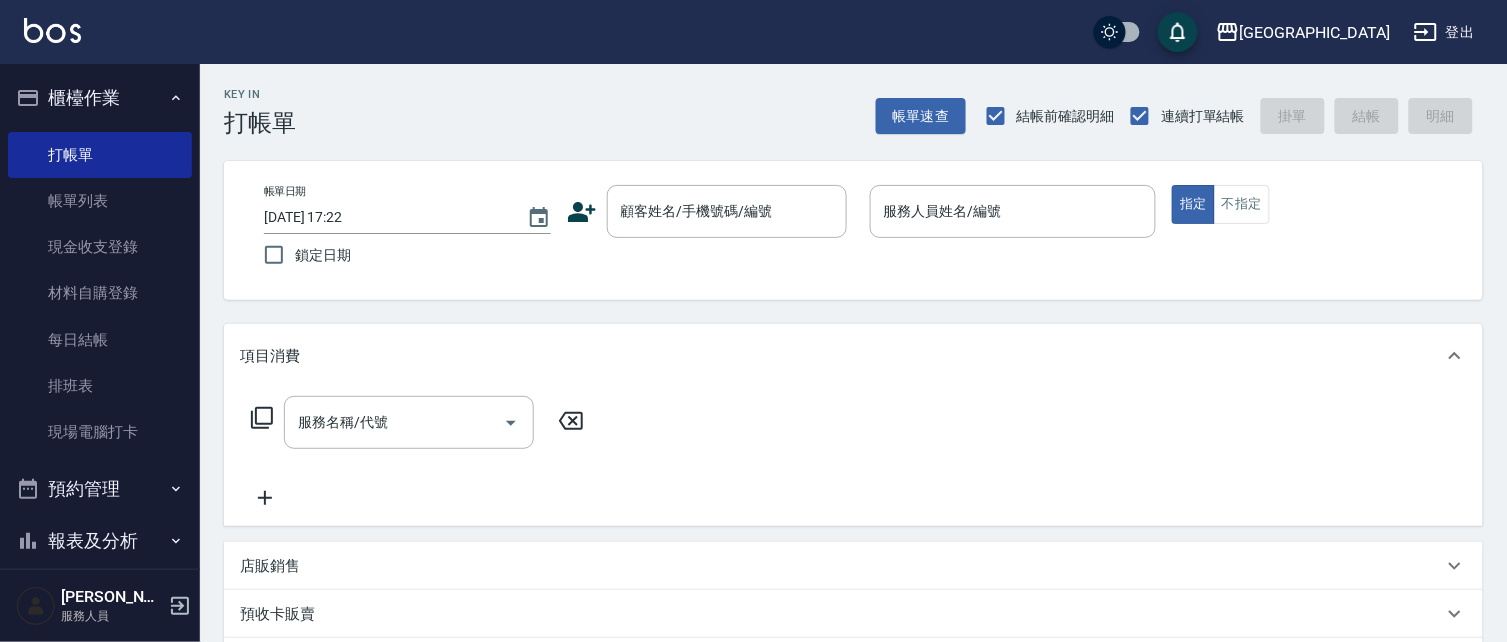 drag, startPoint x: 705, startPoint y: 211, endPoint x: 586, endPoint y: 198, distance: 119.70798 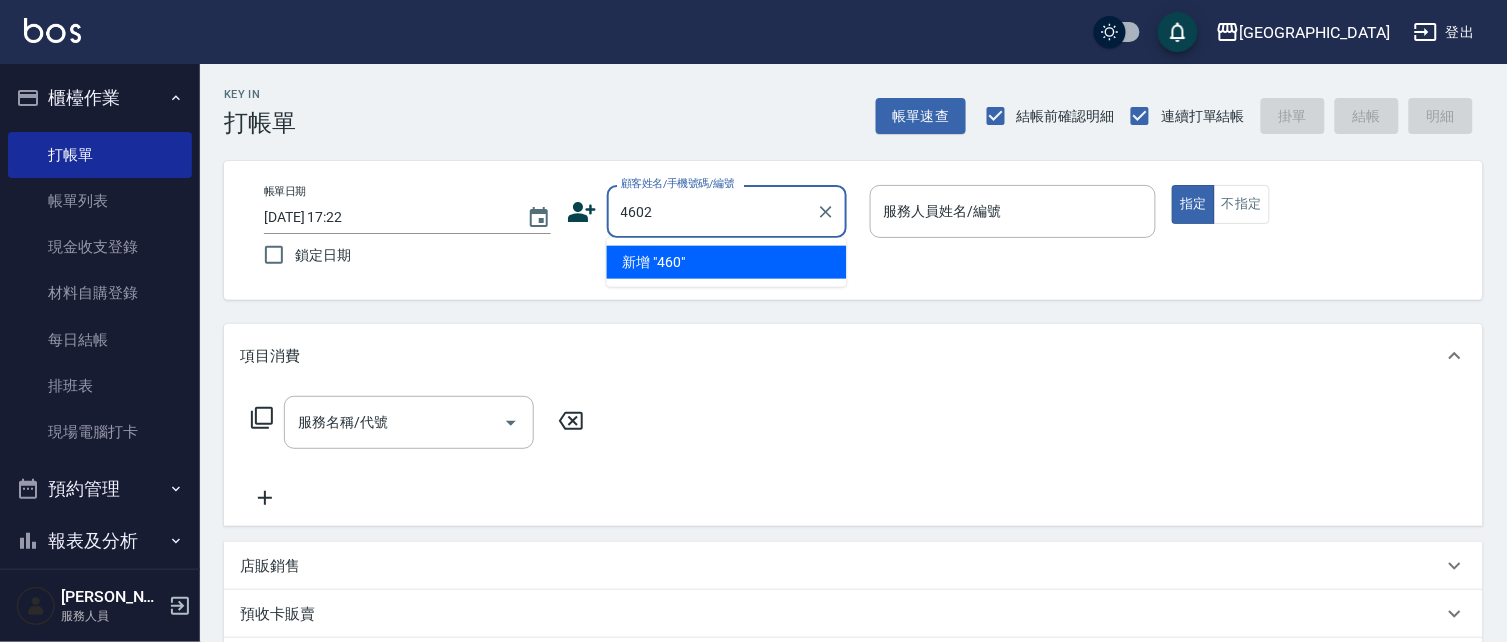 type on "4602" 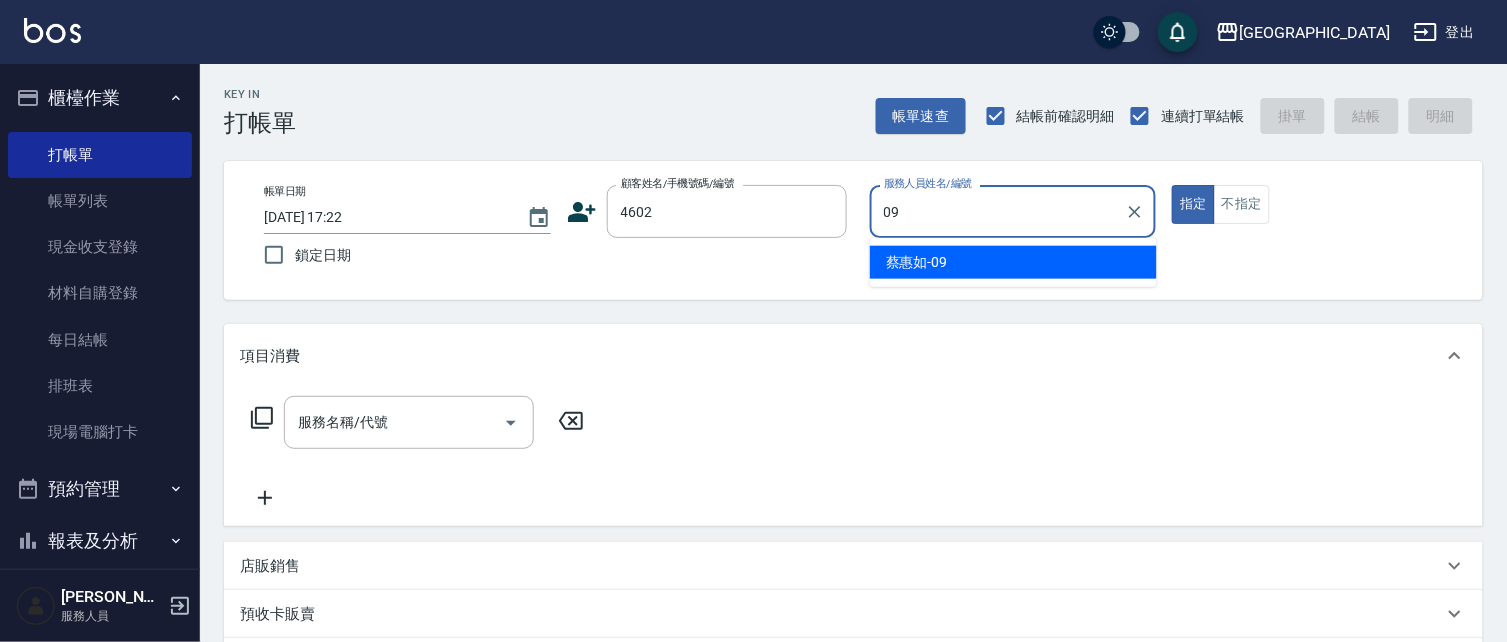 type on "[PERSON_NAME]-09" 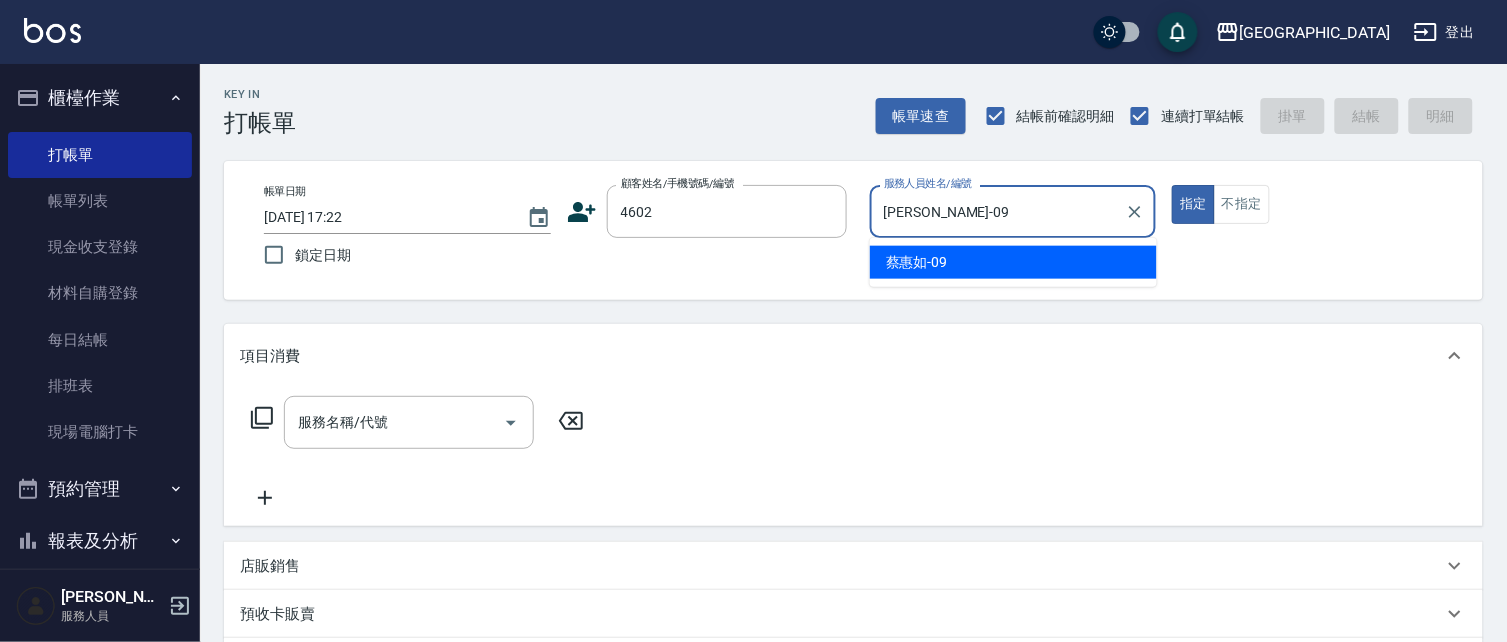 type on "true" 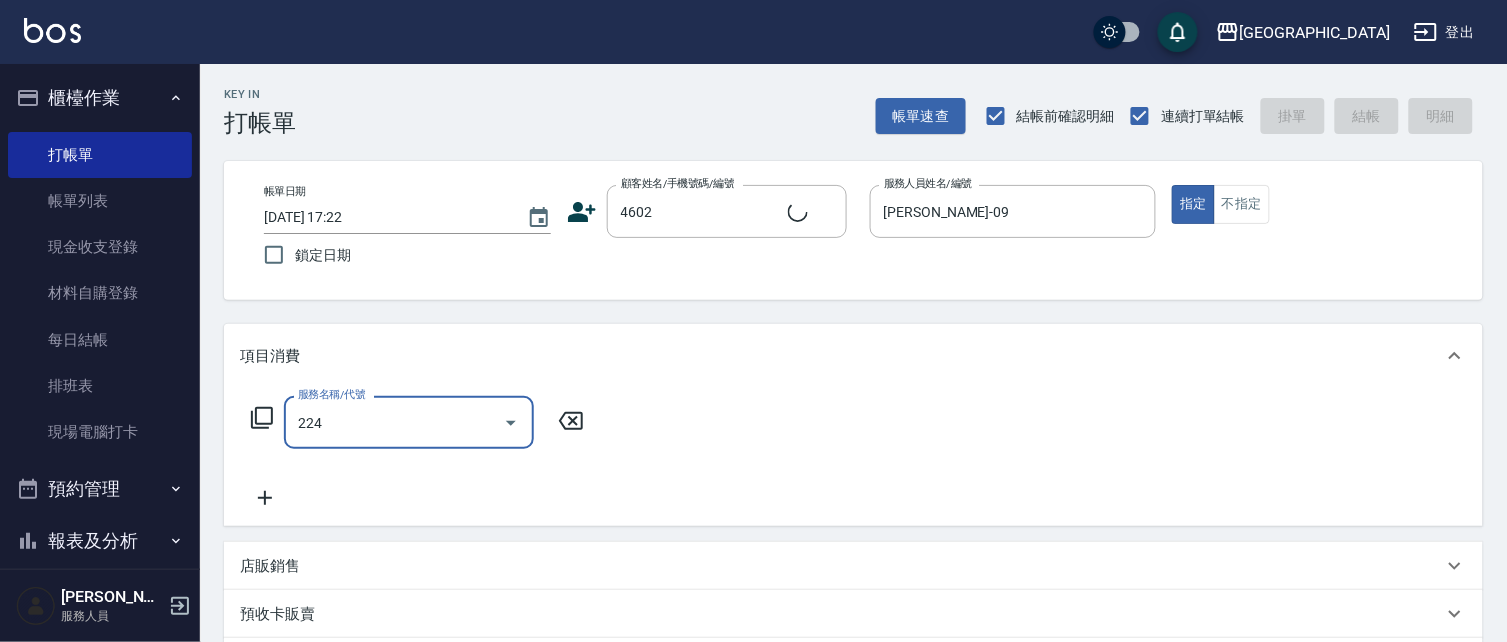 type on "224" 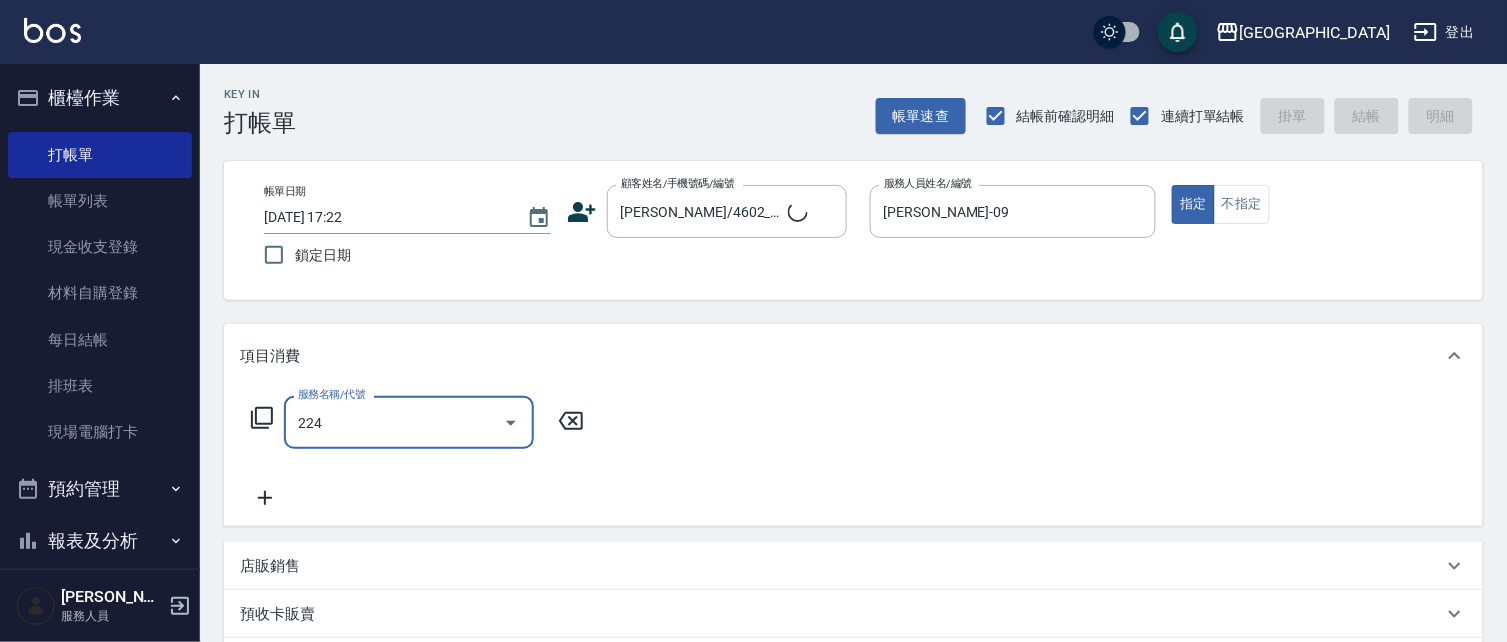 type on "洗髮(卡)230(224)" 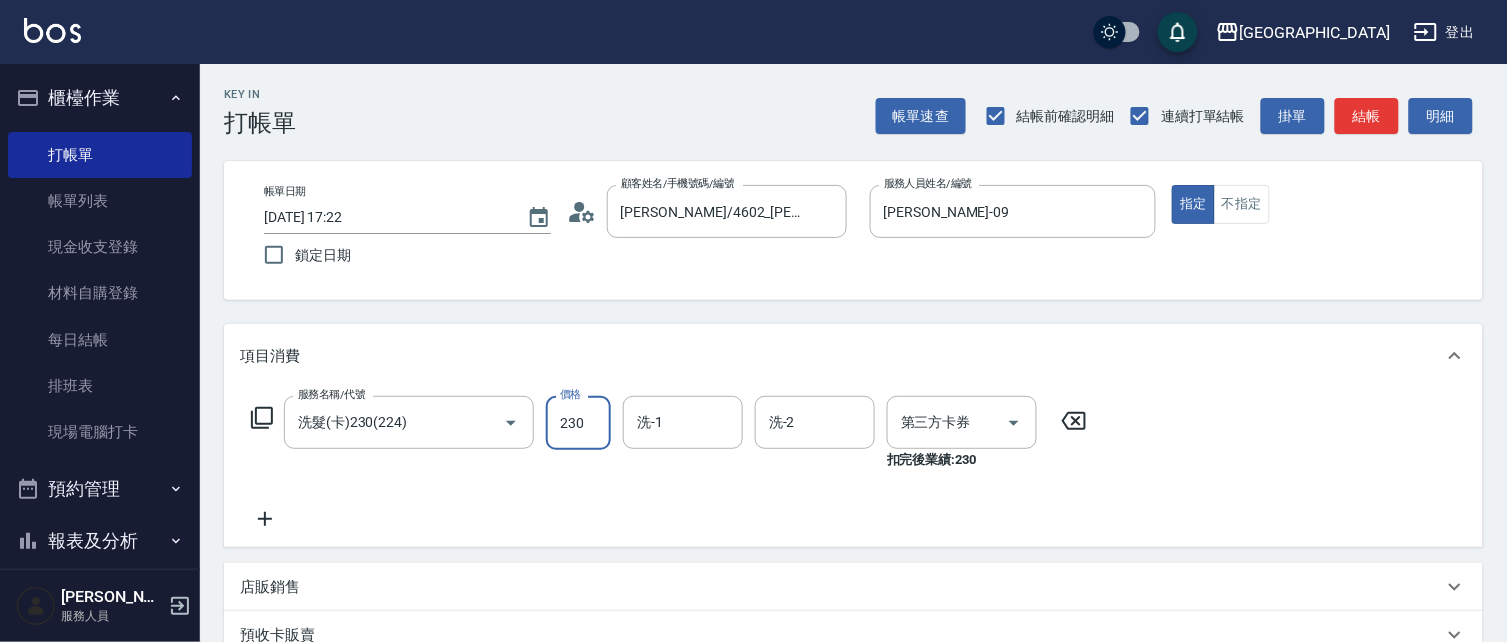 type on "舊有卡券" 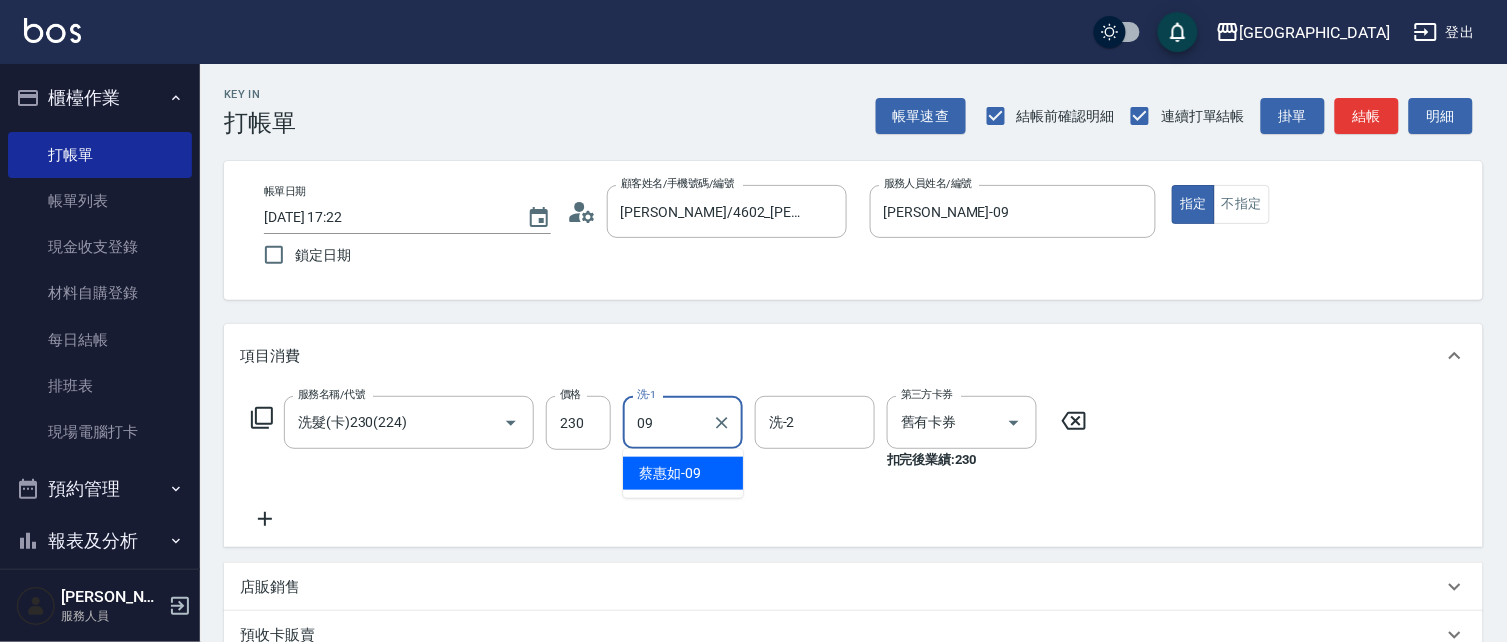 type on "蔡惠如-09" 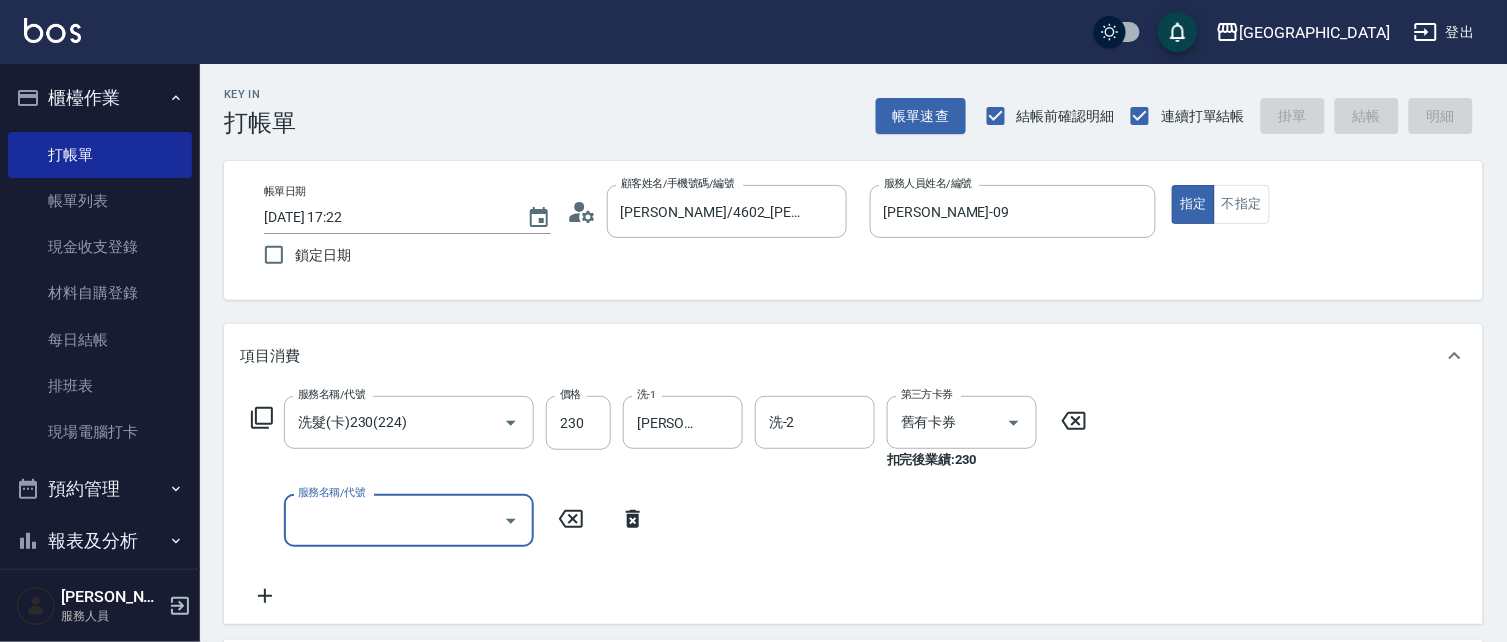type on "2025/07/11 17:23" 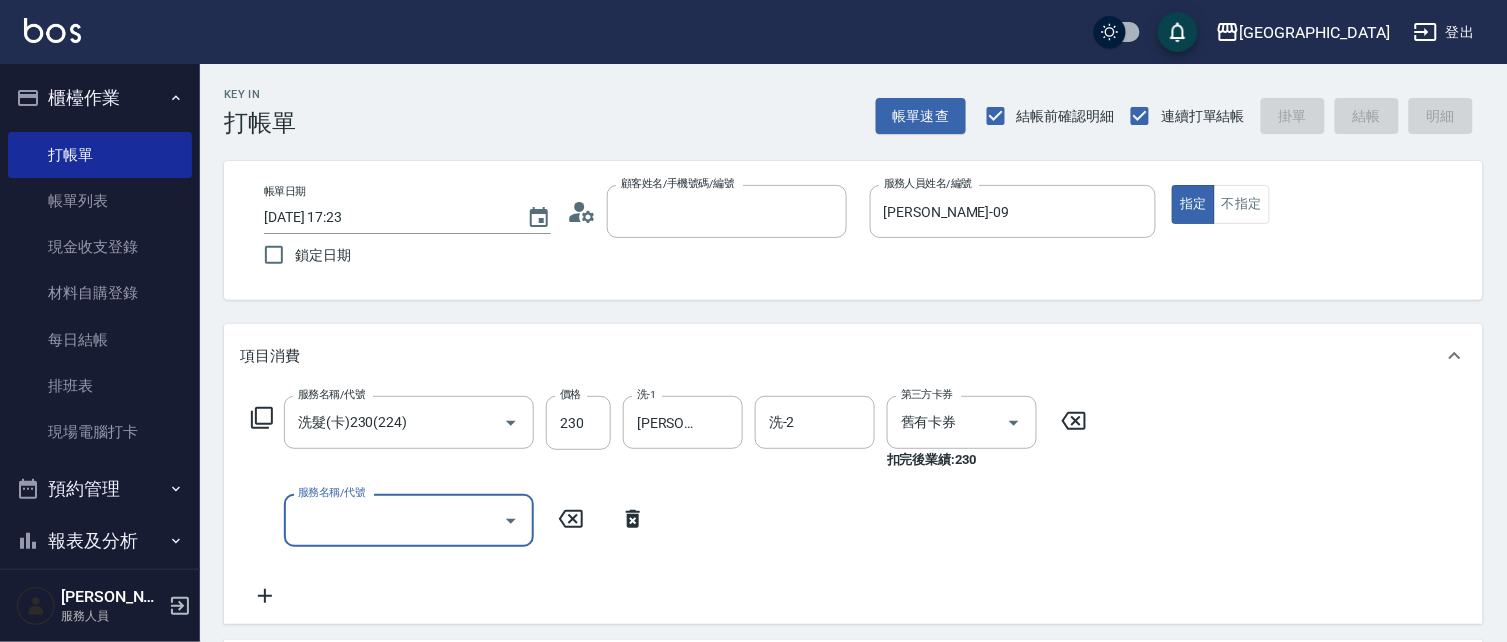 type 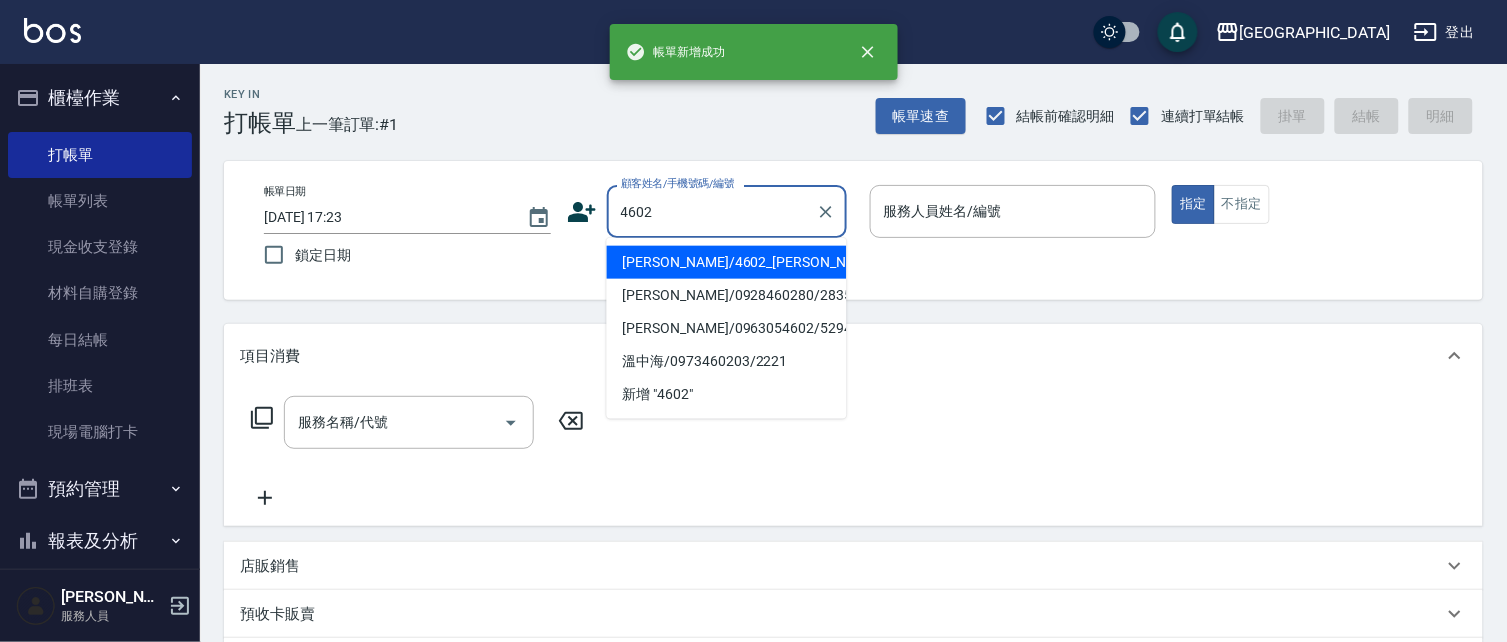 type on "4602" 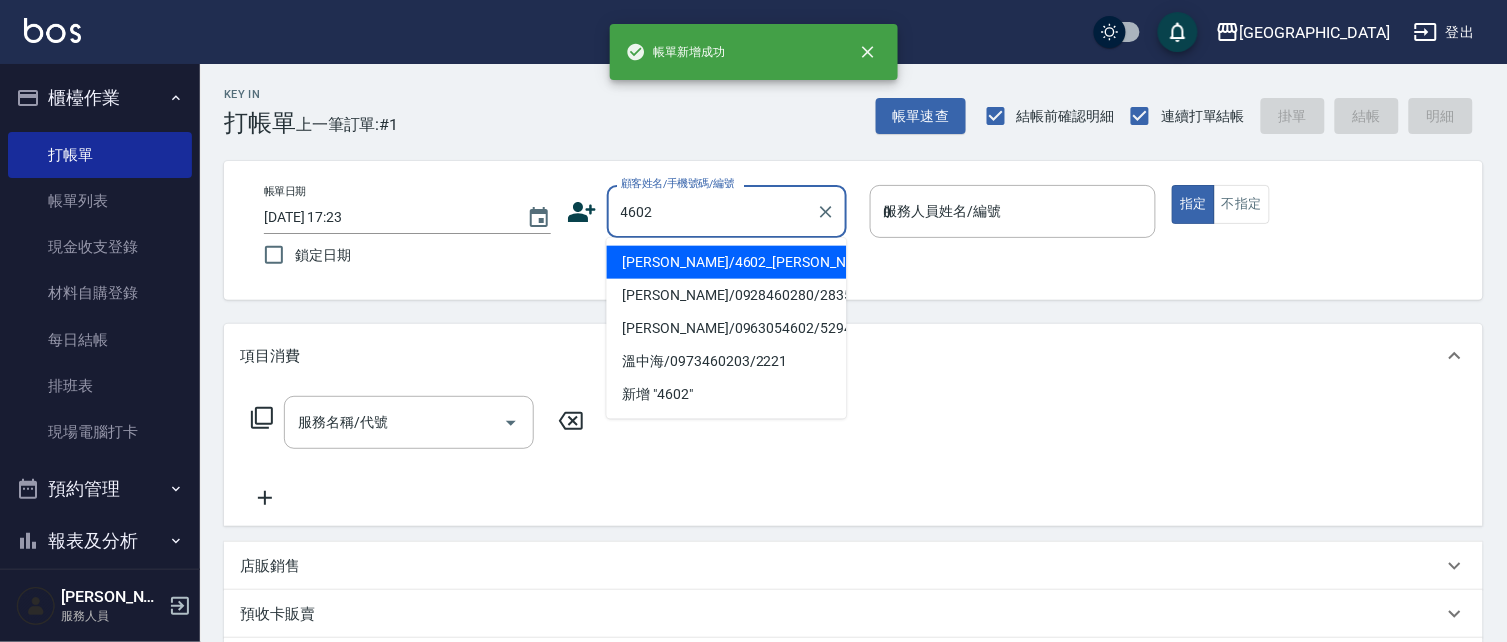 type on "09" 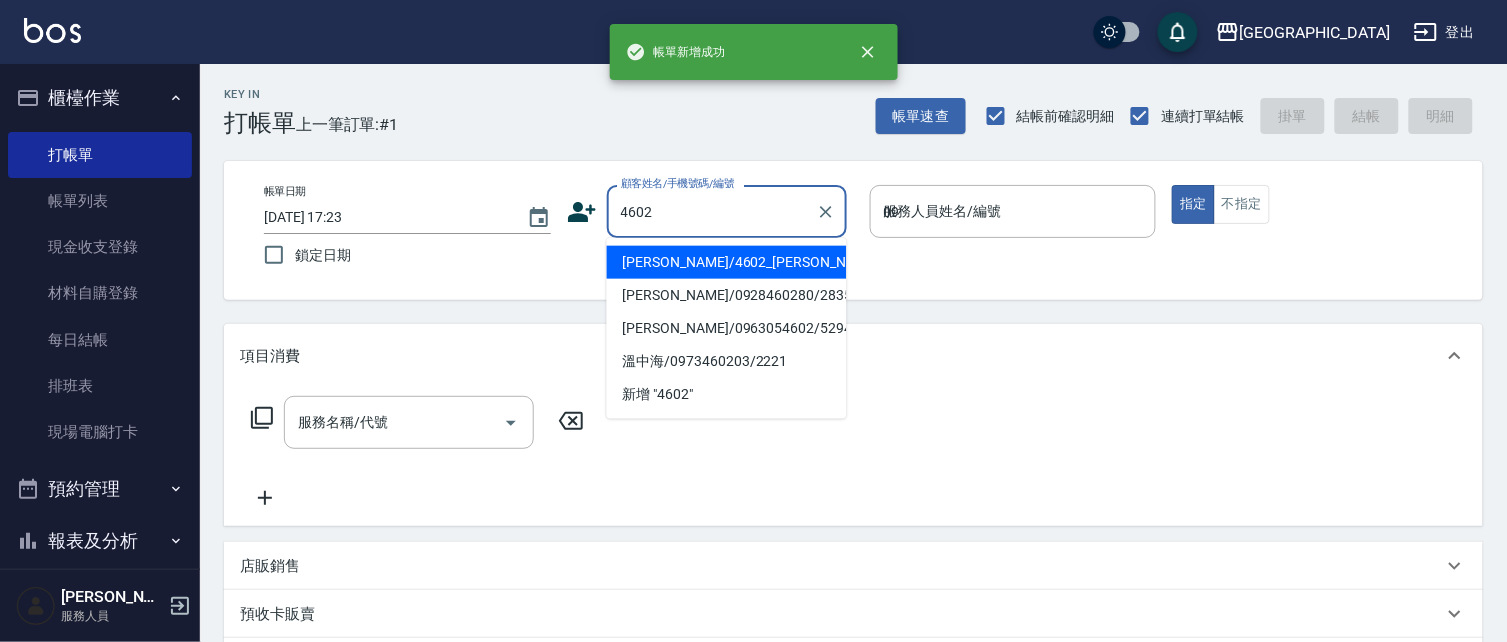 type on "姜己妹/4602_姜己妹/4602" 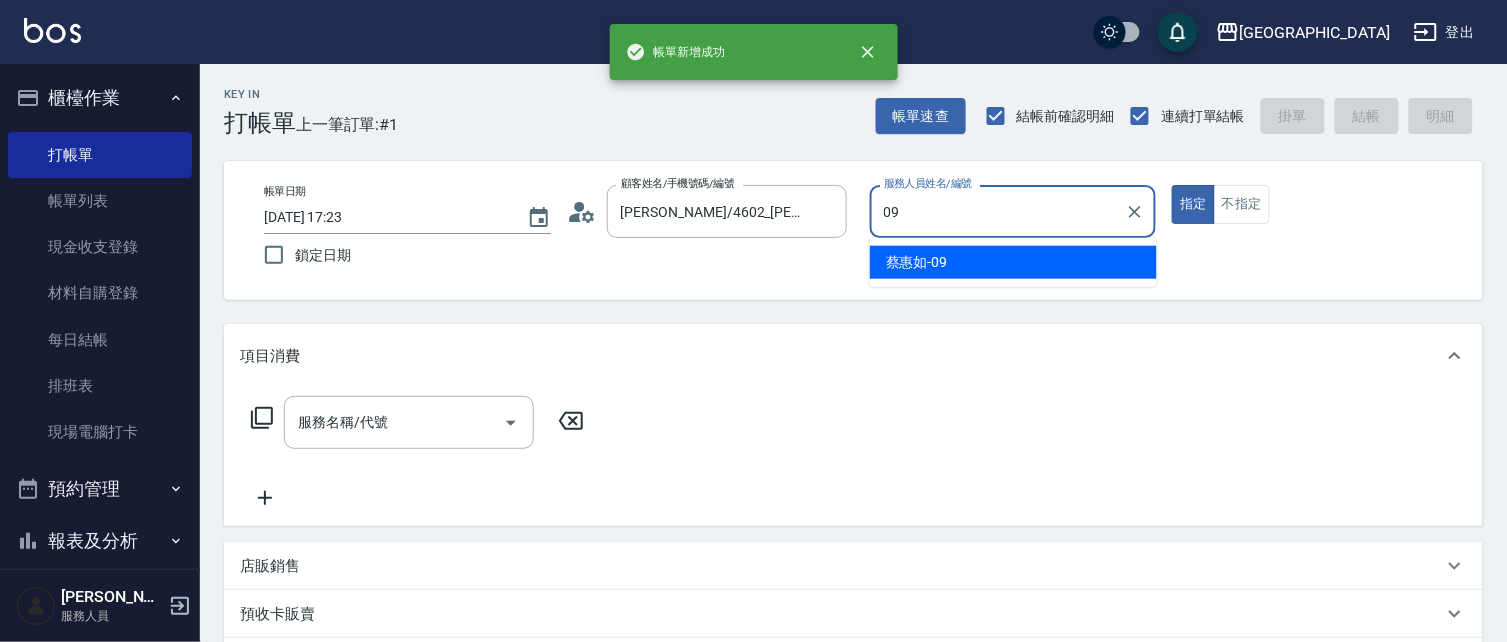 type on "蔡惠如-09" 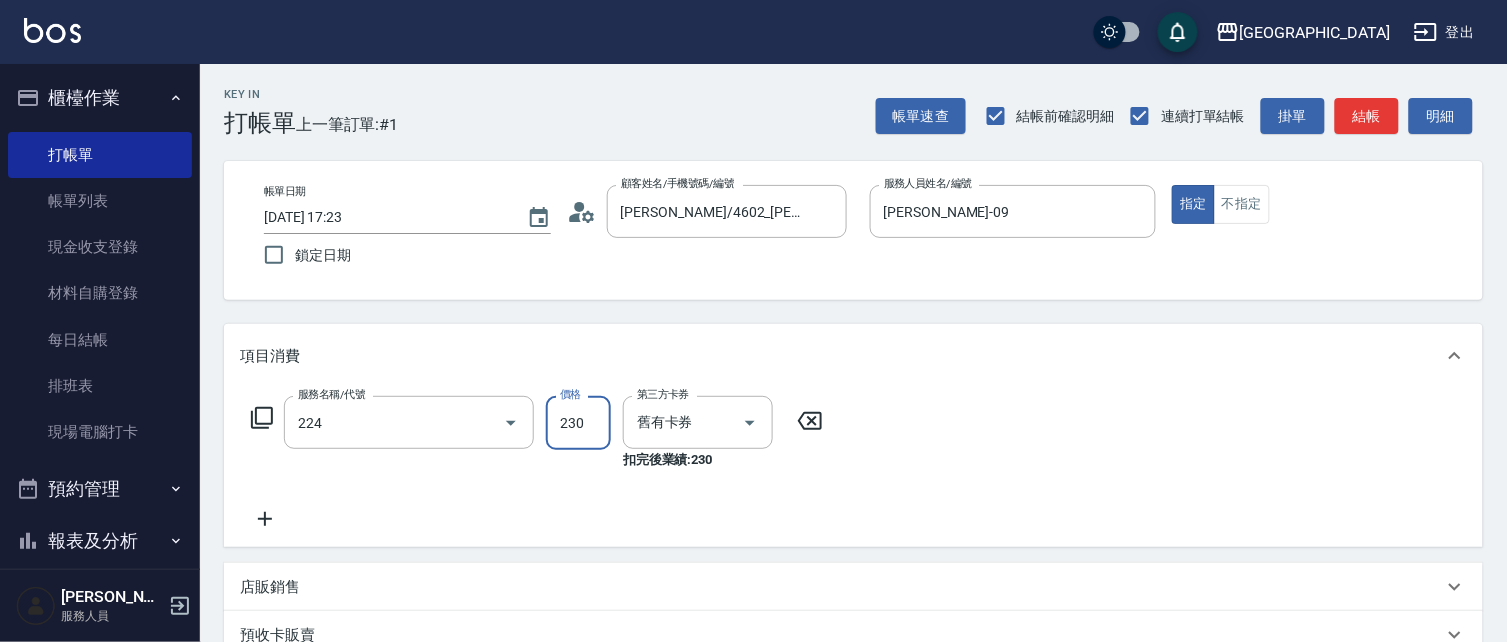 type on "洗髮(卡)230(224)" 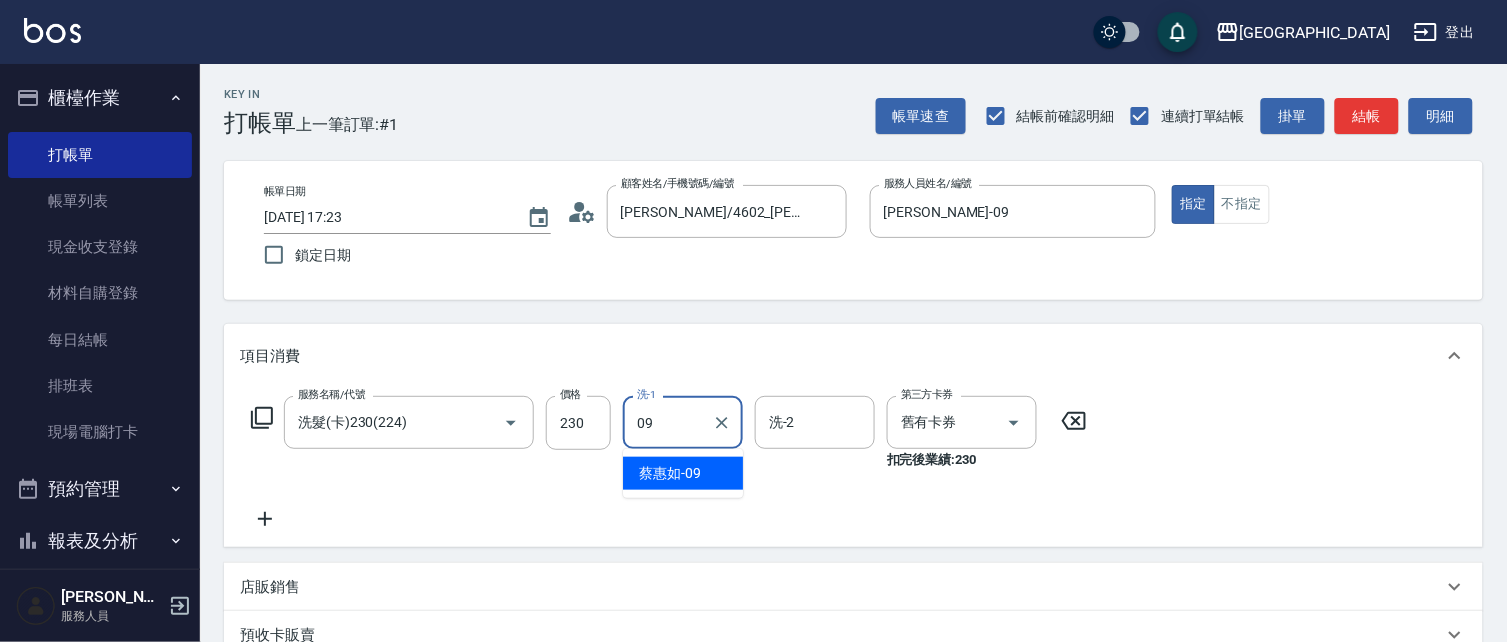 type on "蔡惠如-09" 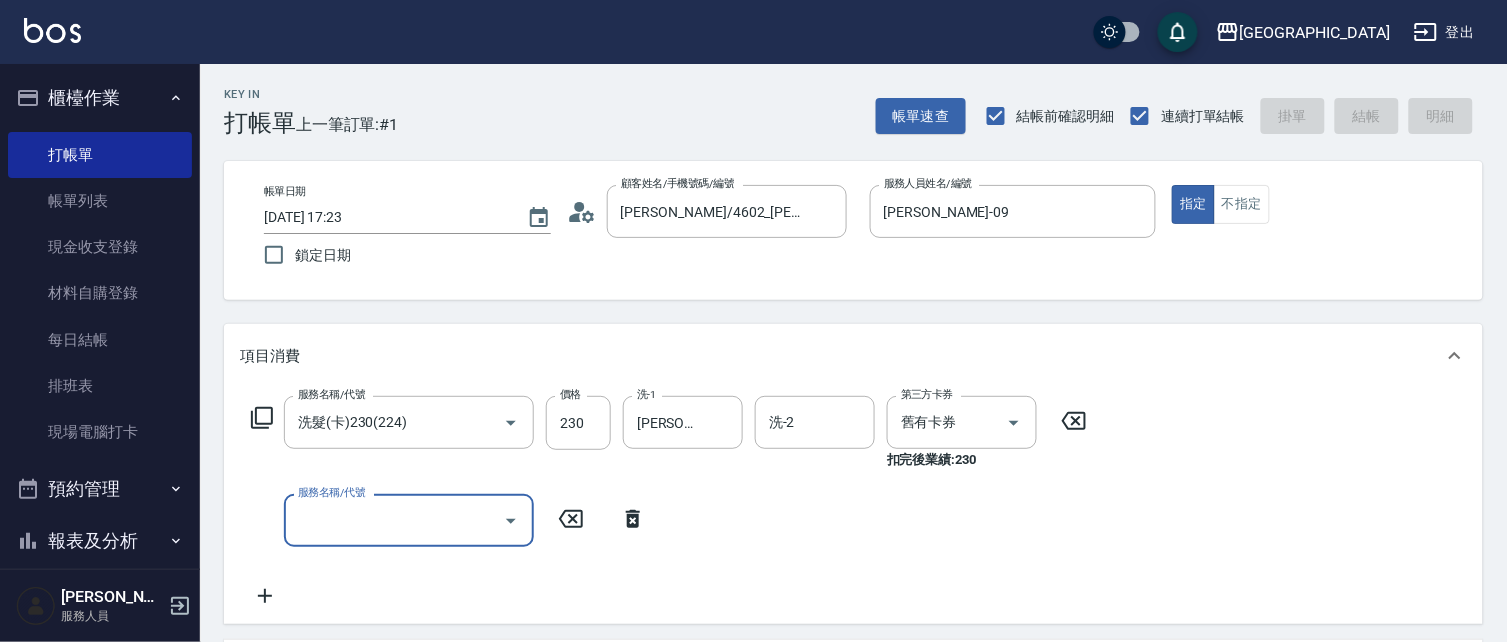 type 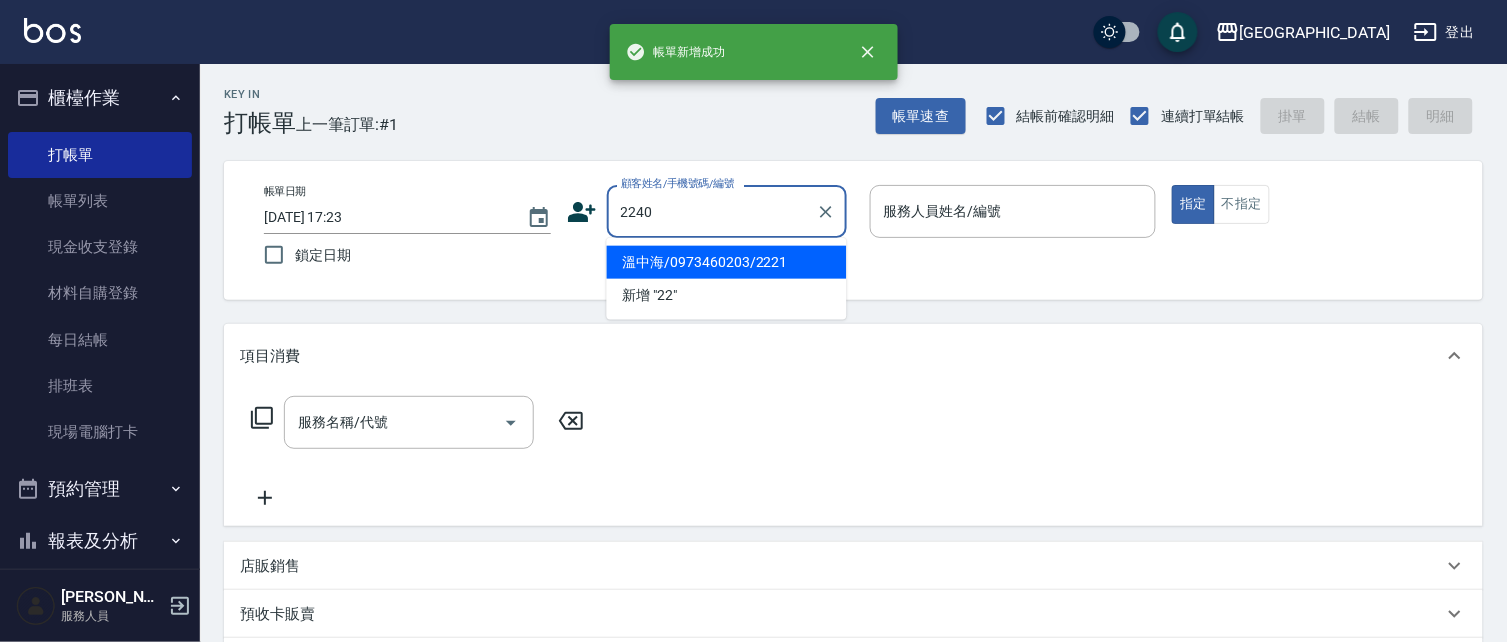 type on "2240" 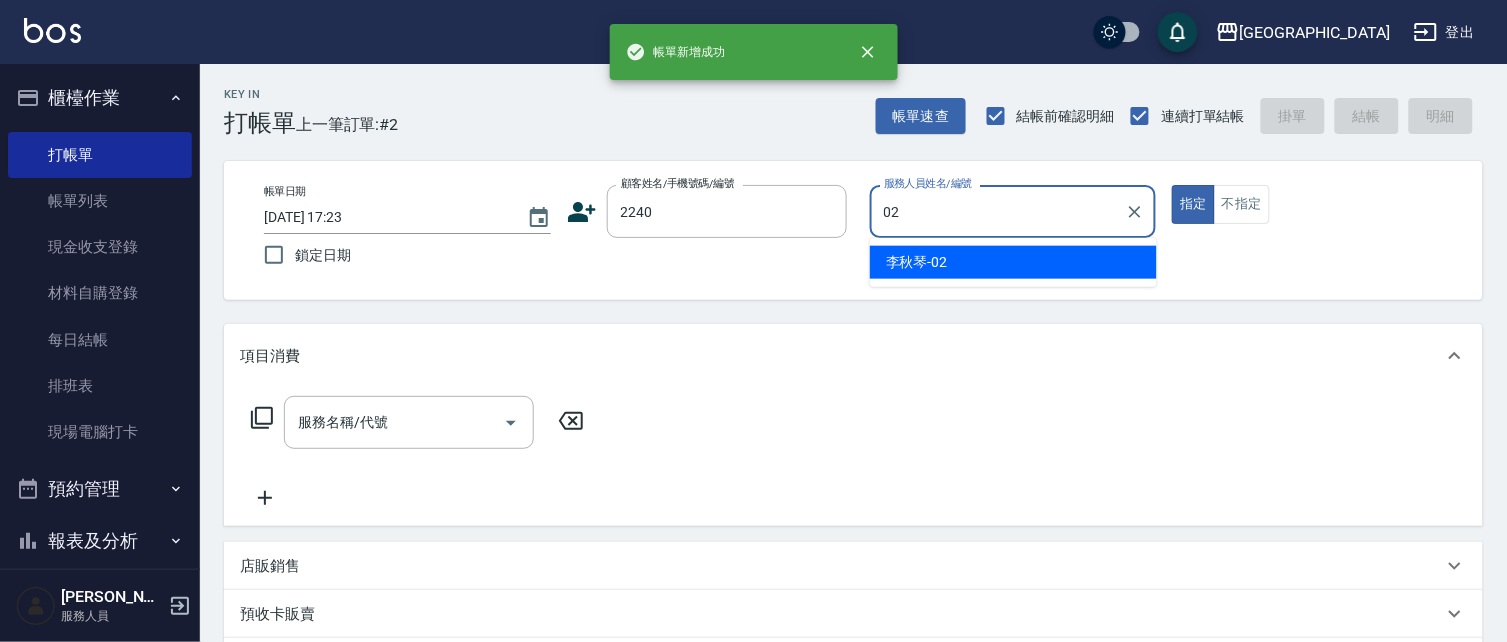 type on "李秋琴-02" 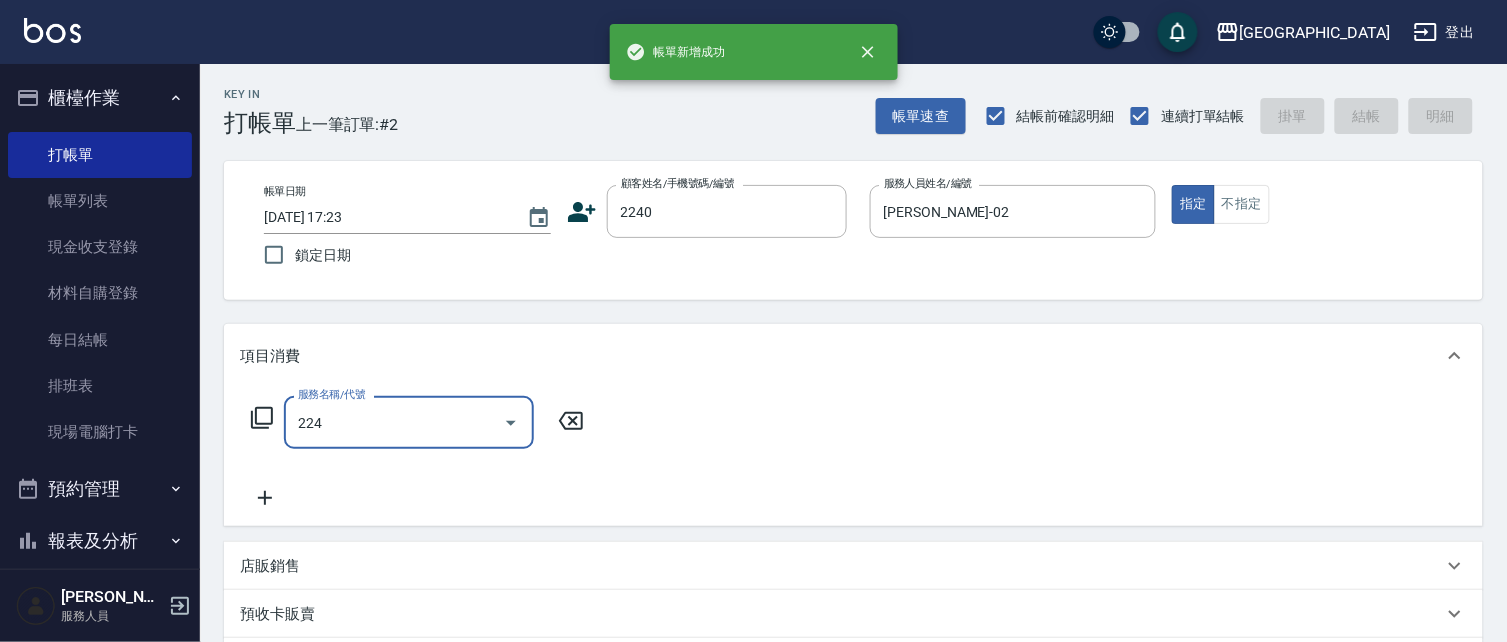type on "224" 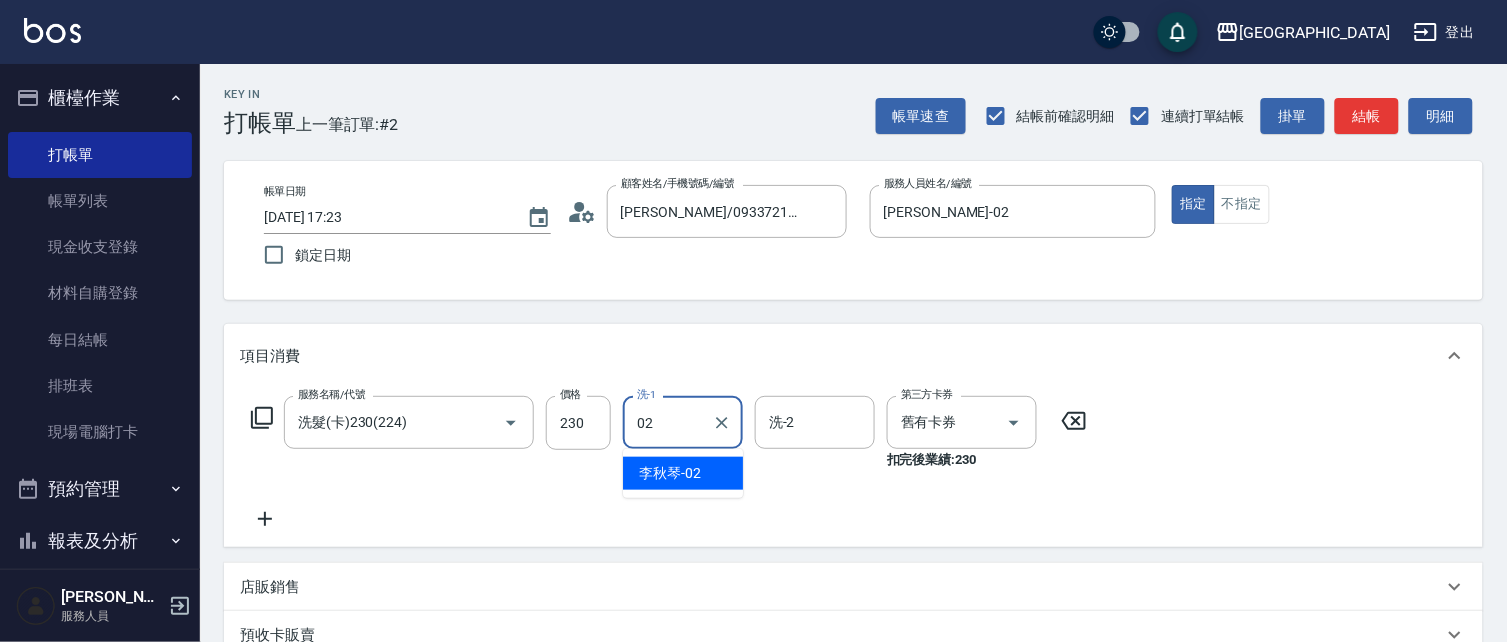 type on "李秋琴-02" 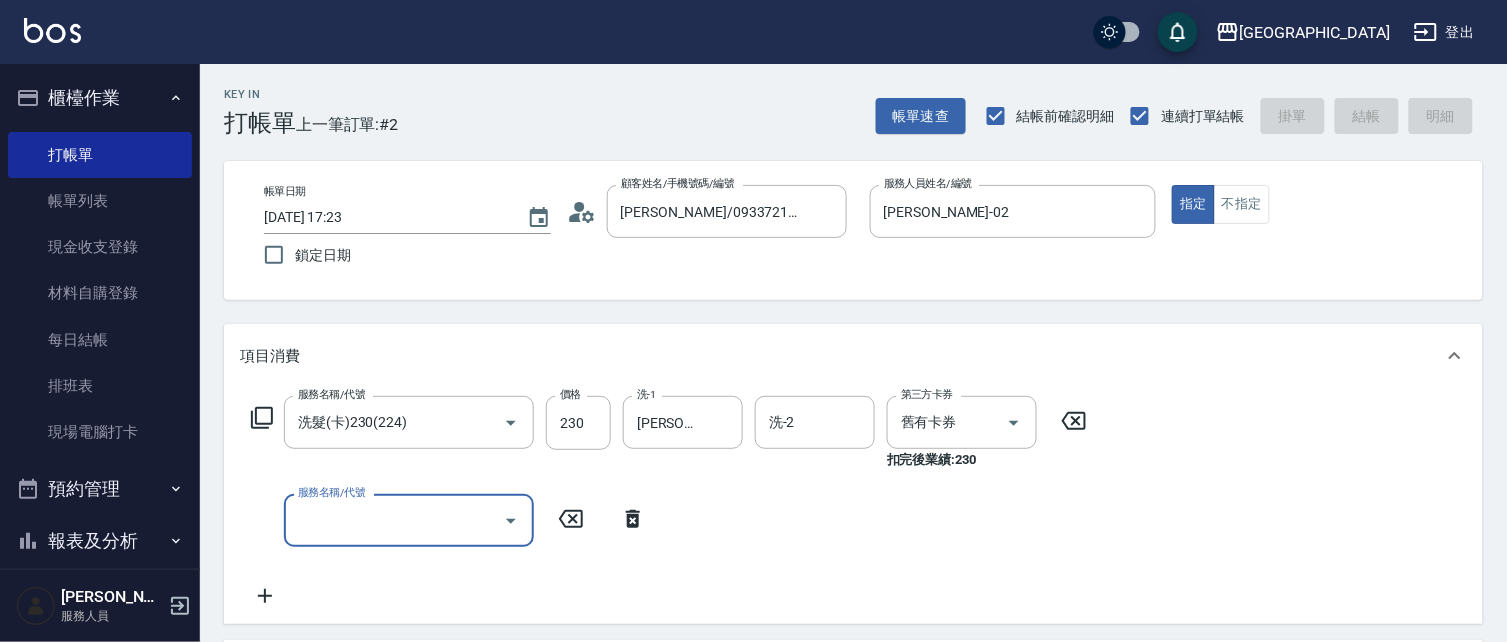 type 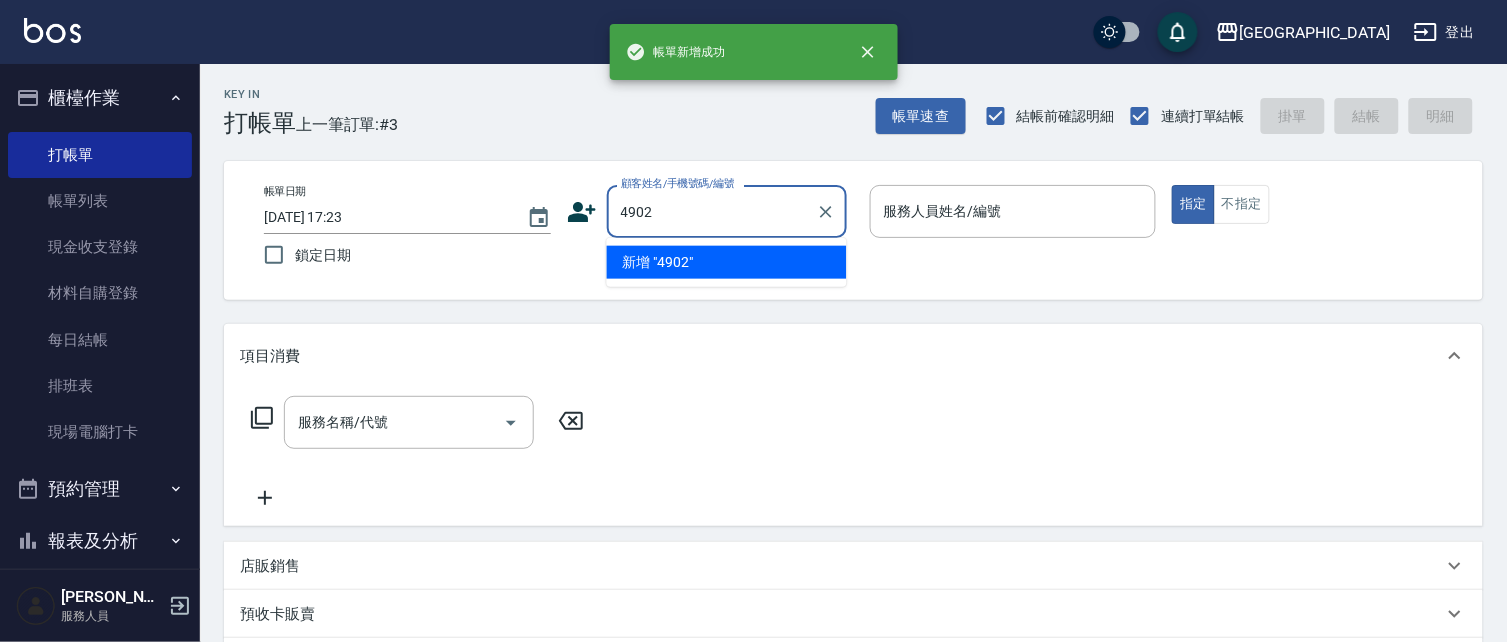 type on "4902" 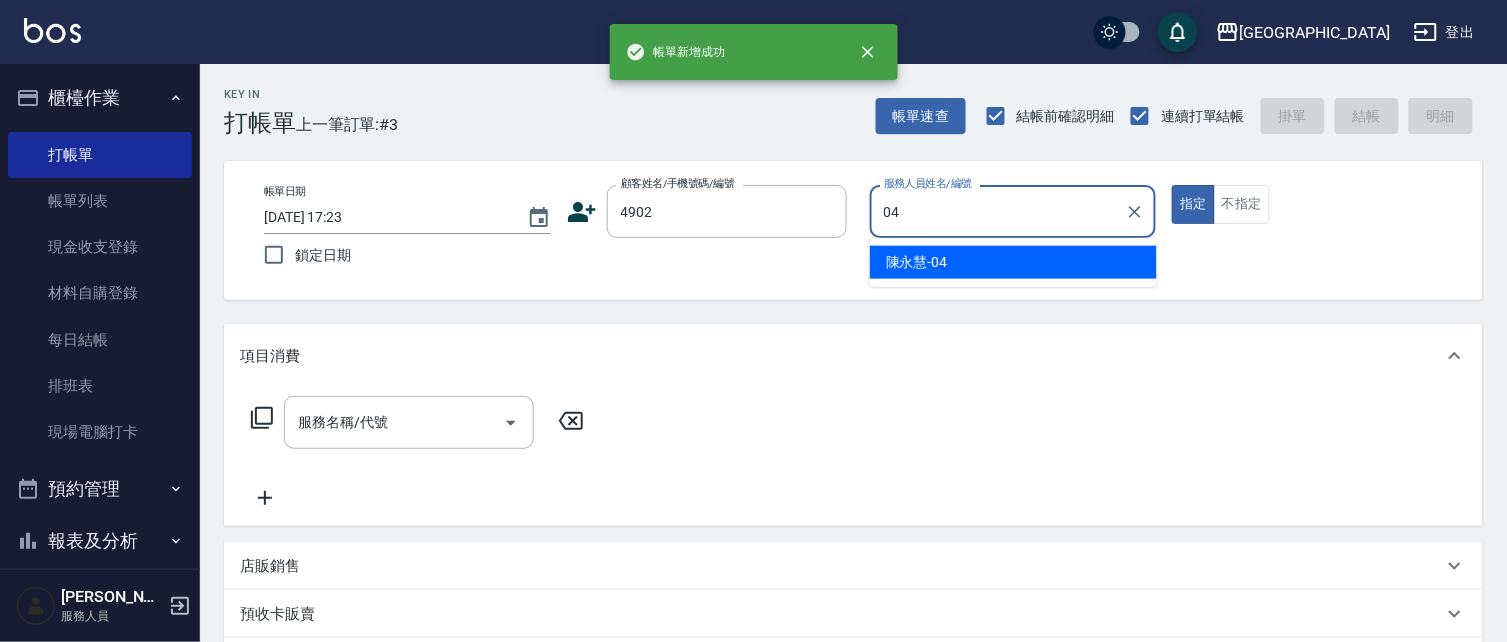 type on "陳永慧-04" 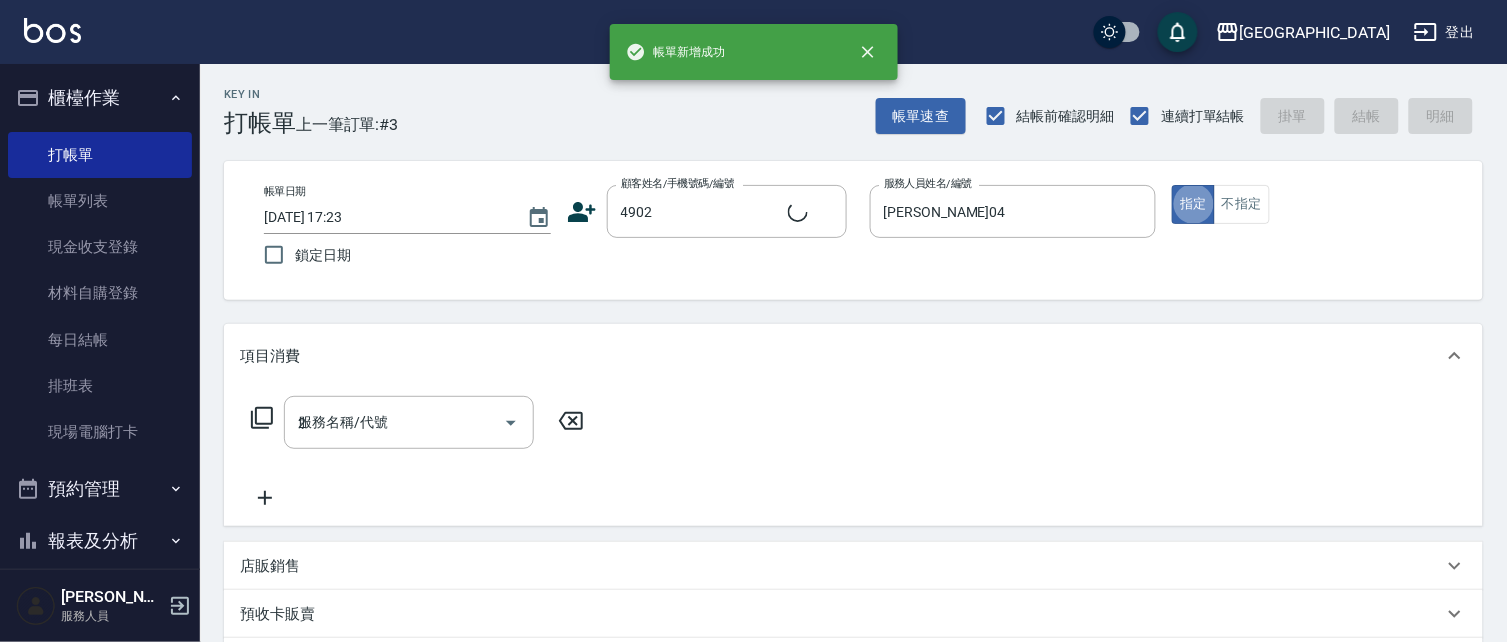 type on "22" 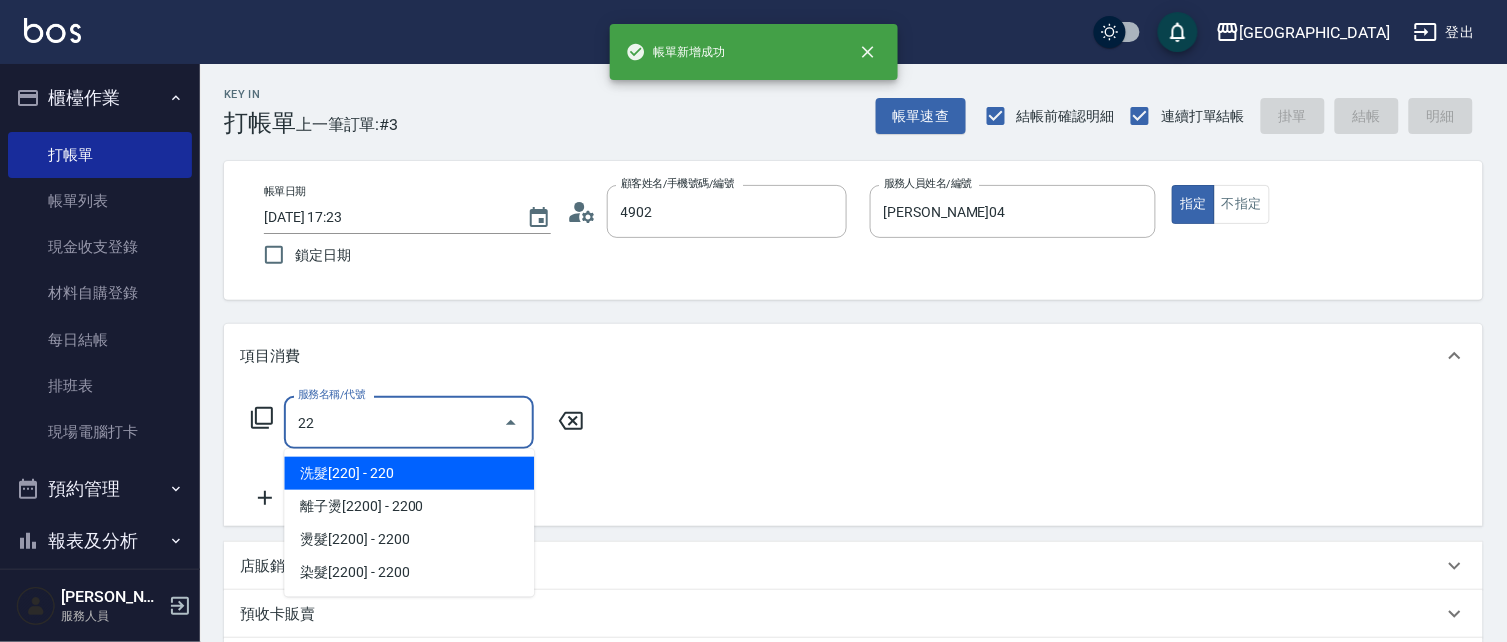type on "陳曦梅/0928538619/4902" 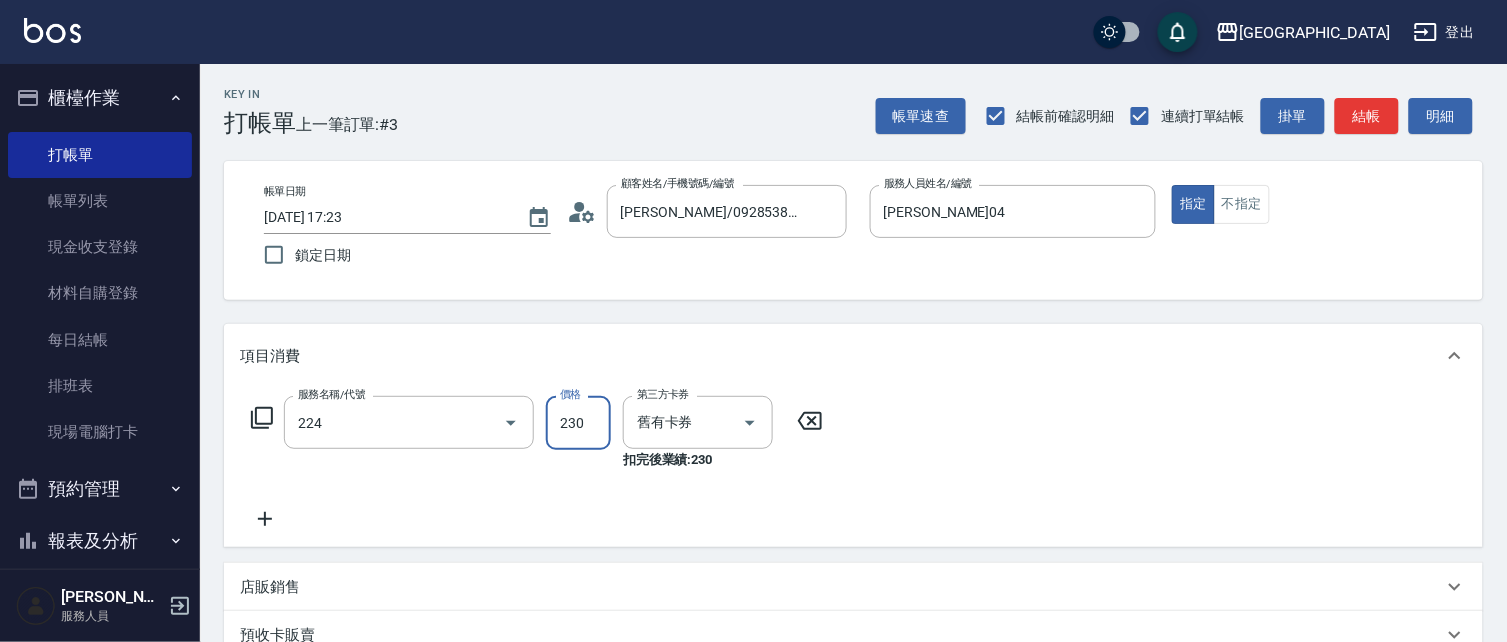 type on "洗髮(卡)230(224)" 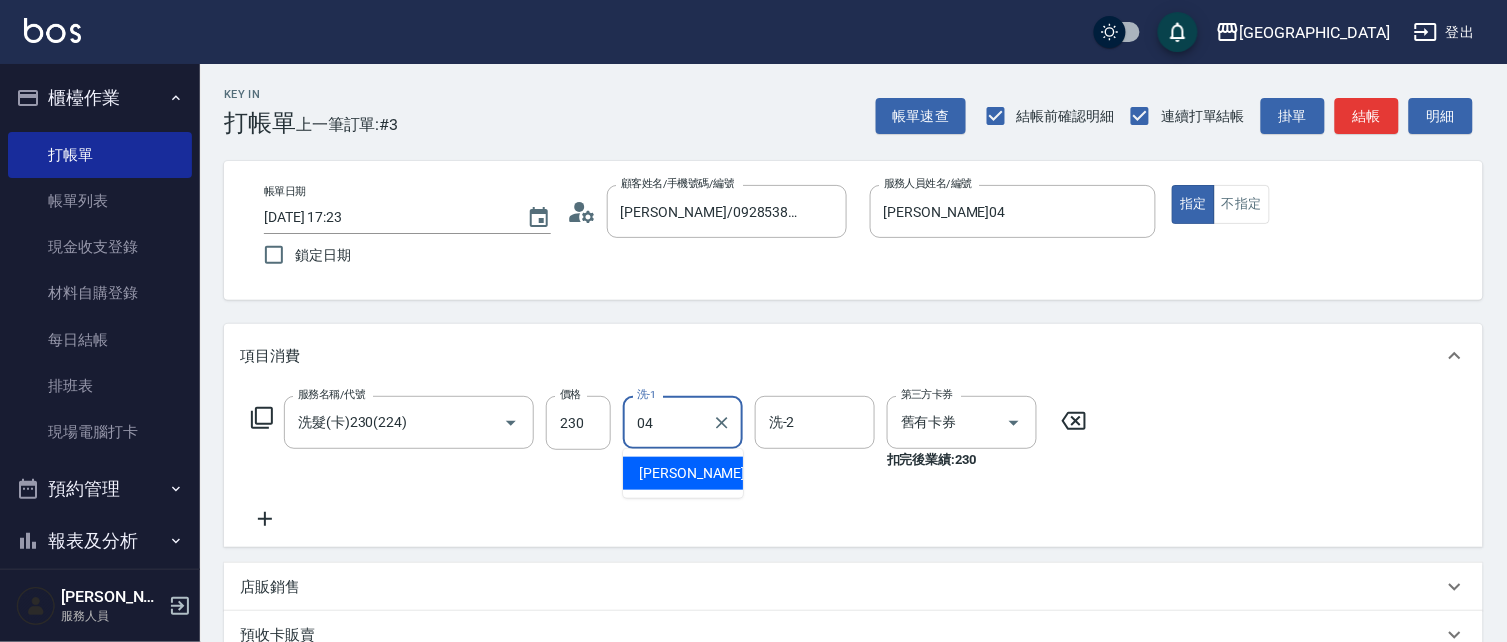 type on "陳永慧-04" 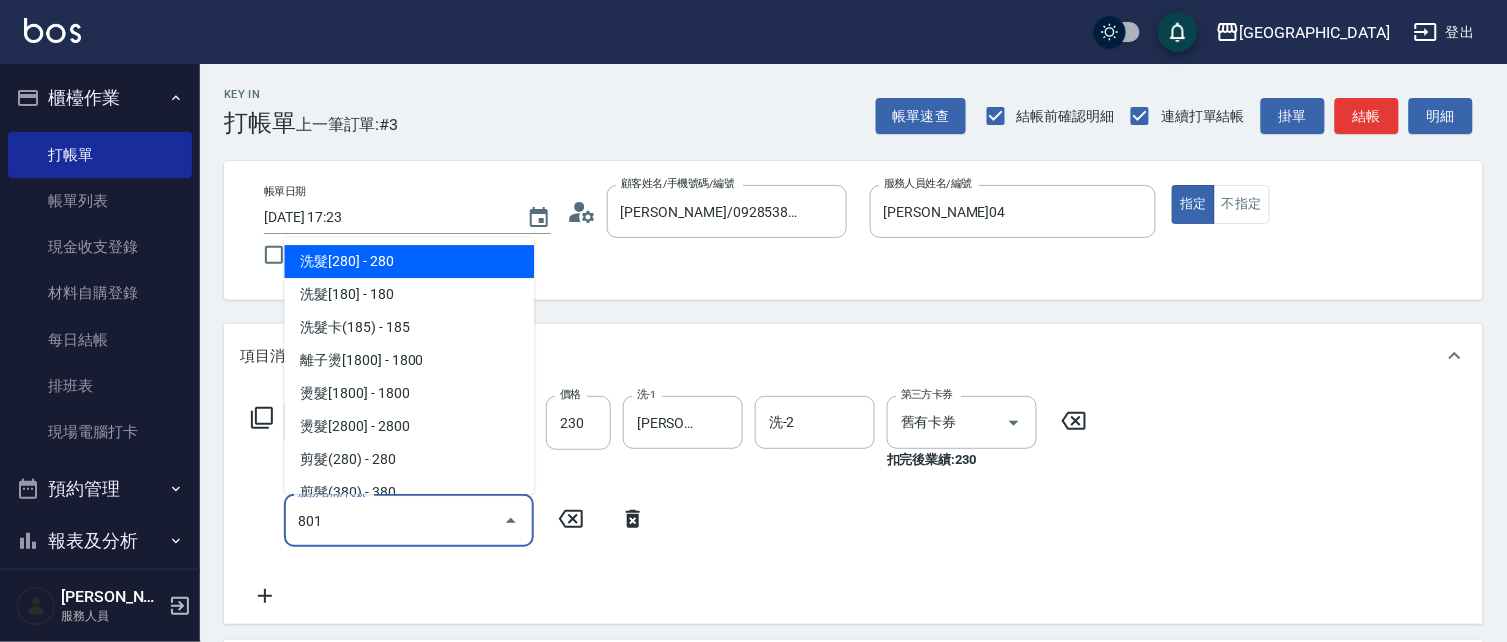 type on "潤絲(801)" 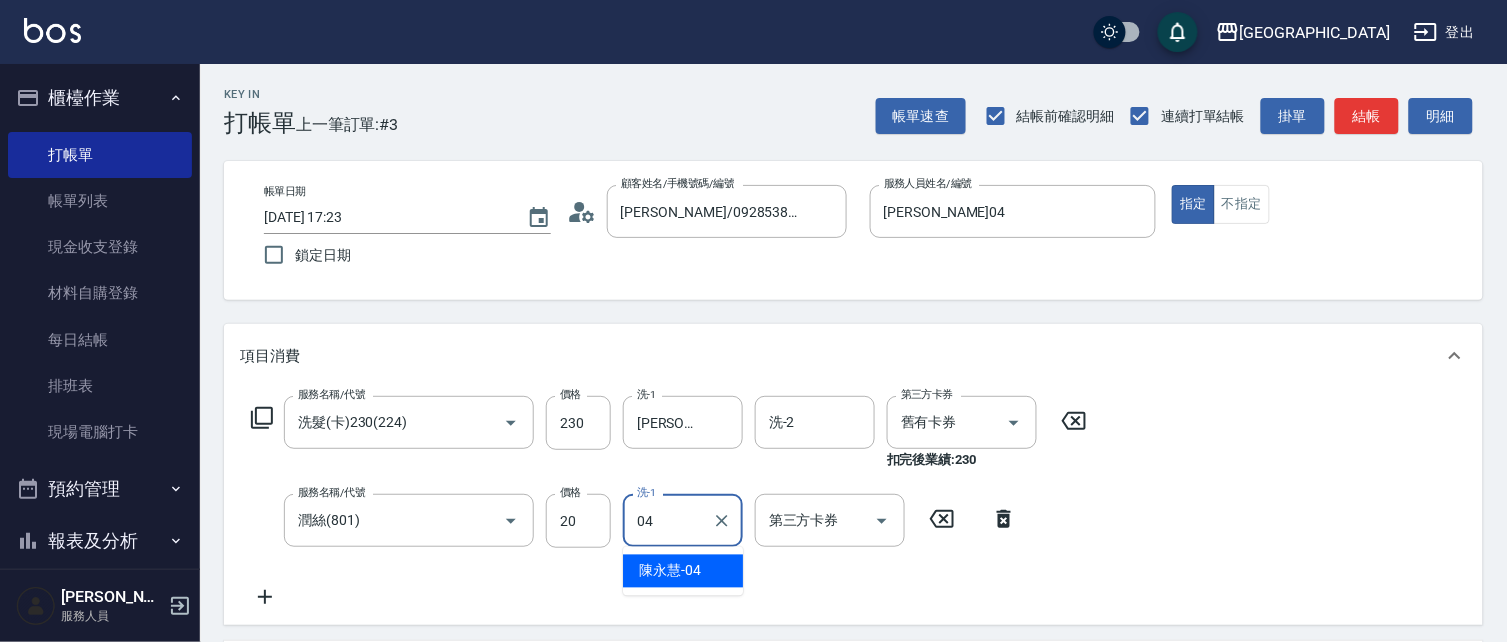 type on "陳永慧-04" 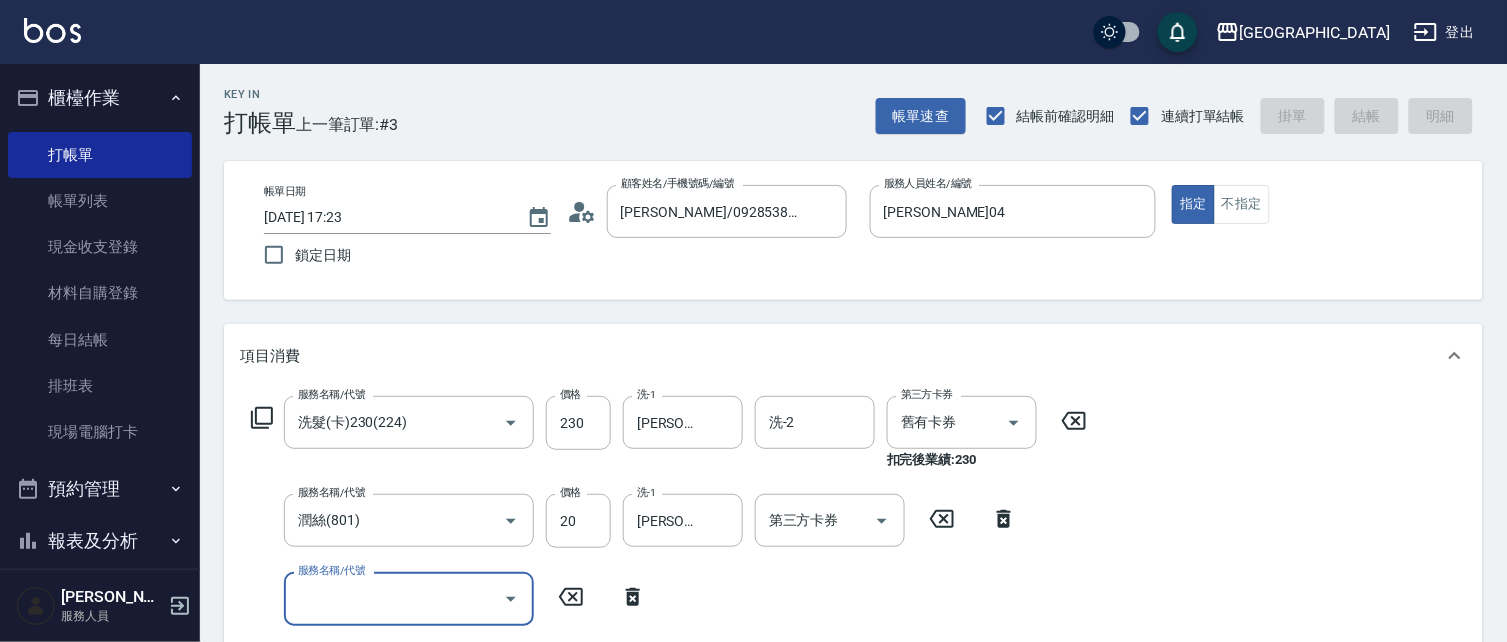 type 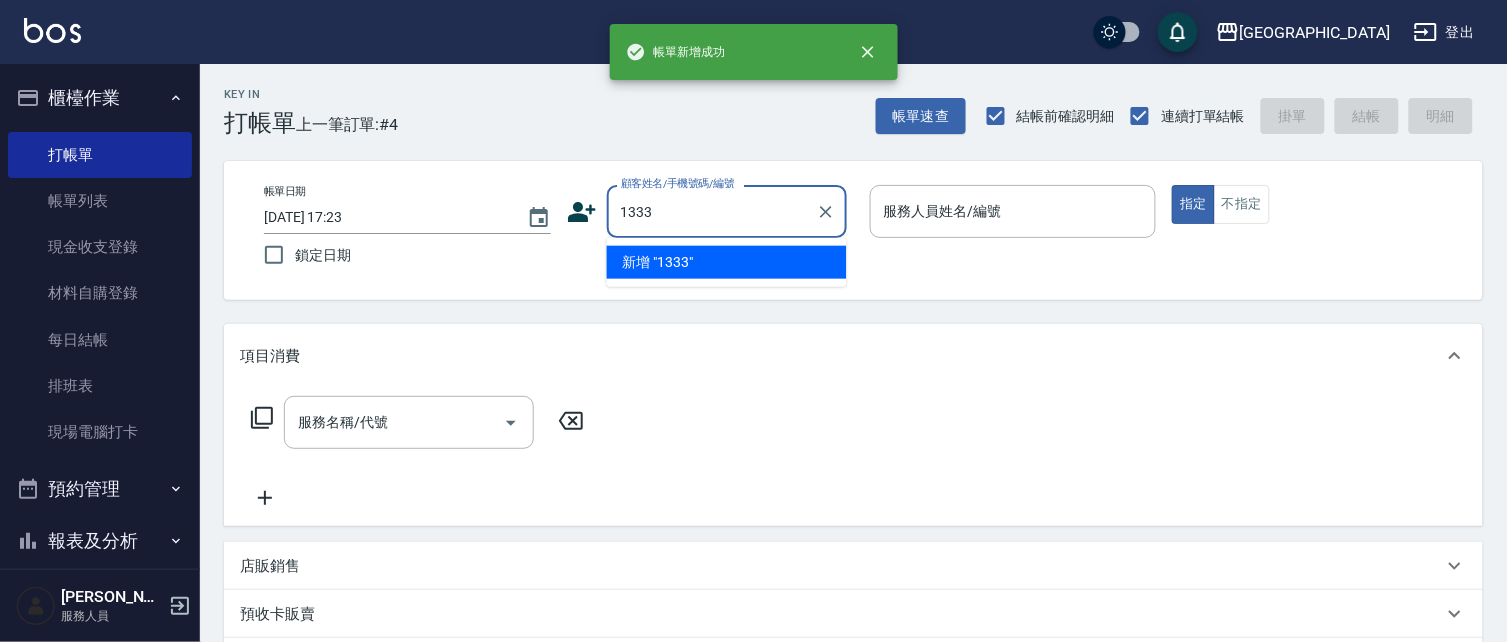 type on "1333" 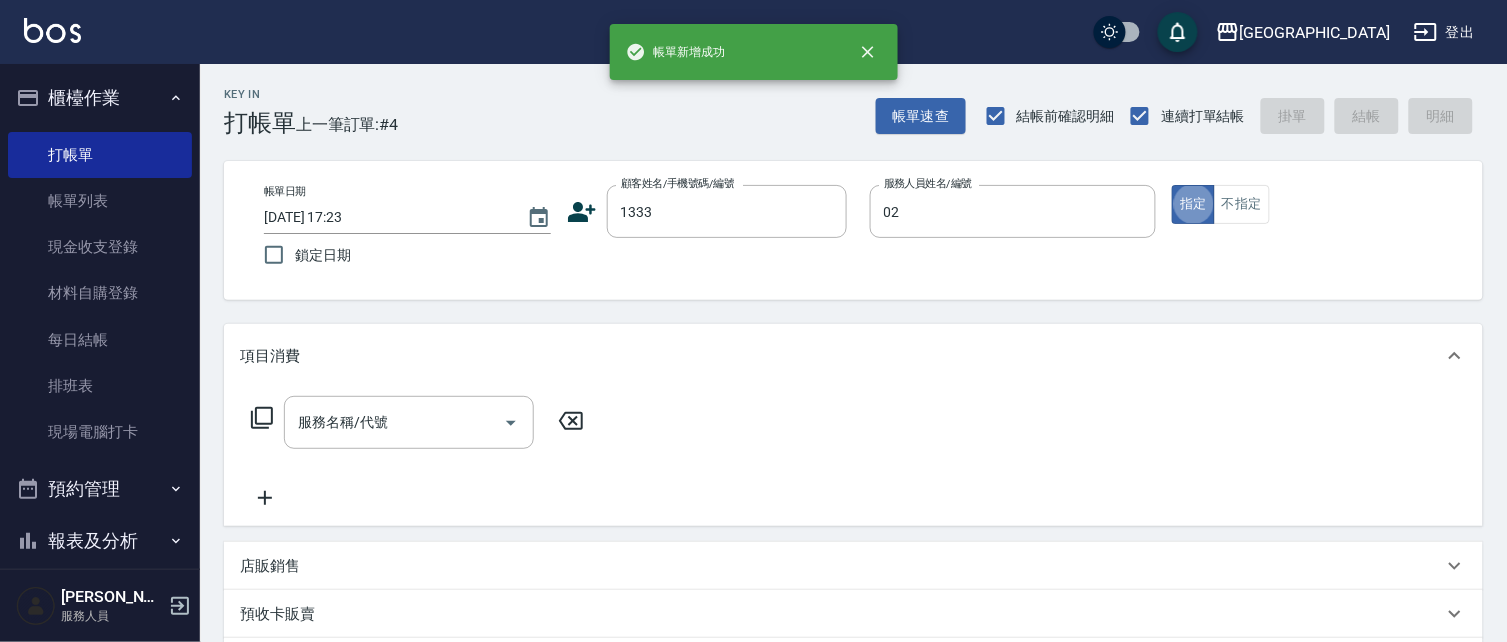 type on "李秋琴-02" 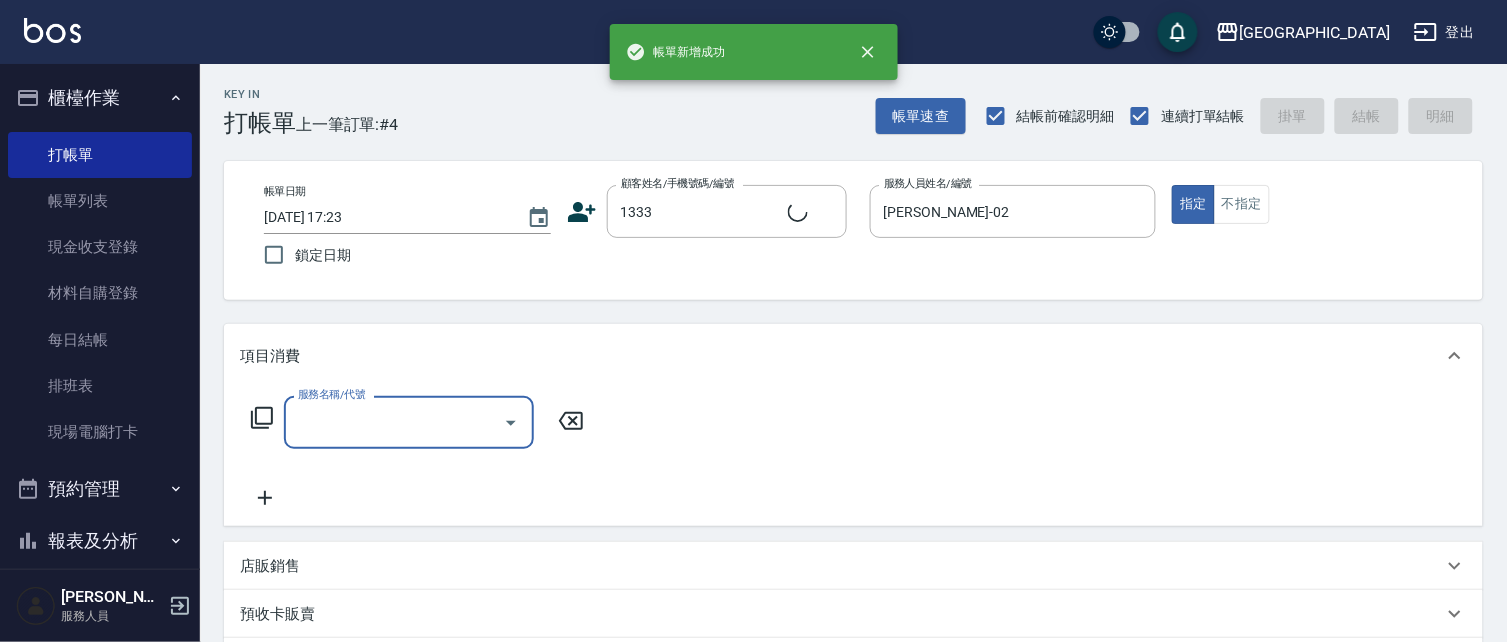 type on "2" 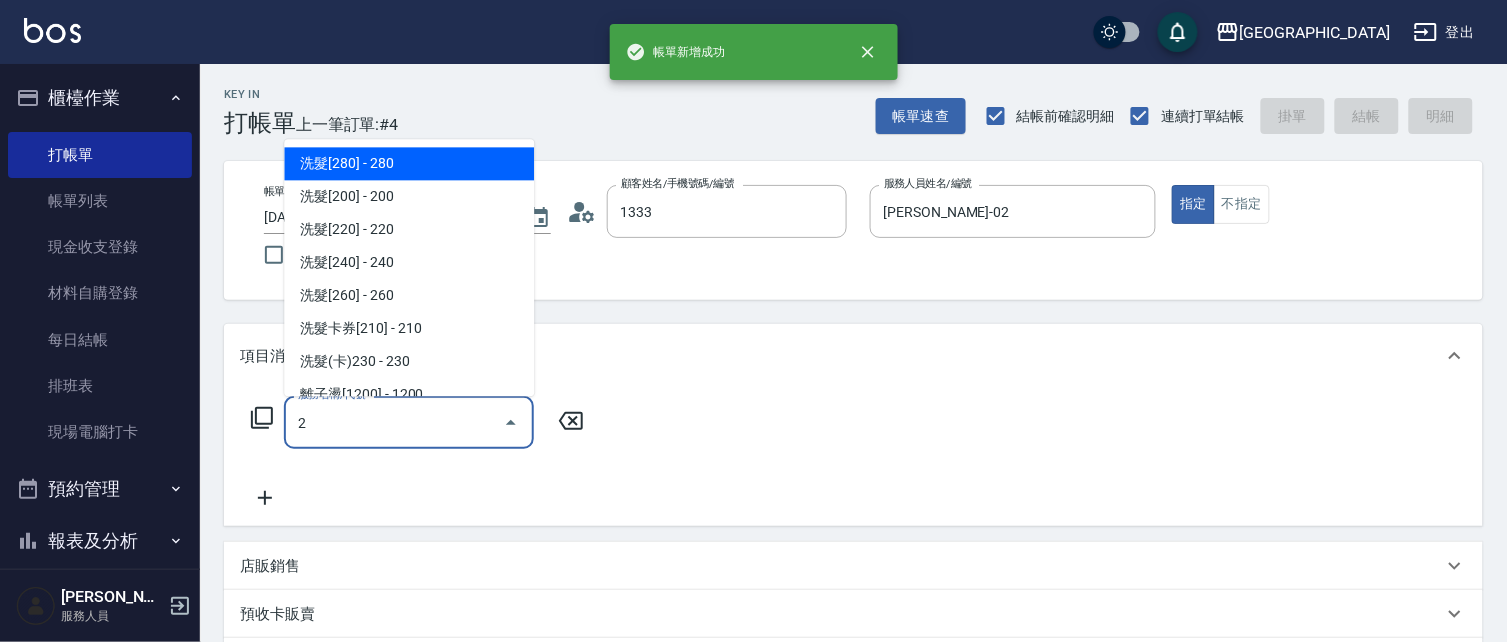 type on "江美欣/0932191005/1333" 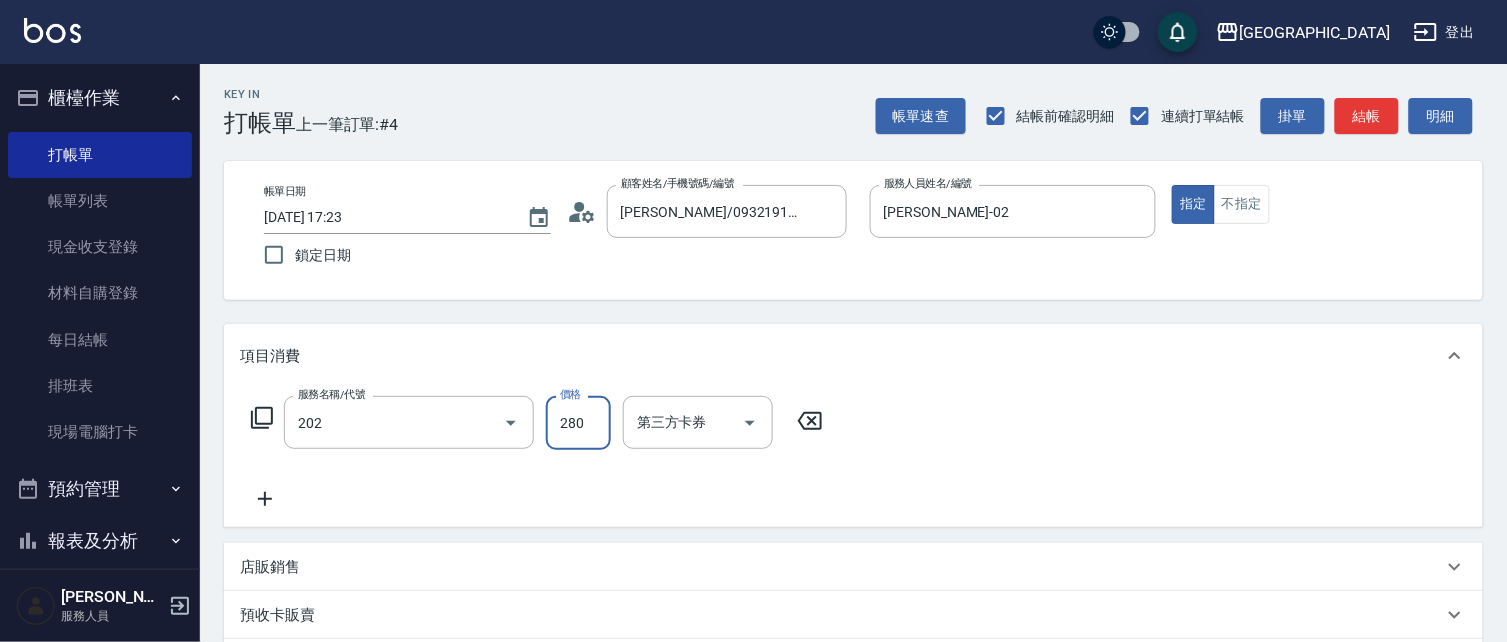 type on "洗髮[280](202)" 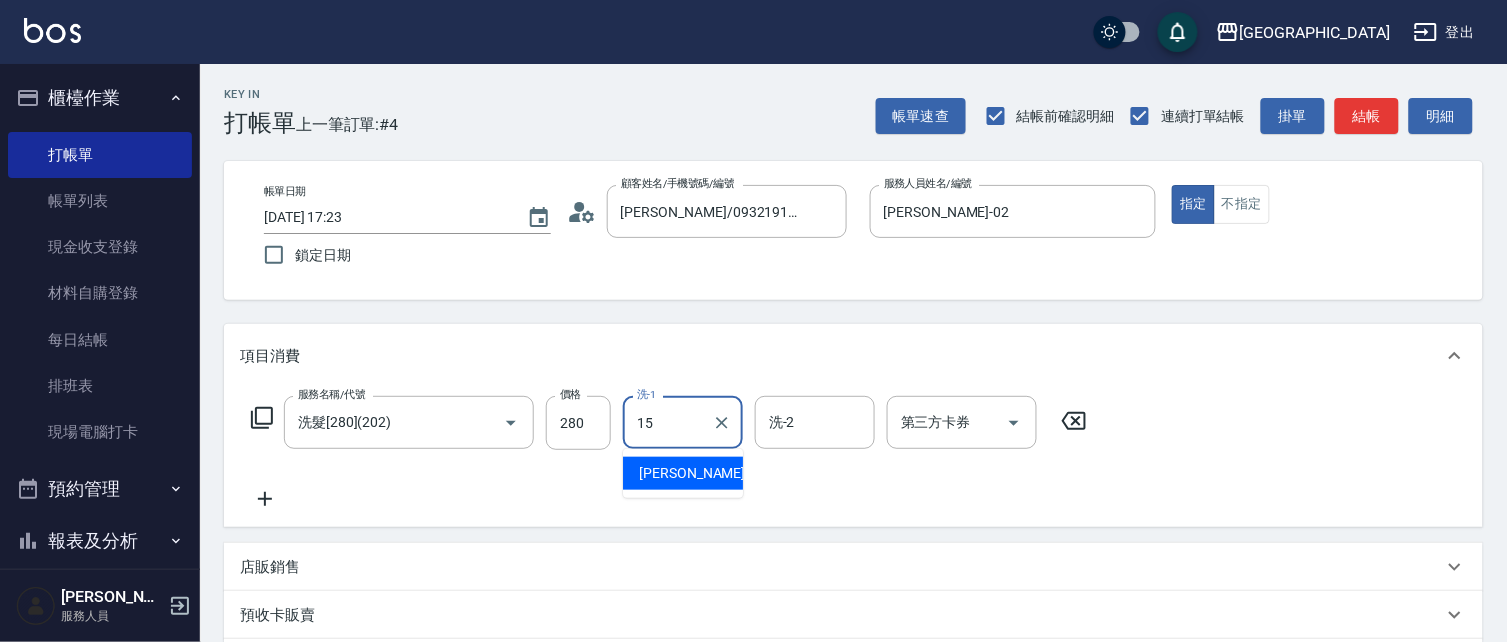 type on "蔡惠娟-15" 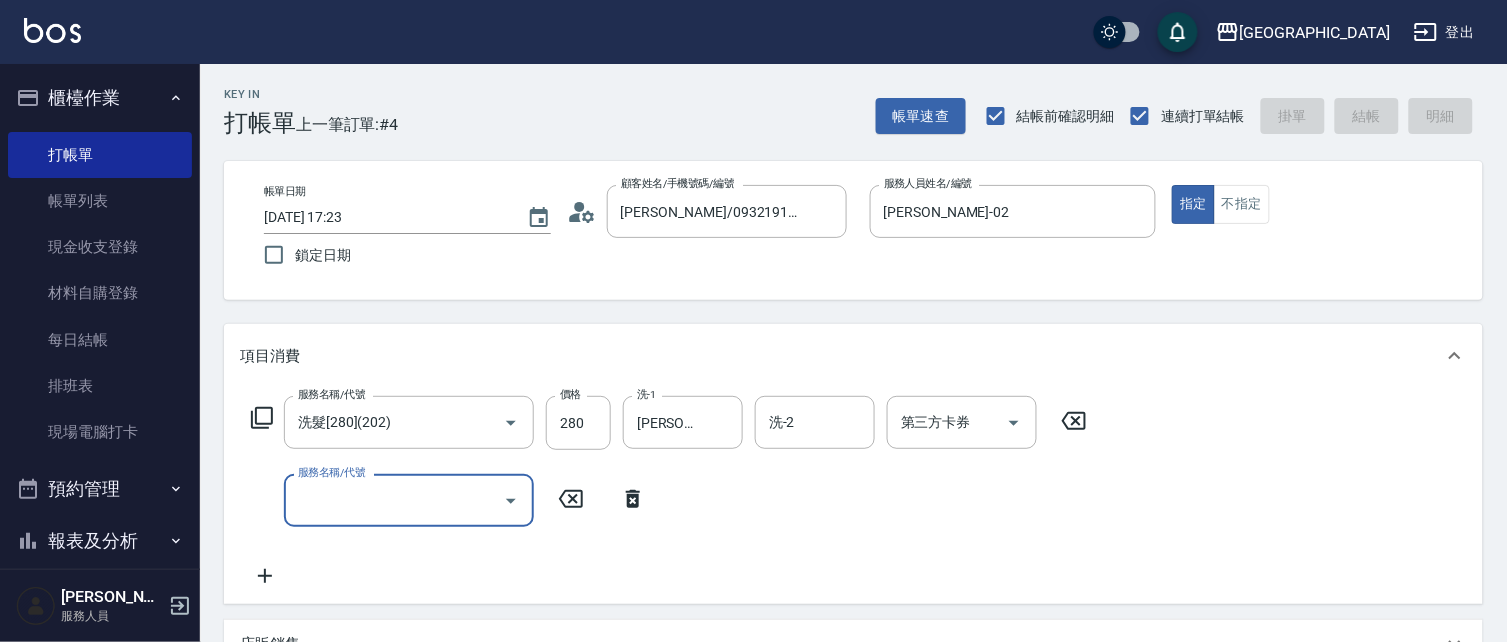 type 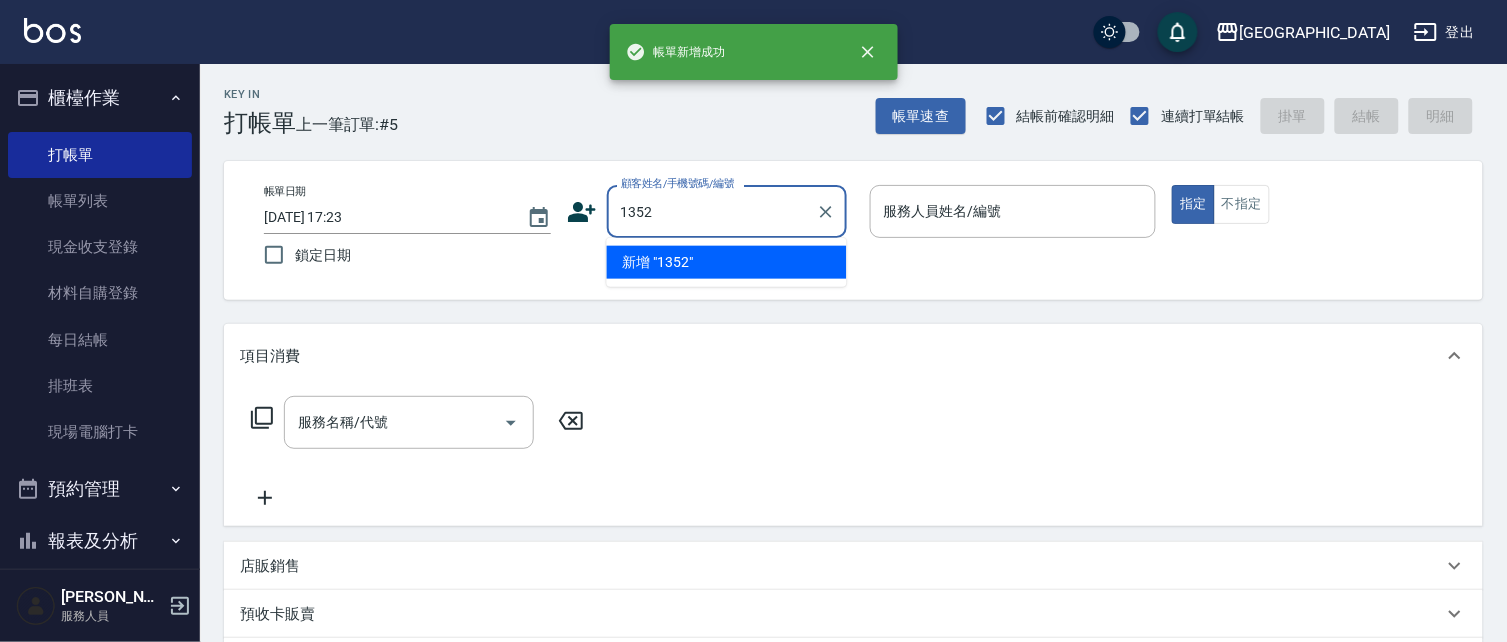 type on "1352" 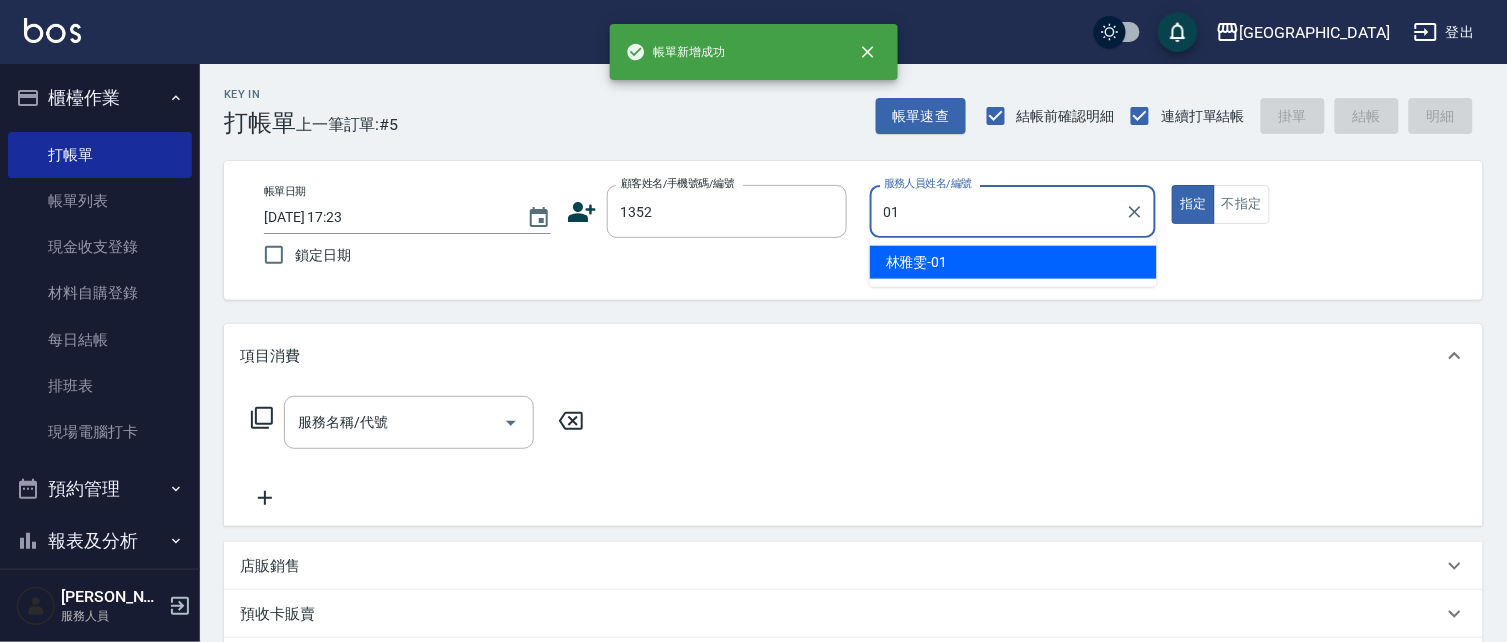 type on "林雅雯-01" 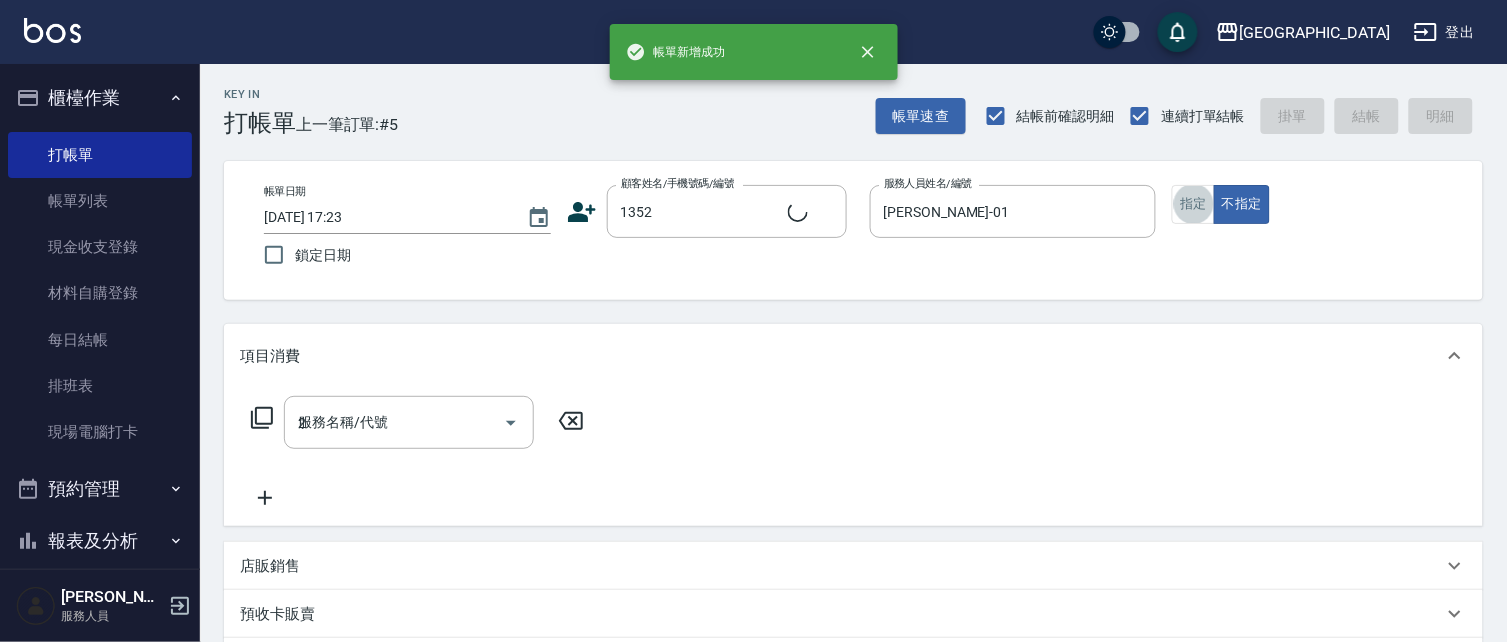 type on "20" 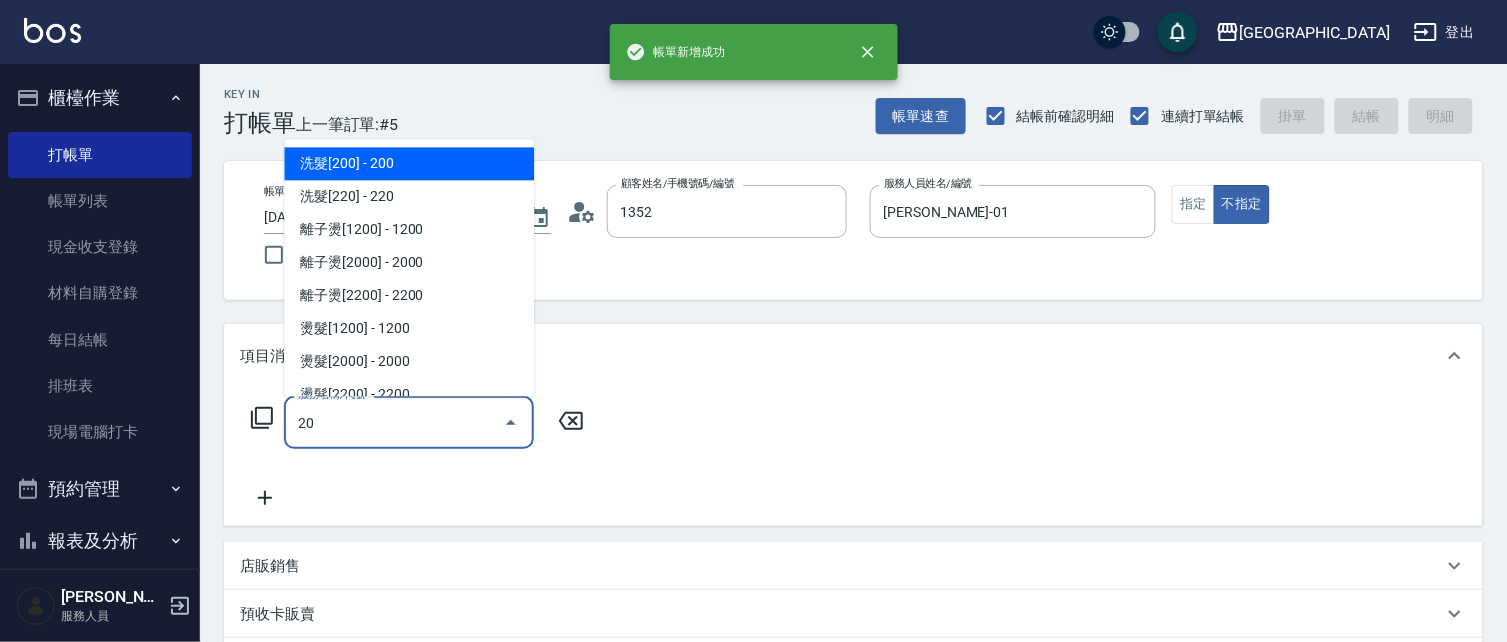 type on "林雅雯/0421/1352" 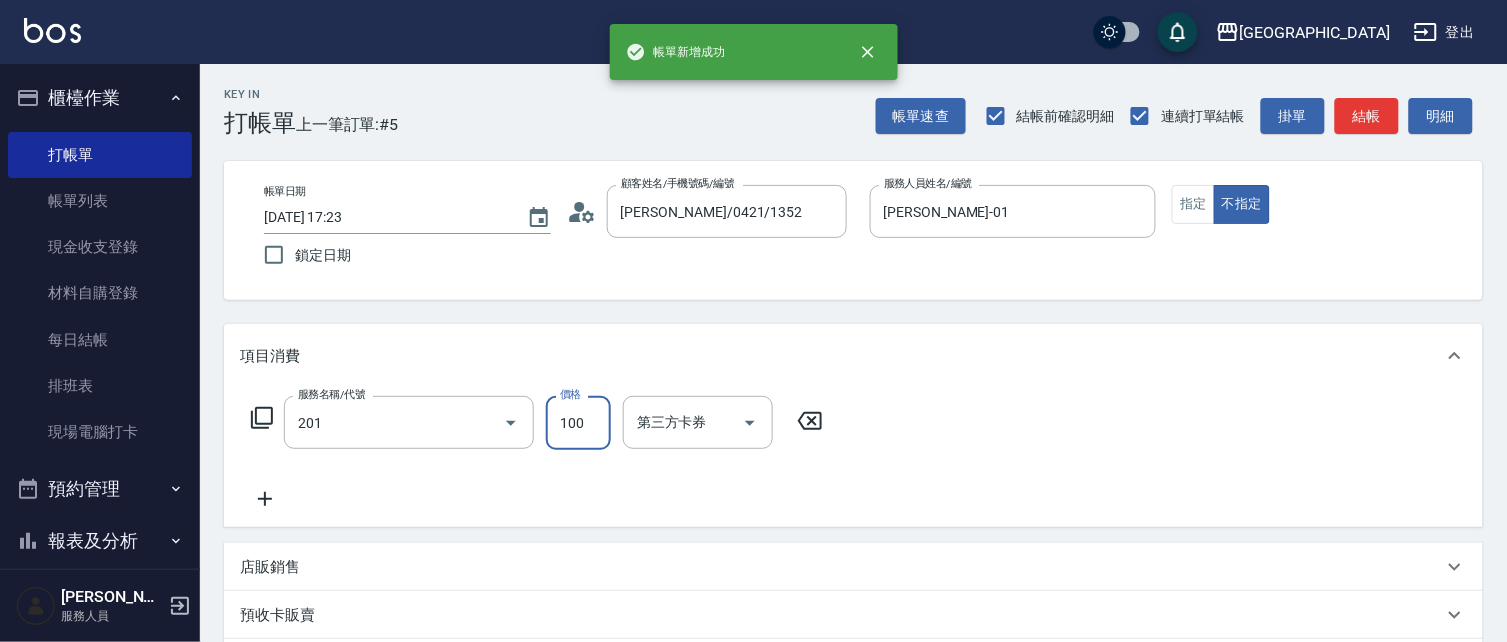 type on "洗髮[100](201)" 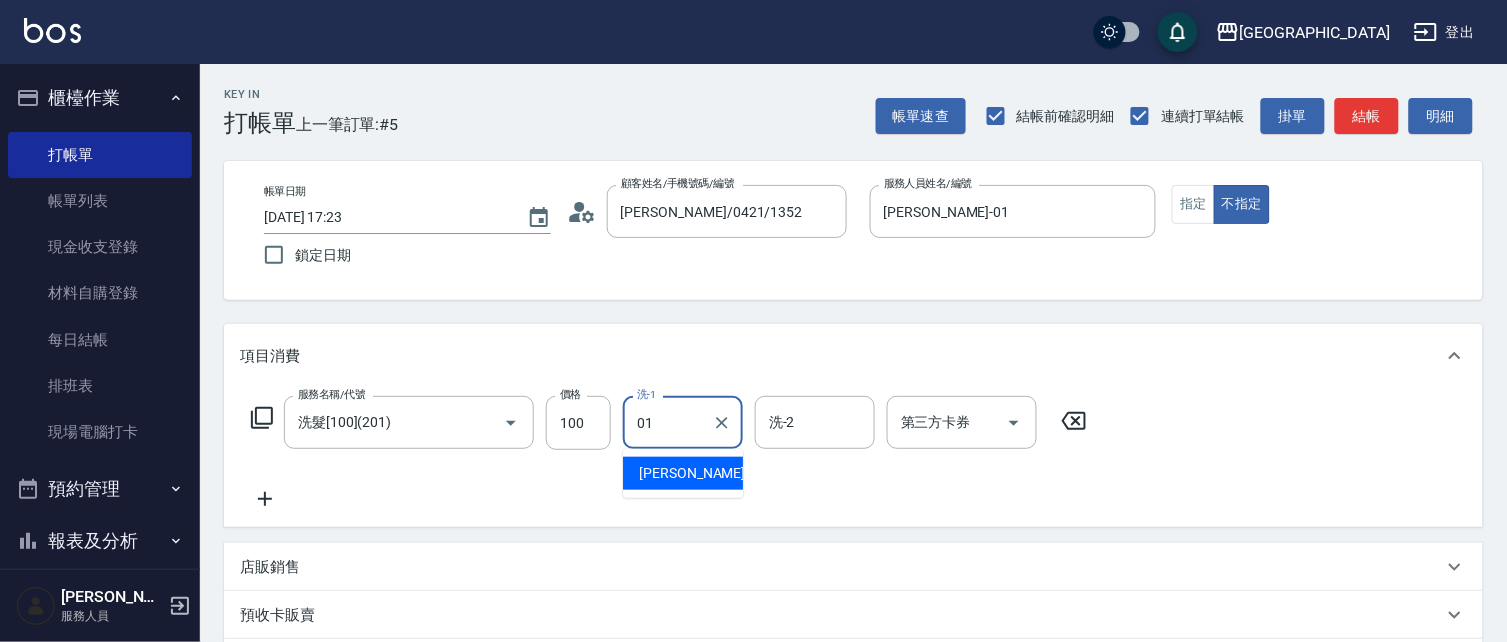 type on "林雅雯-01" 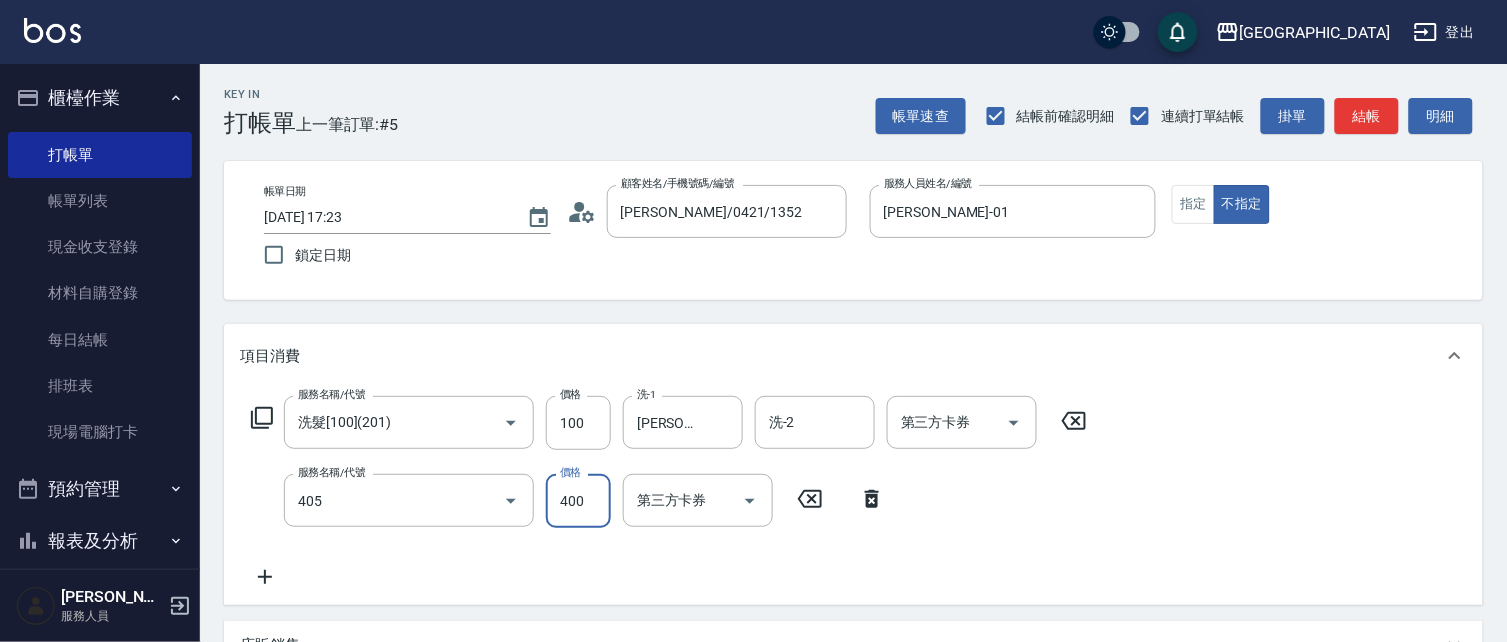 type on "剪髮(400)(405)" 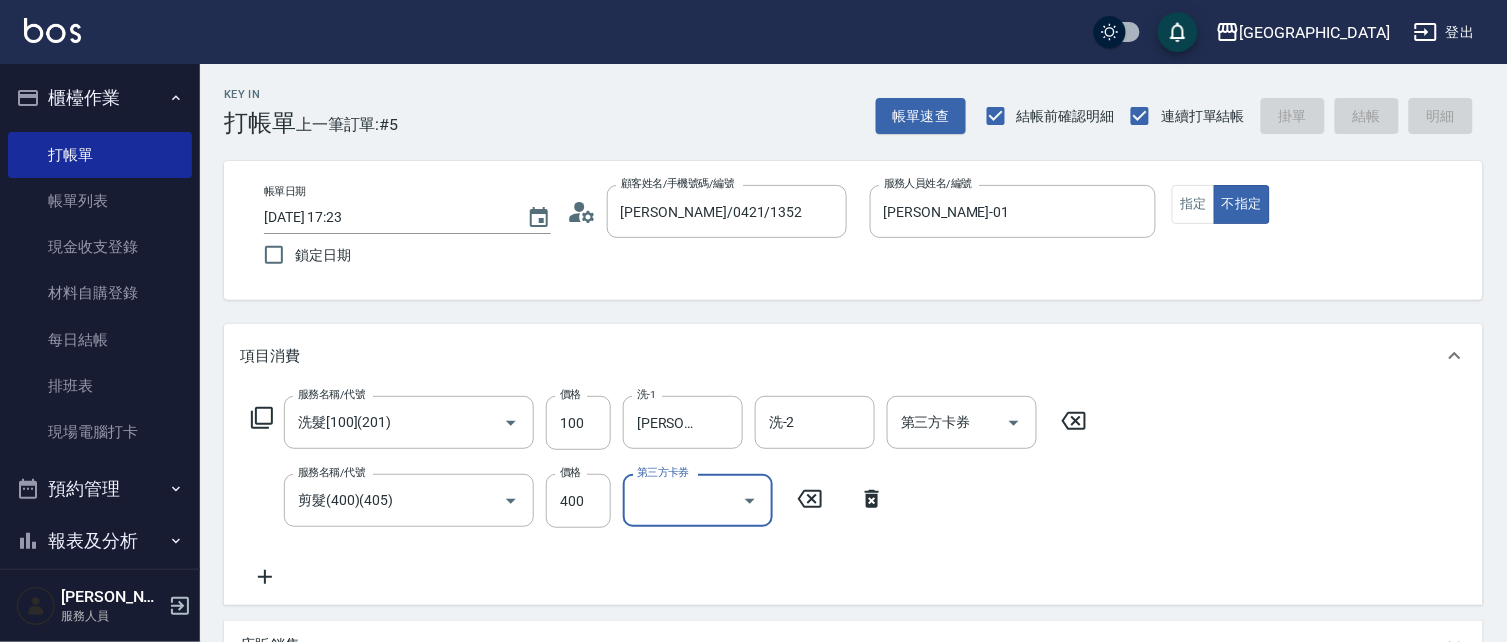 type 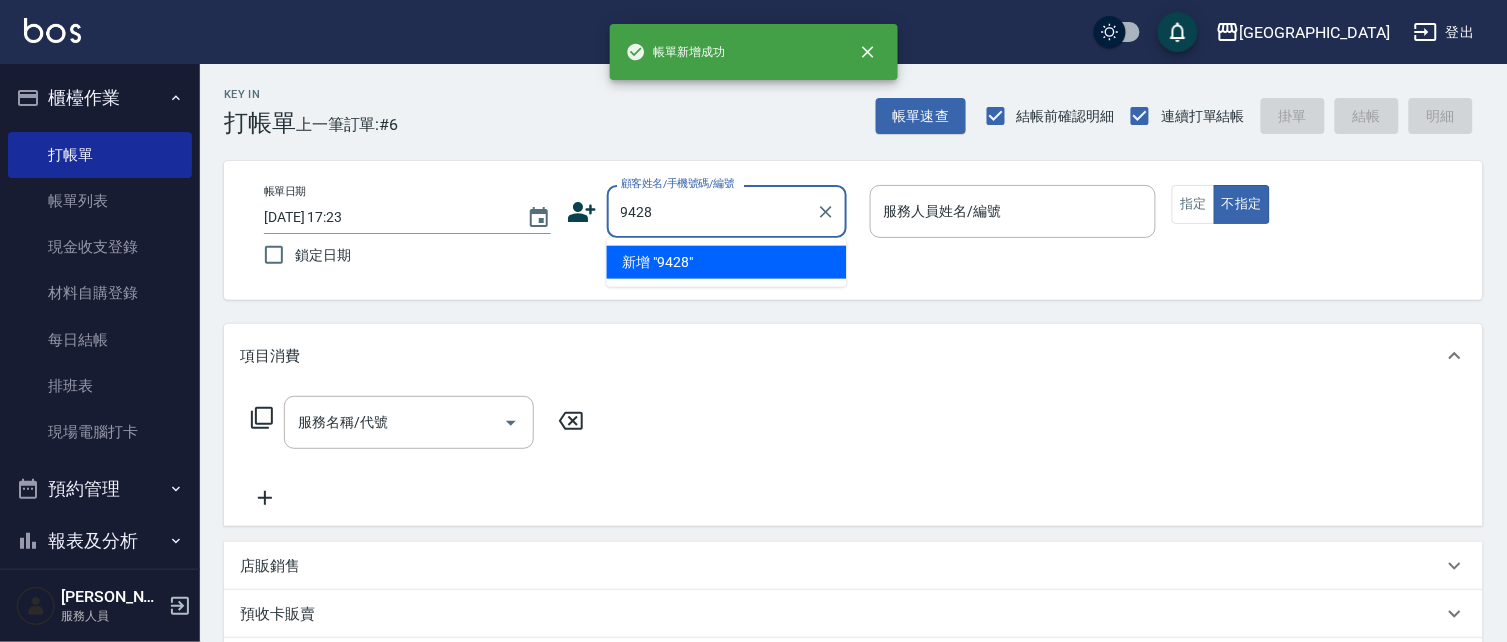 type on "9428" 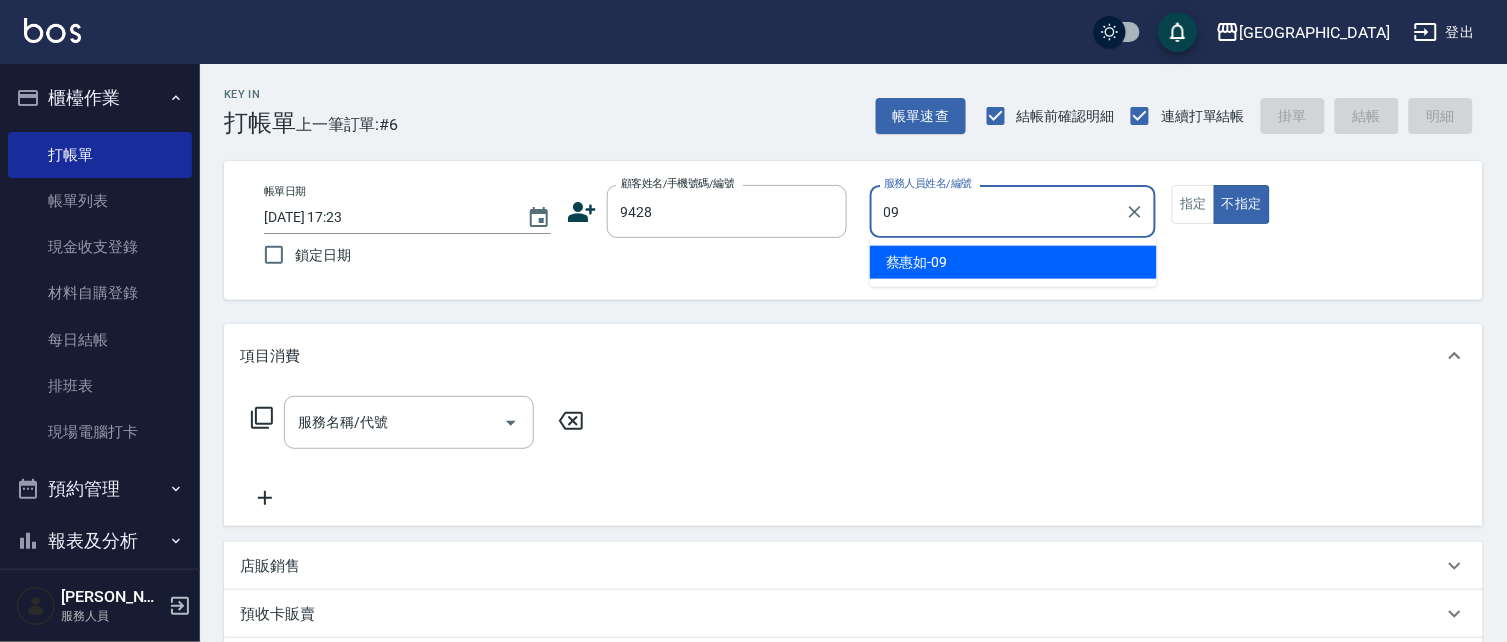 type on "蔡惠如-09" 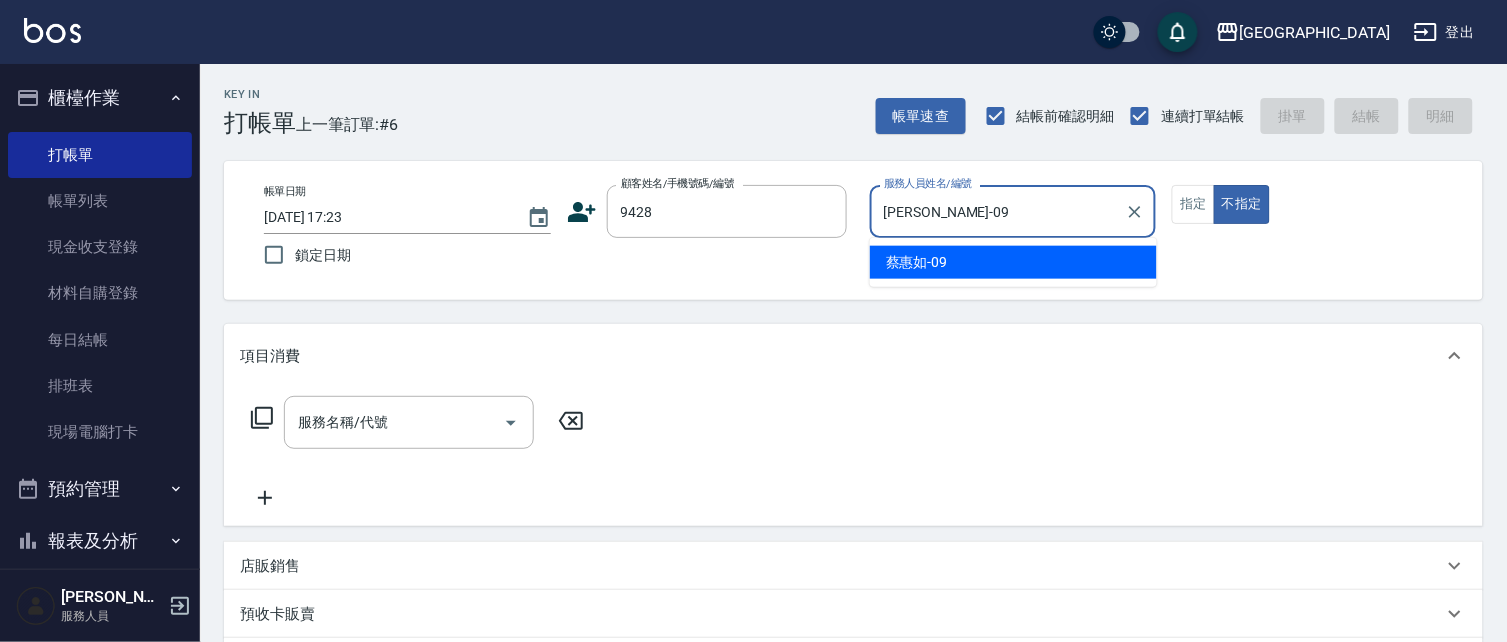 type on "false" 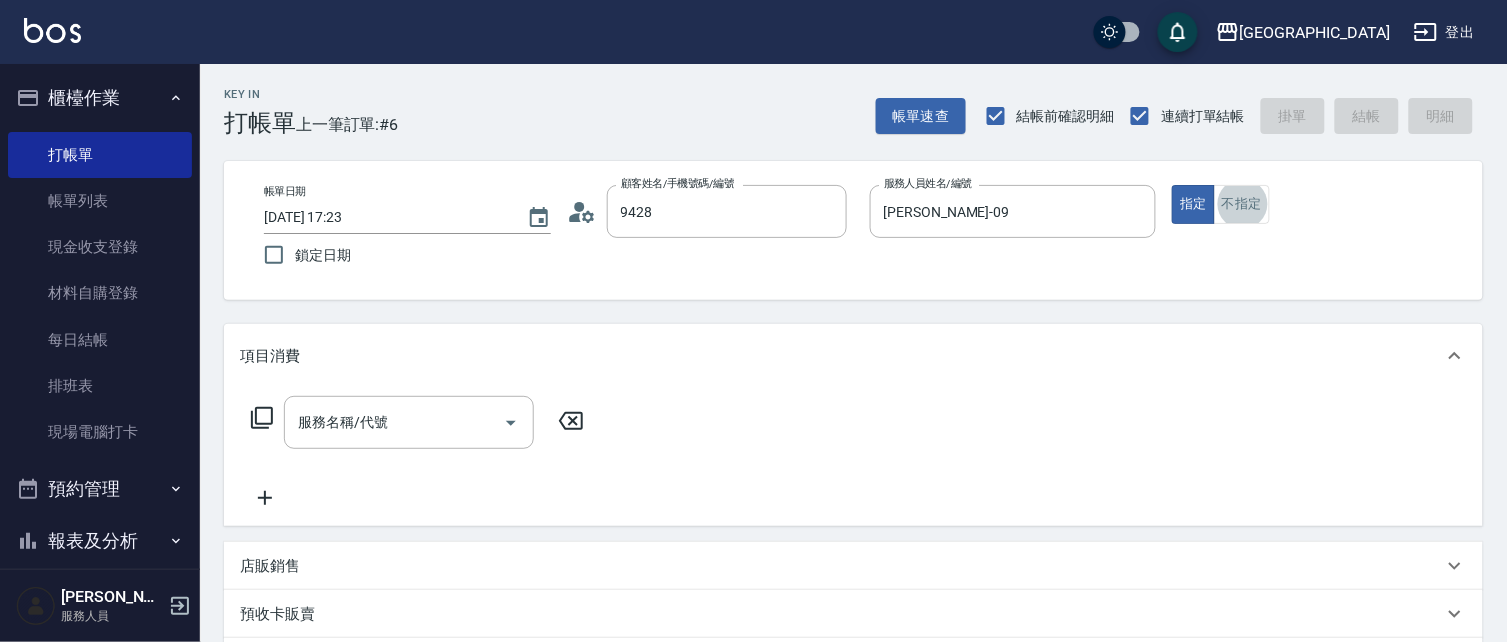 type on "呂秀貞/0926349332/9428" 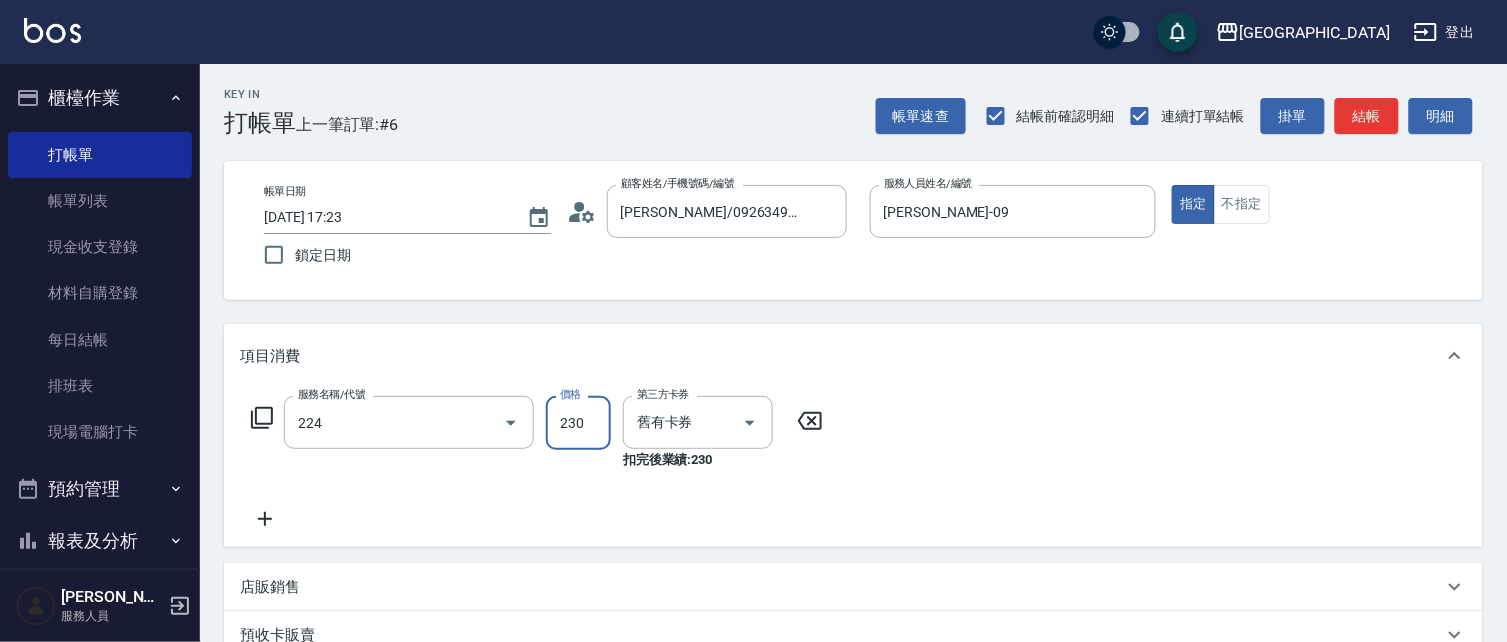 type on "洗髮(卡)230(224)" 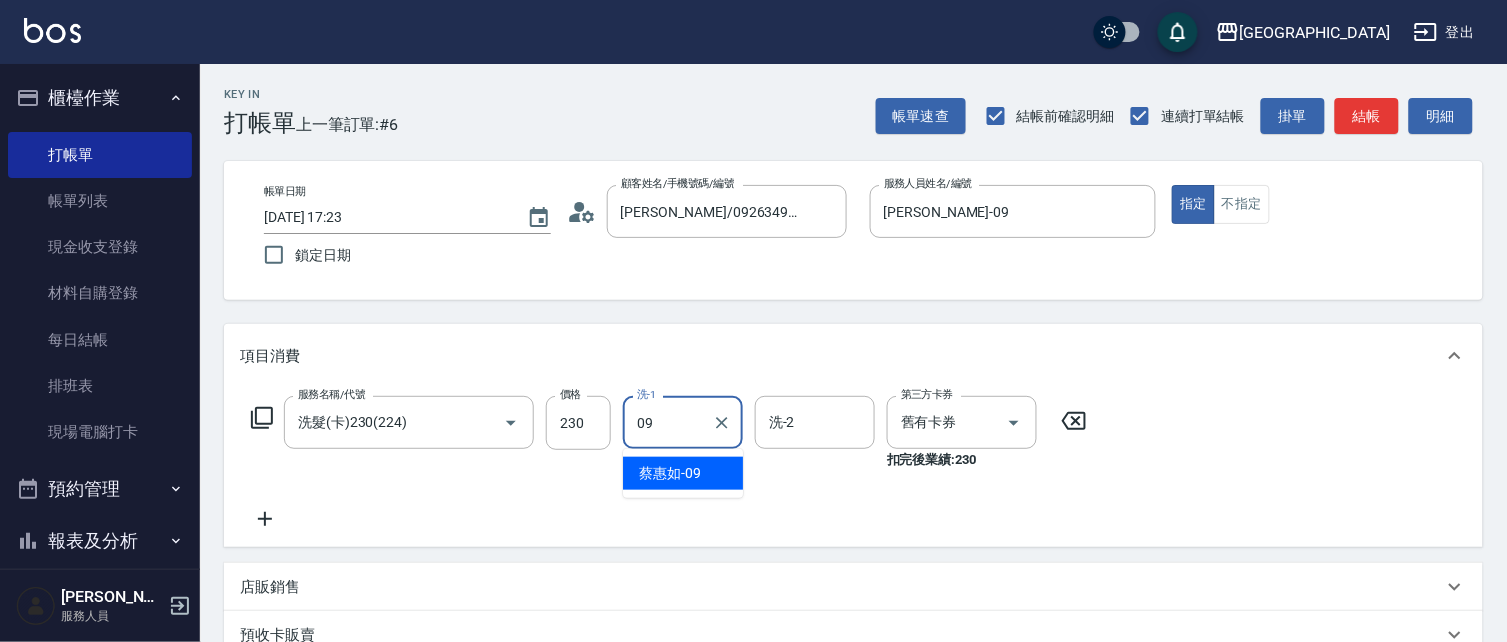 type on "蔡惠如-09" 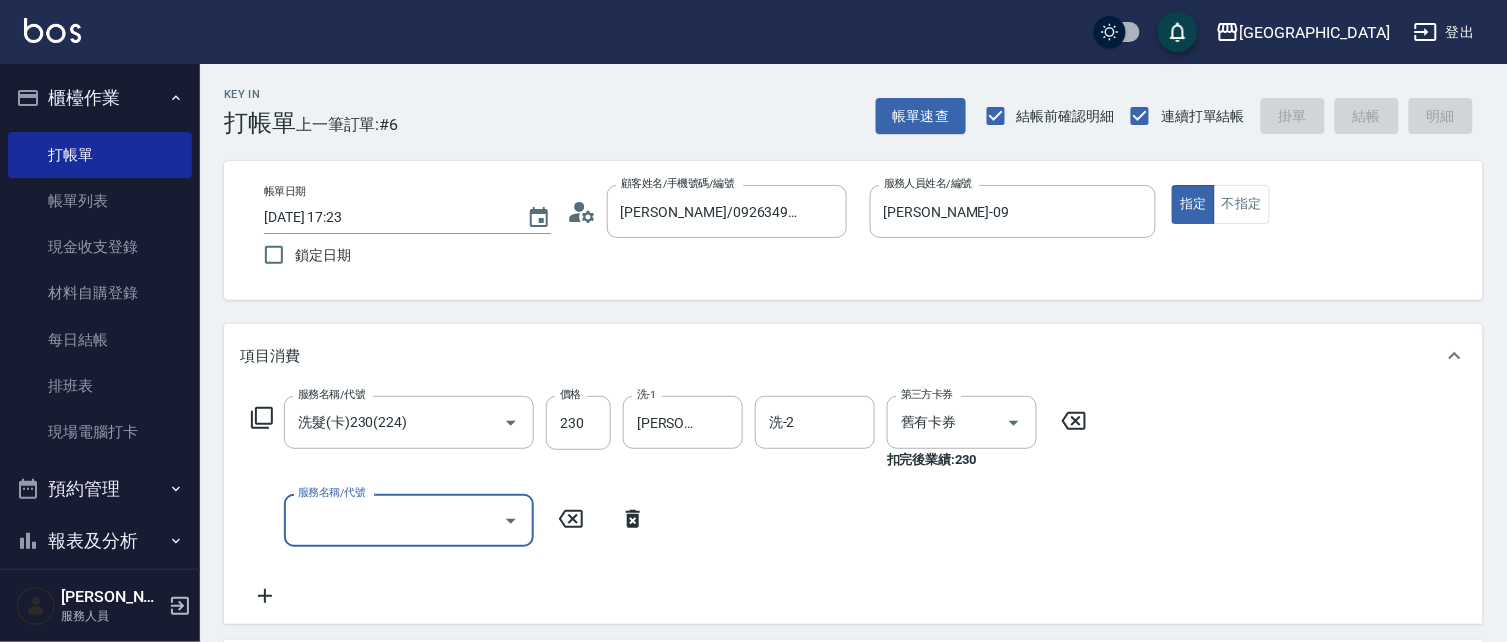type 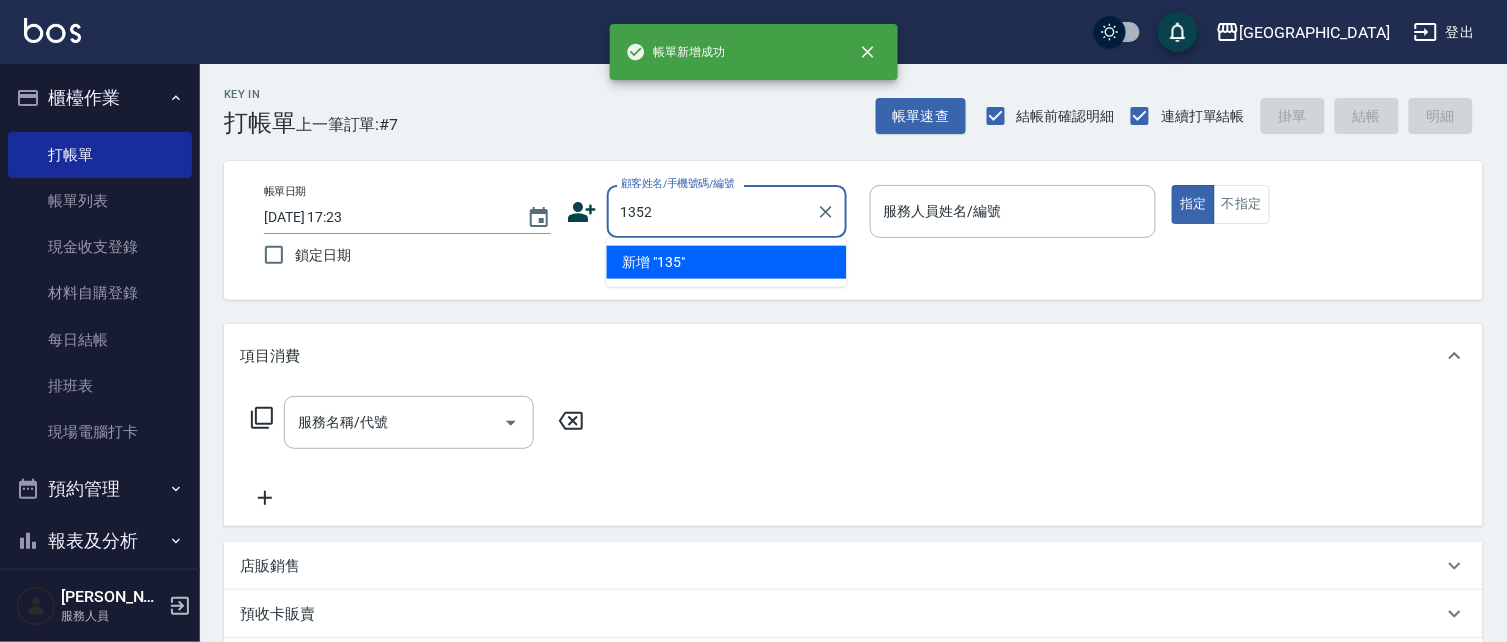 type on "1352" 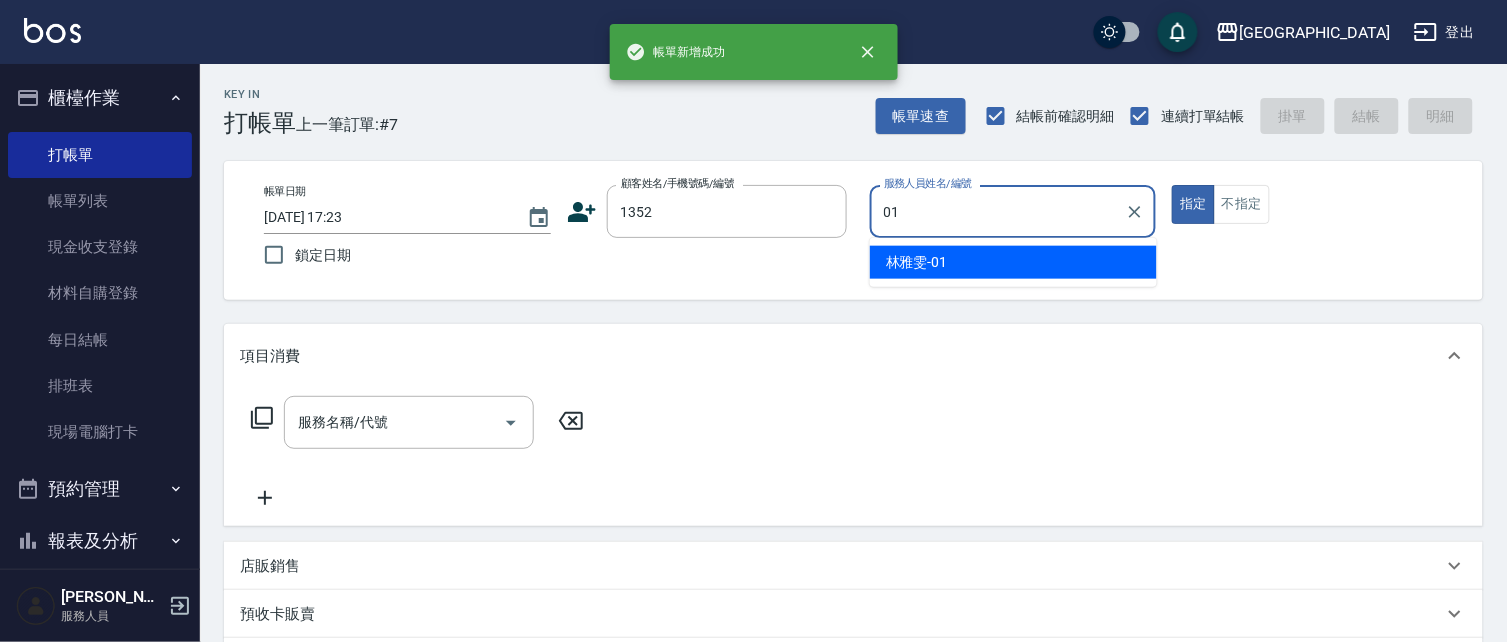 type on "林雅雯-01" 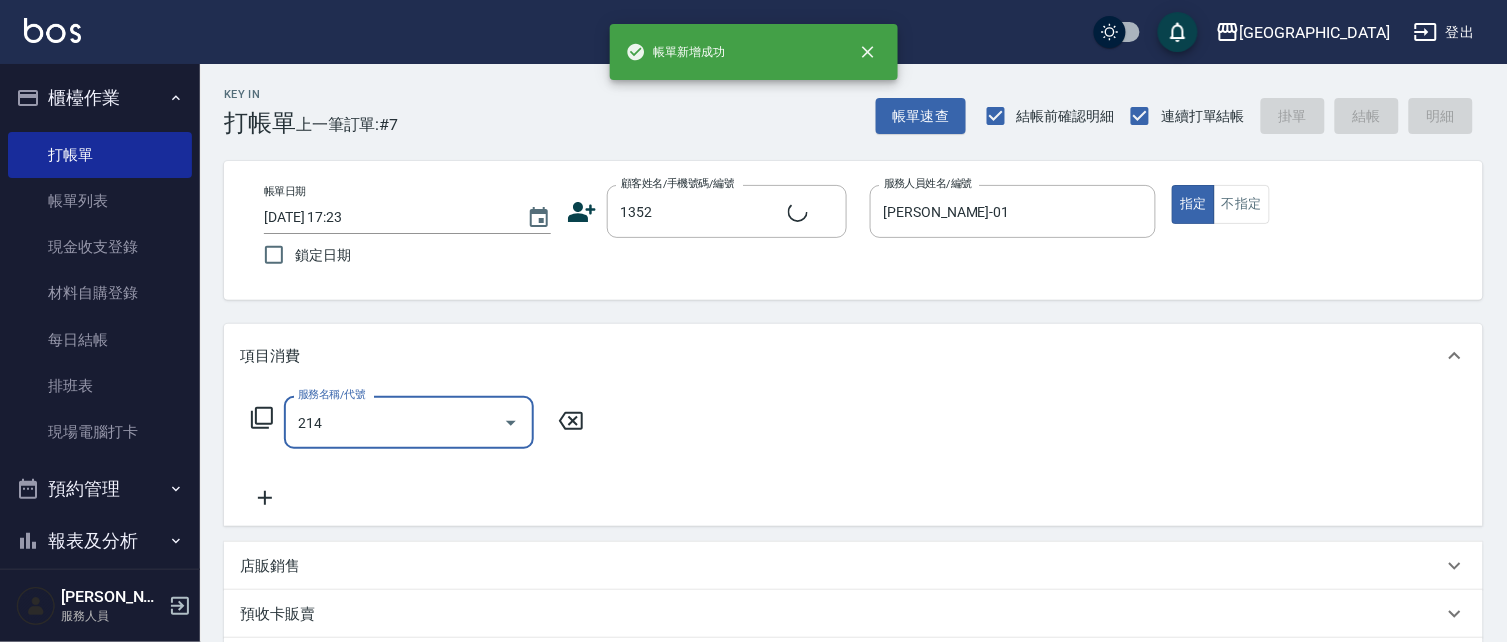 type on "214" 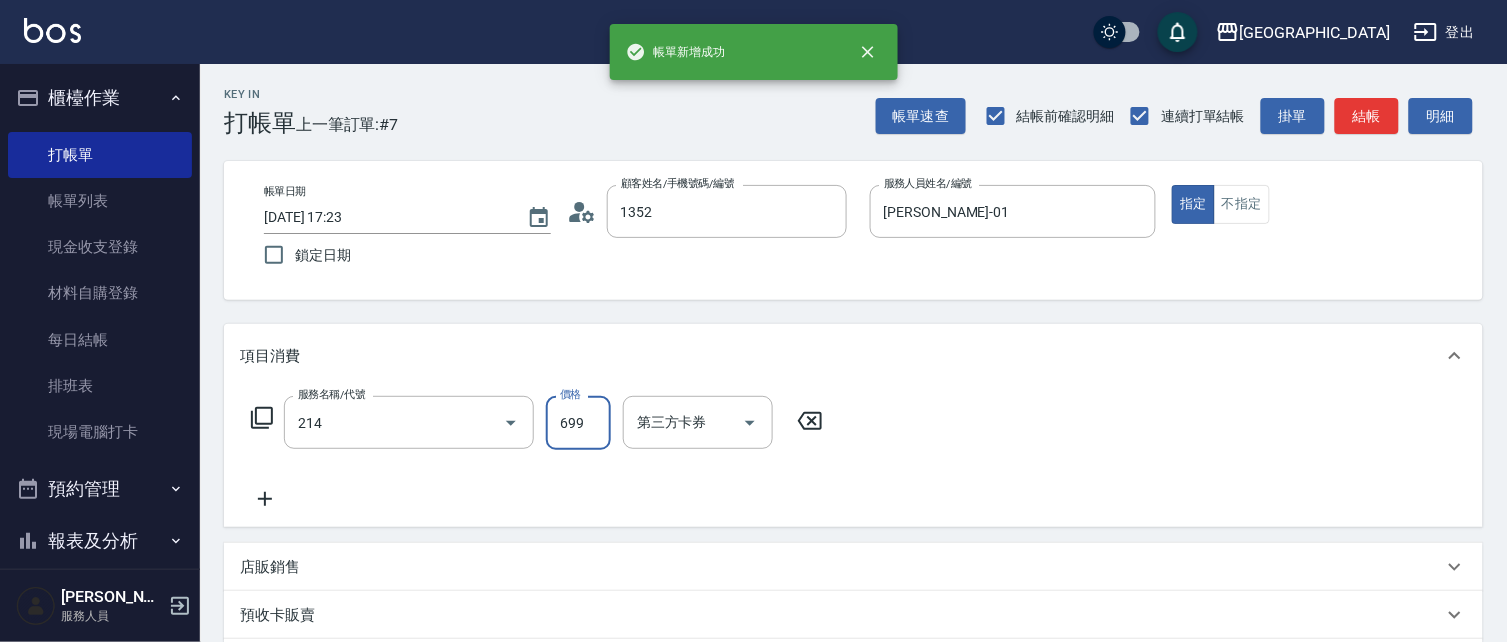 type on "林雅雯/0421/1352" 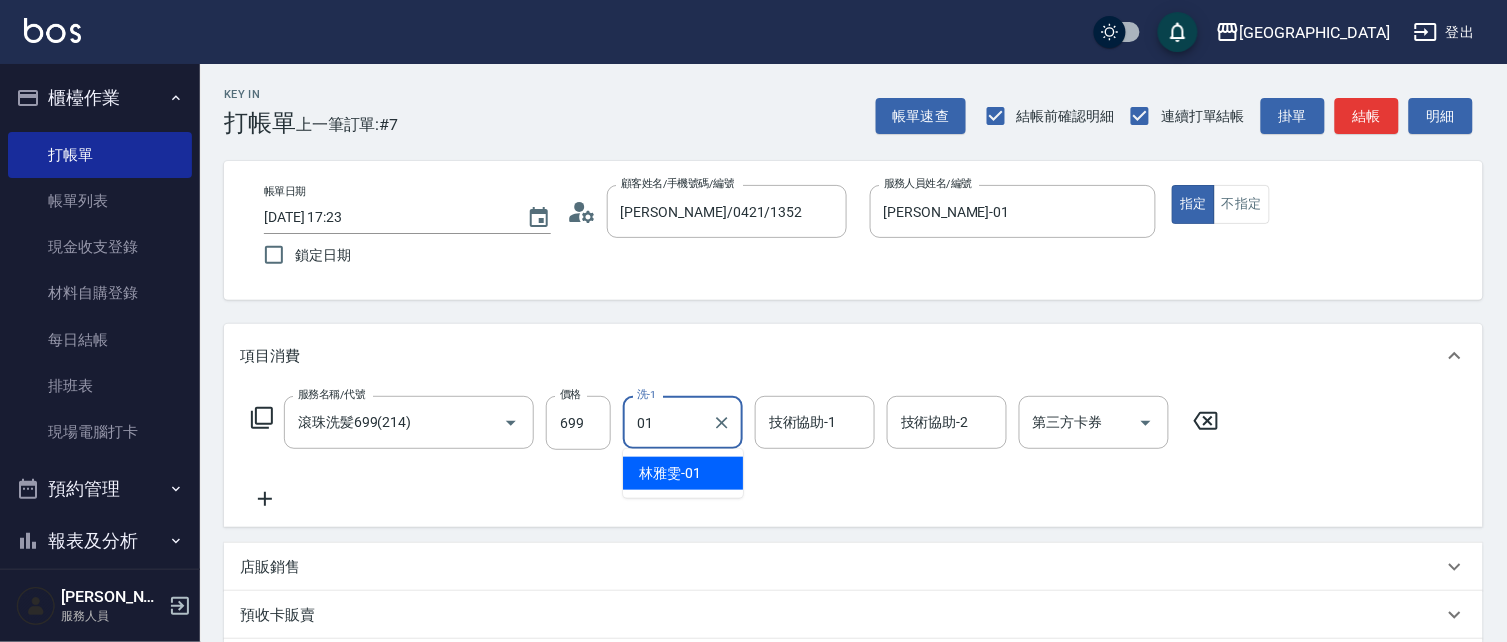 type on "林雅雯-01" 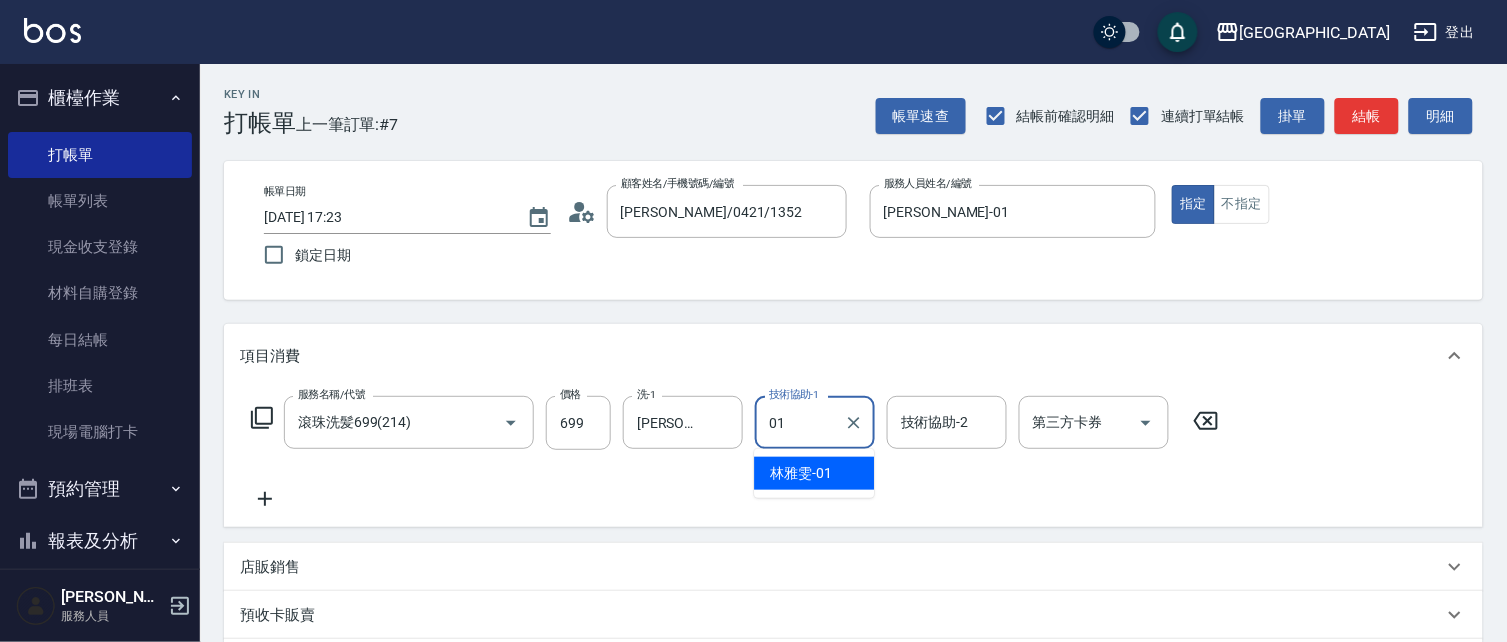 type on "林雅雯-01" 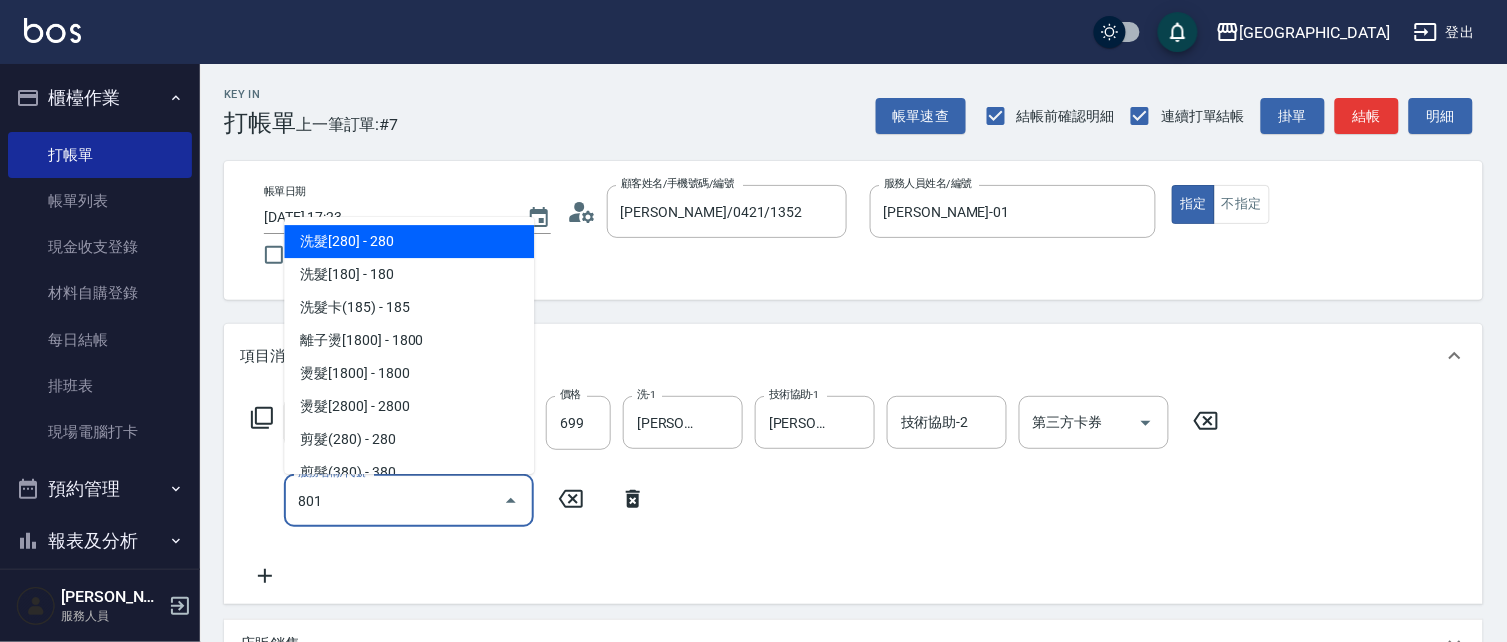 type on "潤絲(801)" 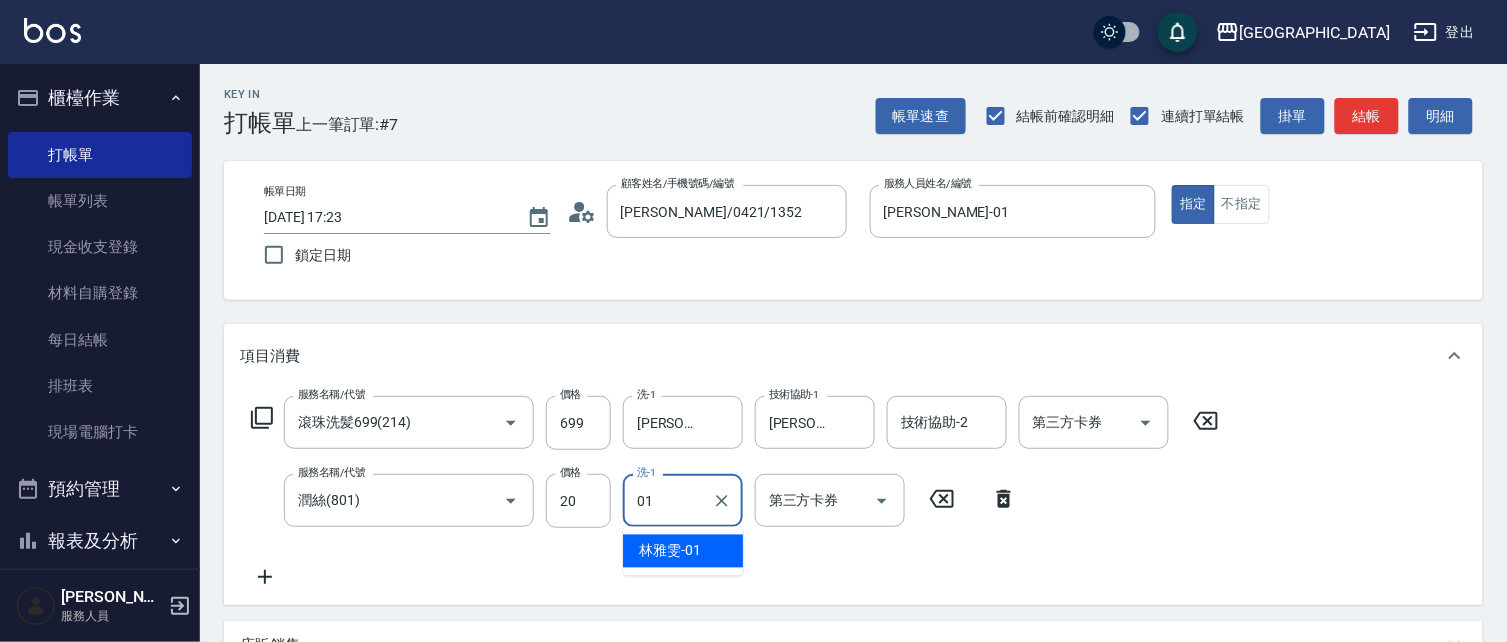 type on "林雅雯-01" 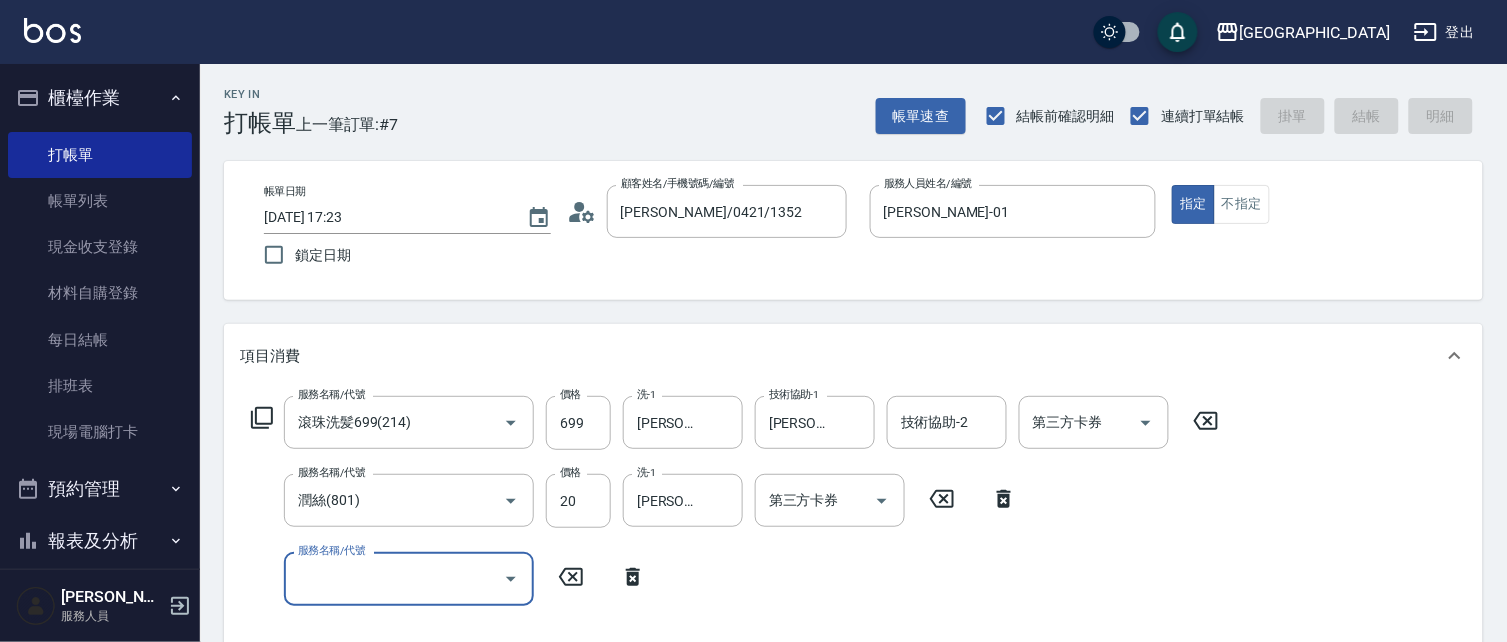 type 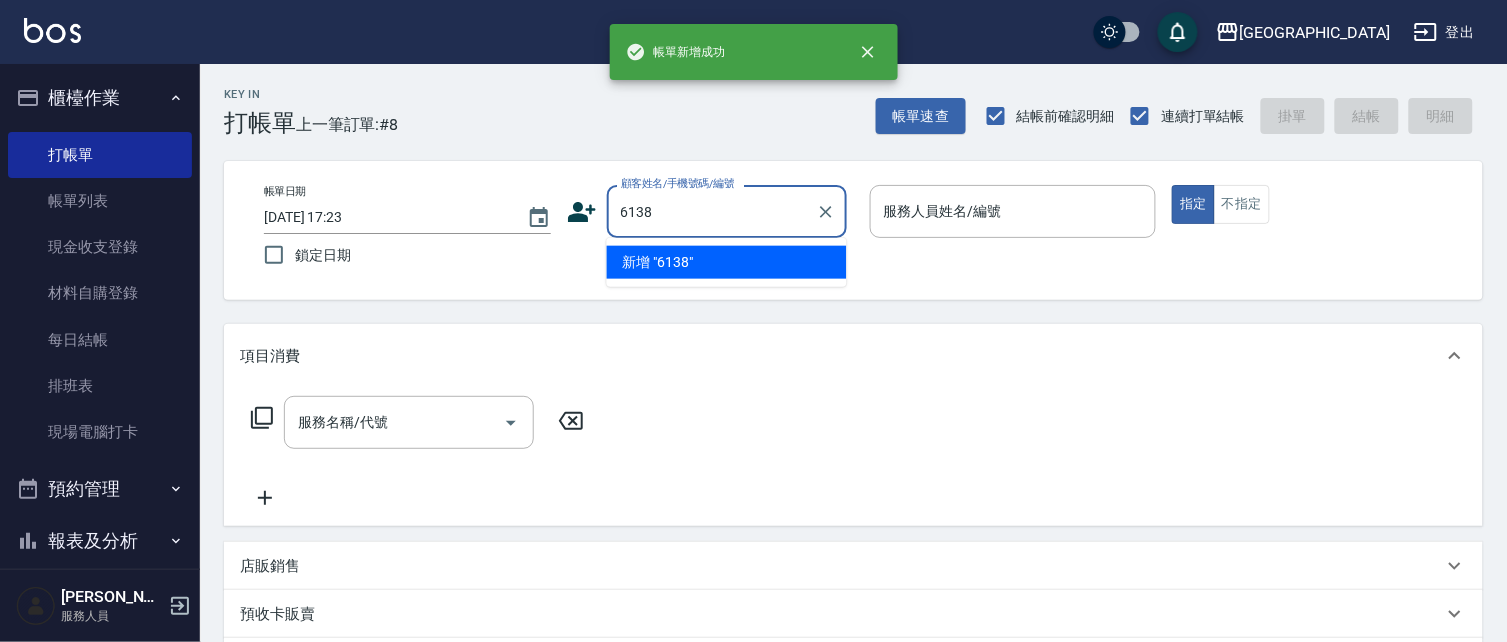 type on "6138" 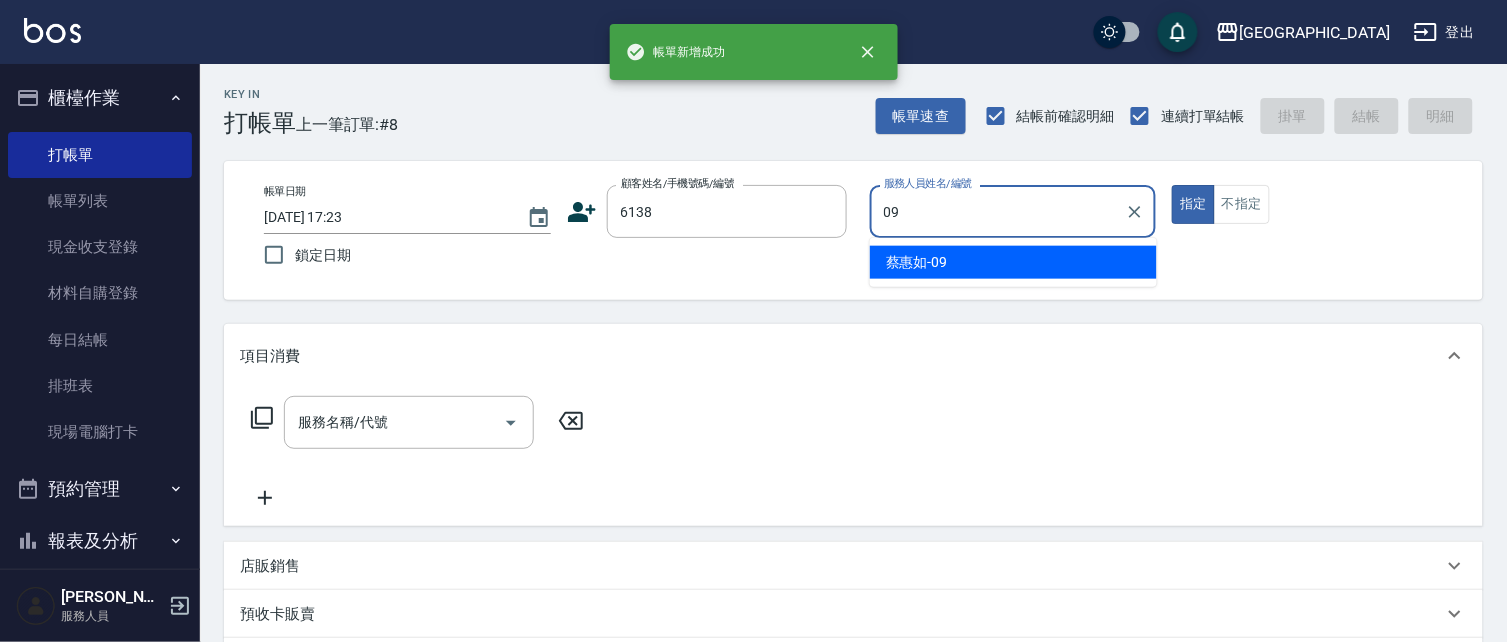 type on "蔡惠如-09" 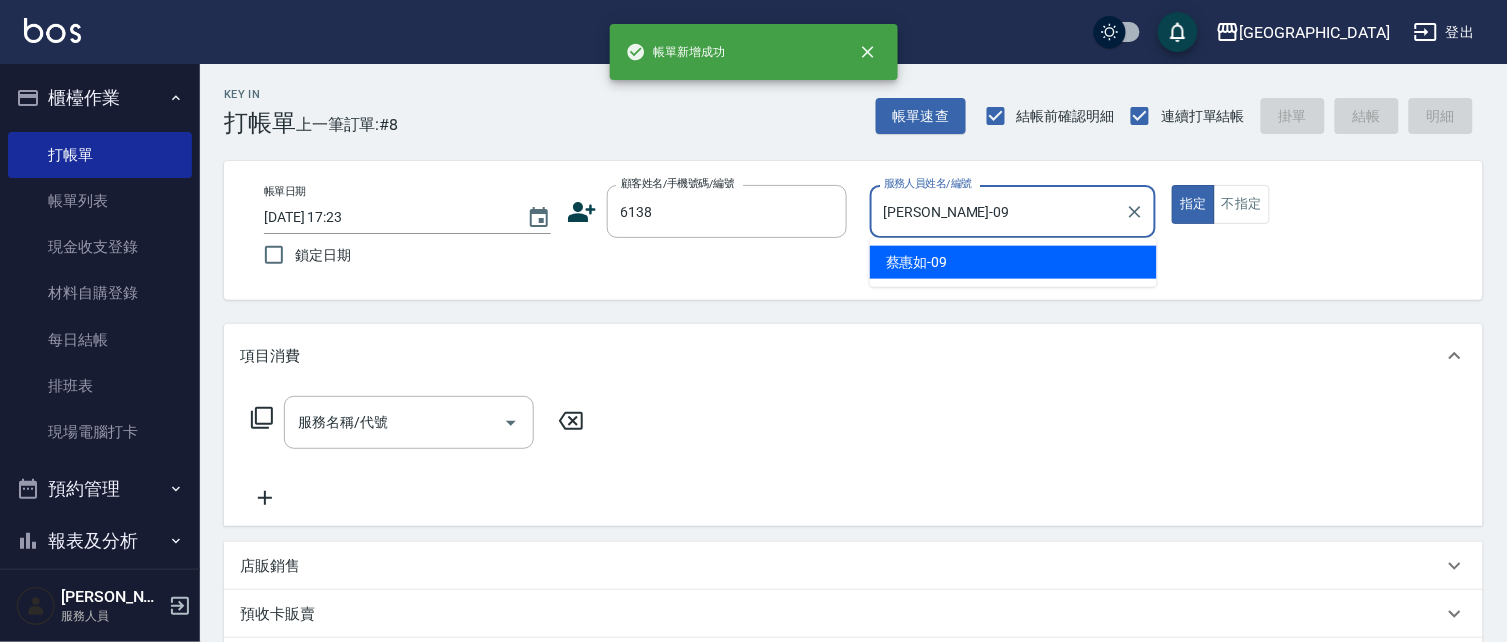 type on "孟婷/0920933898/6138" 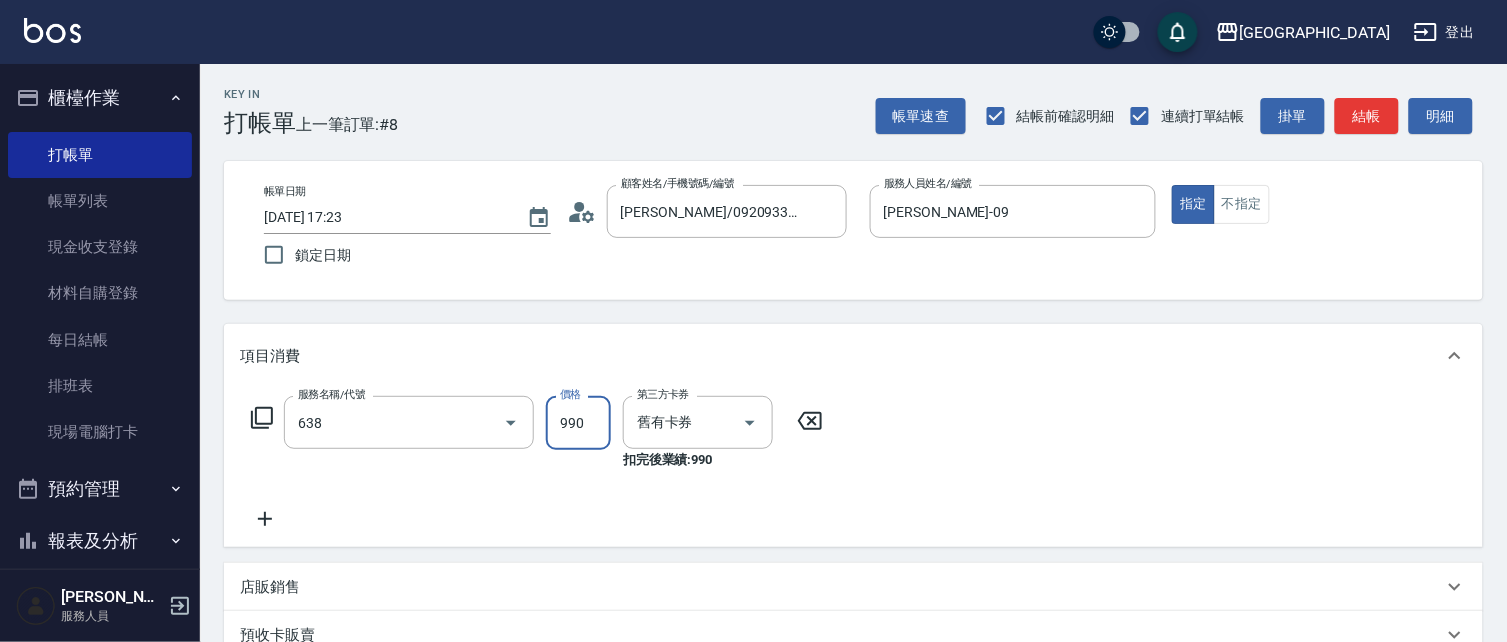 type on "(芙)頭皮養護套卡(638)" 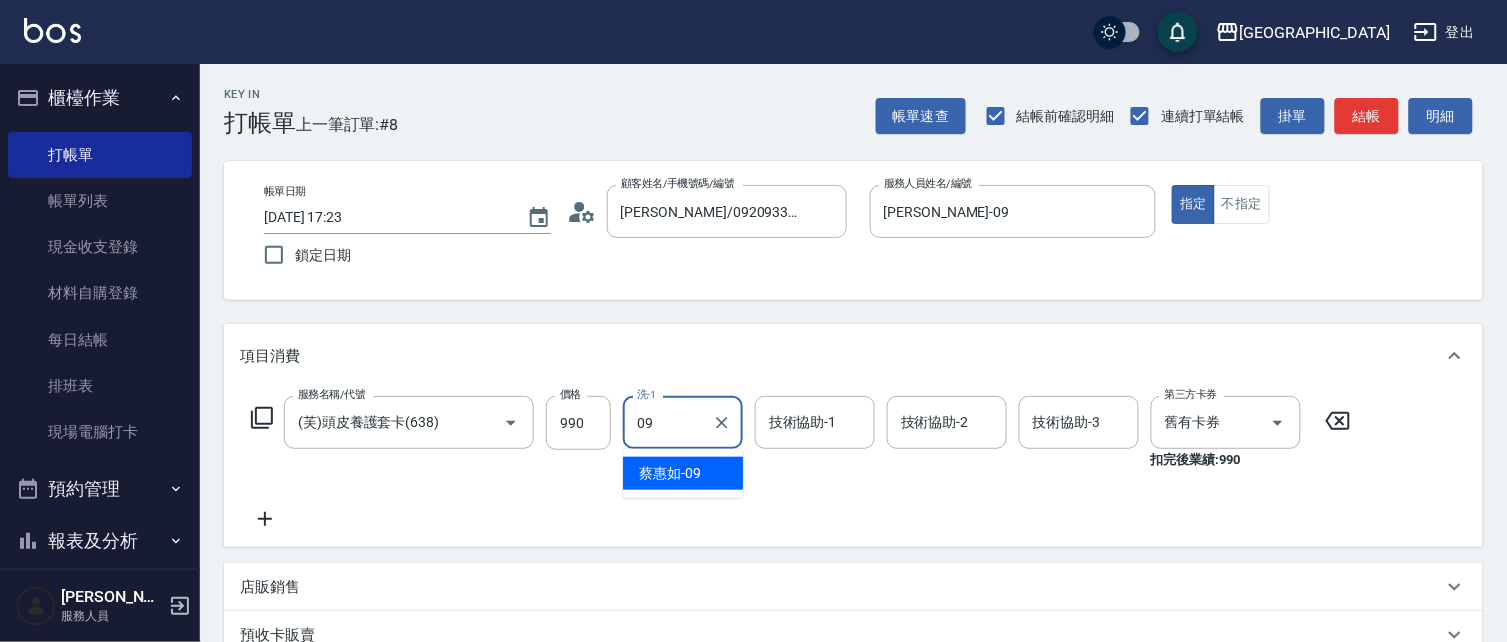 type on "蔡惠如-09" 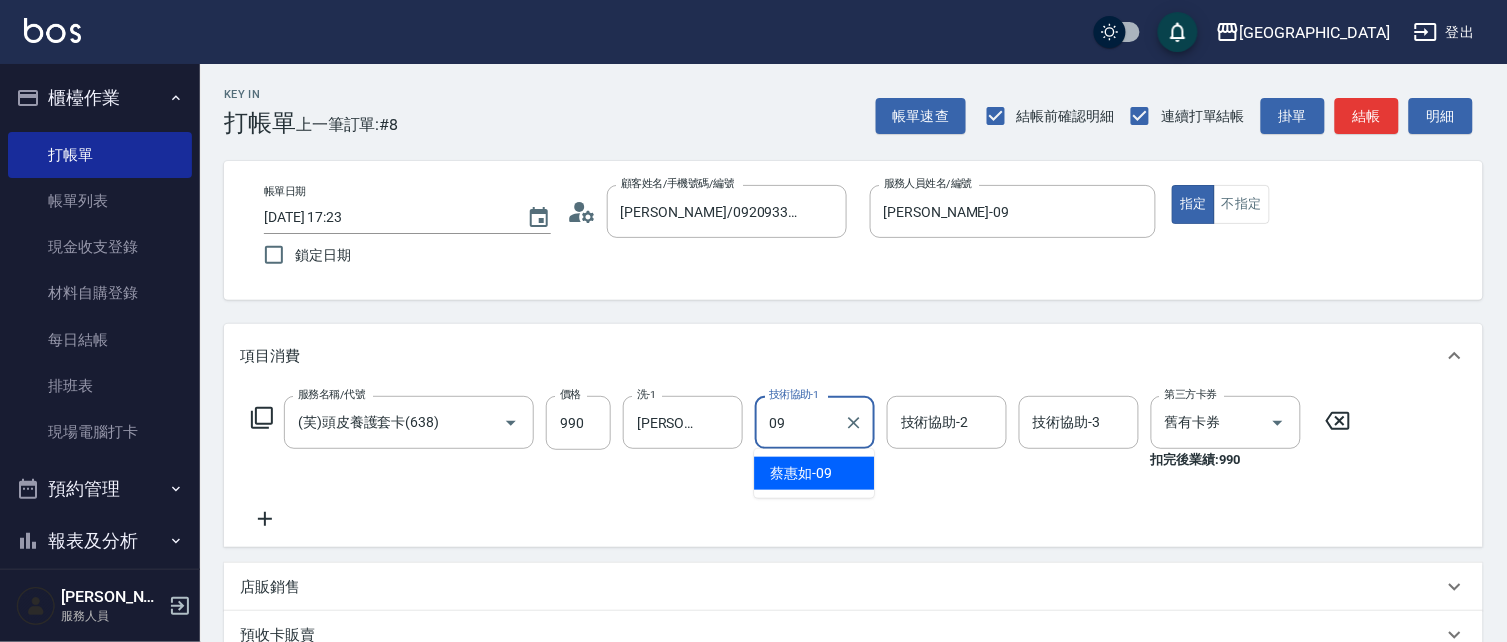 type on "蔡惠如-09" 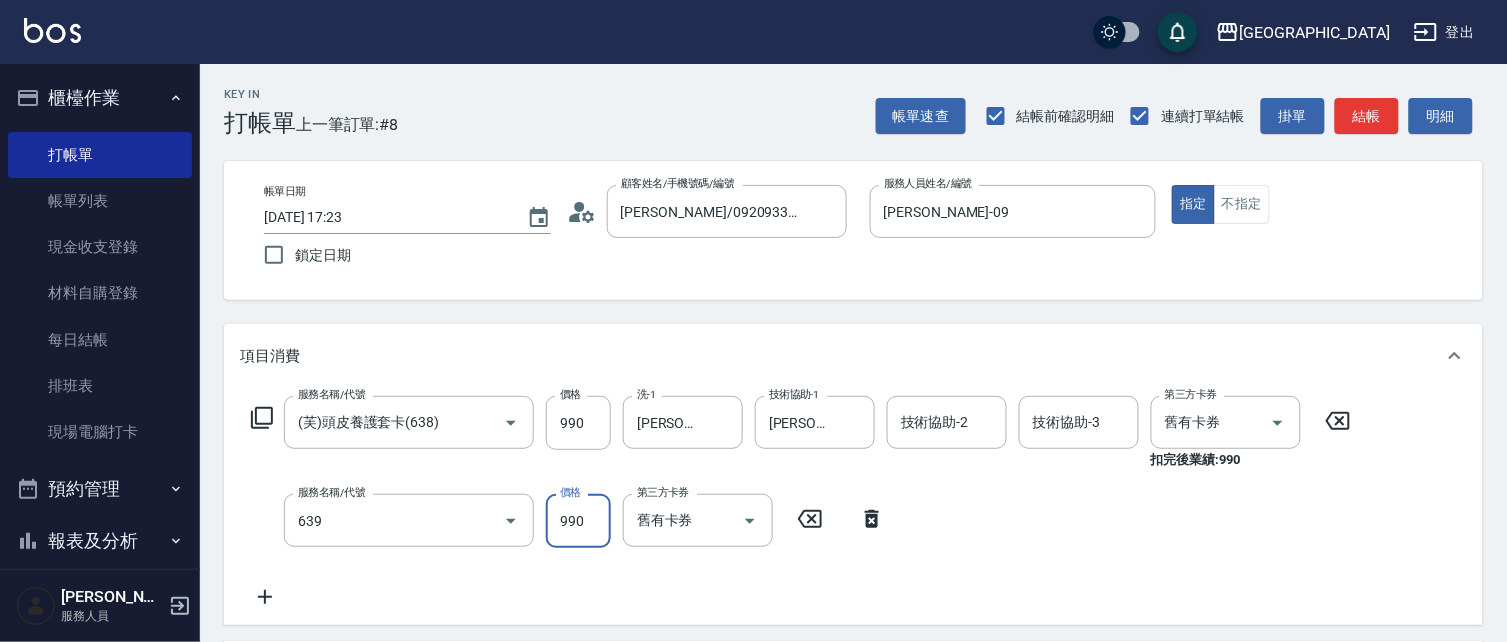 type on "(芙)蘆薈髮膜套卡(自材)(639)" 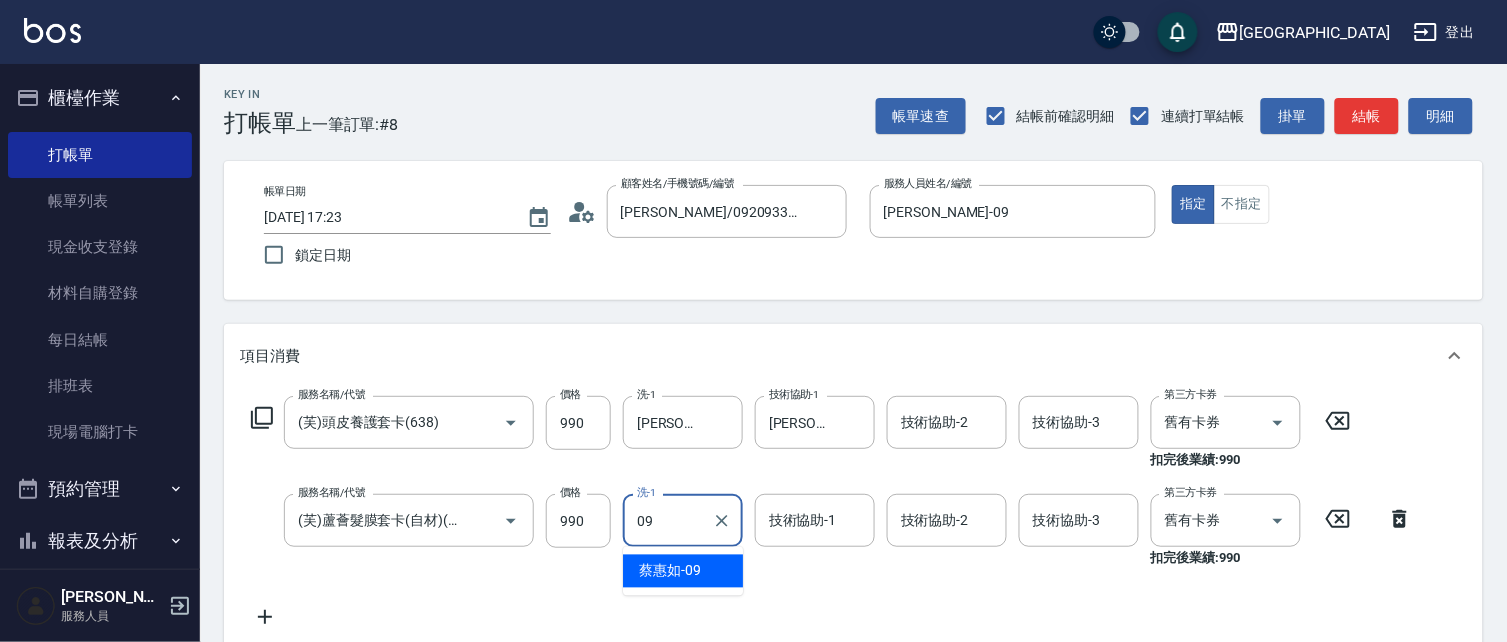 type on "09" 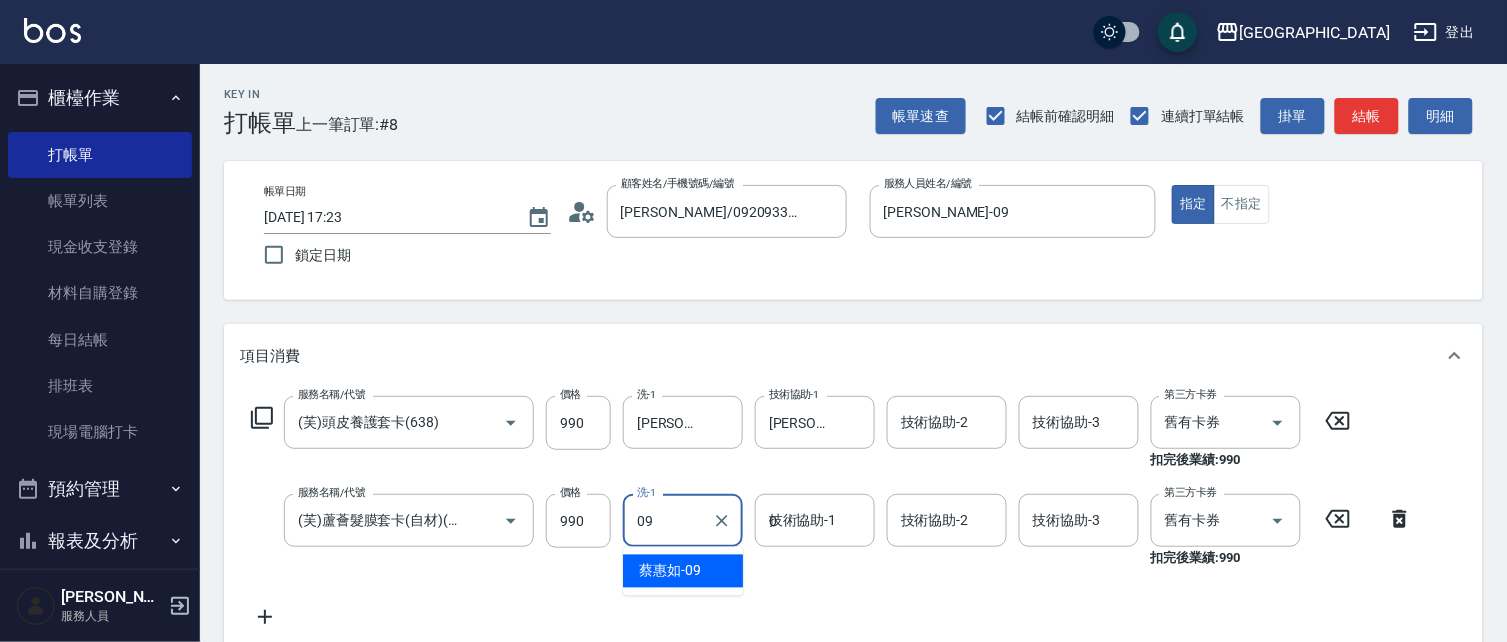 type on "蔡惠如-09" 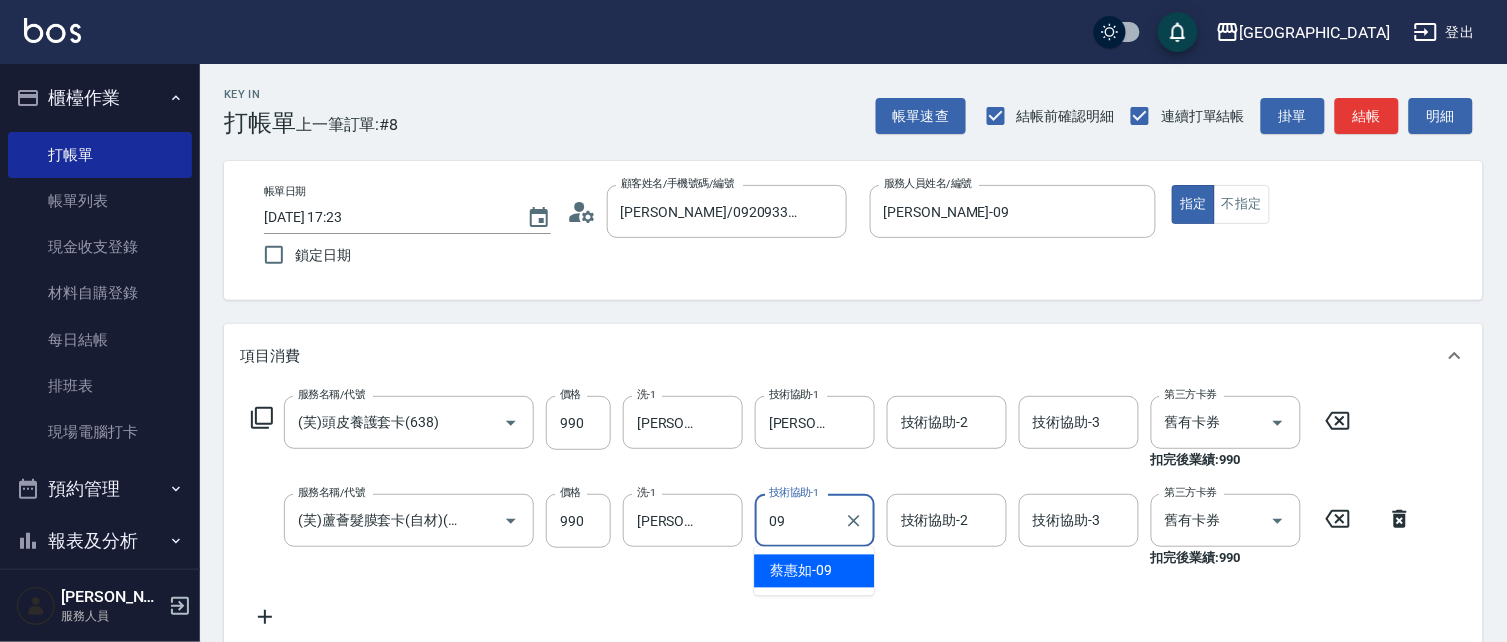 type on "蔡惠如-09" 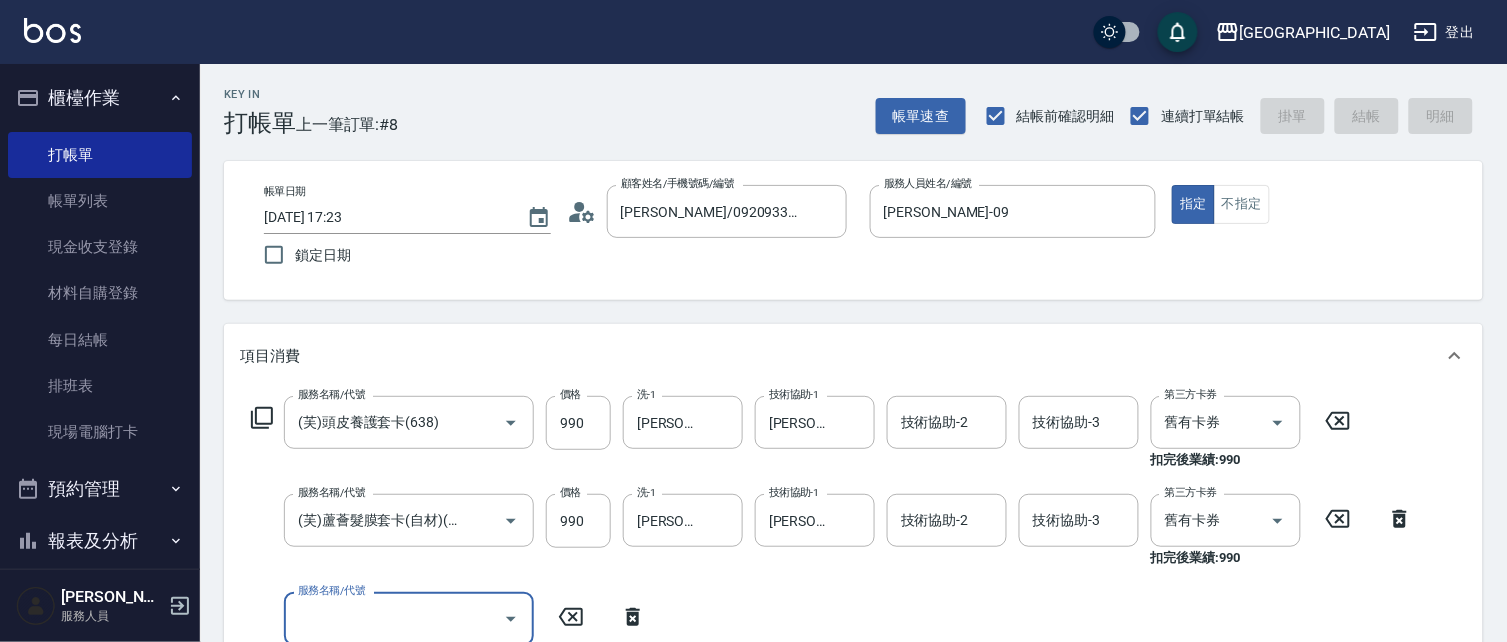 scroll, scrollTop: 0, scrollLeft: 0, axis: both 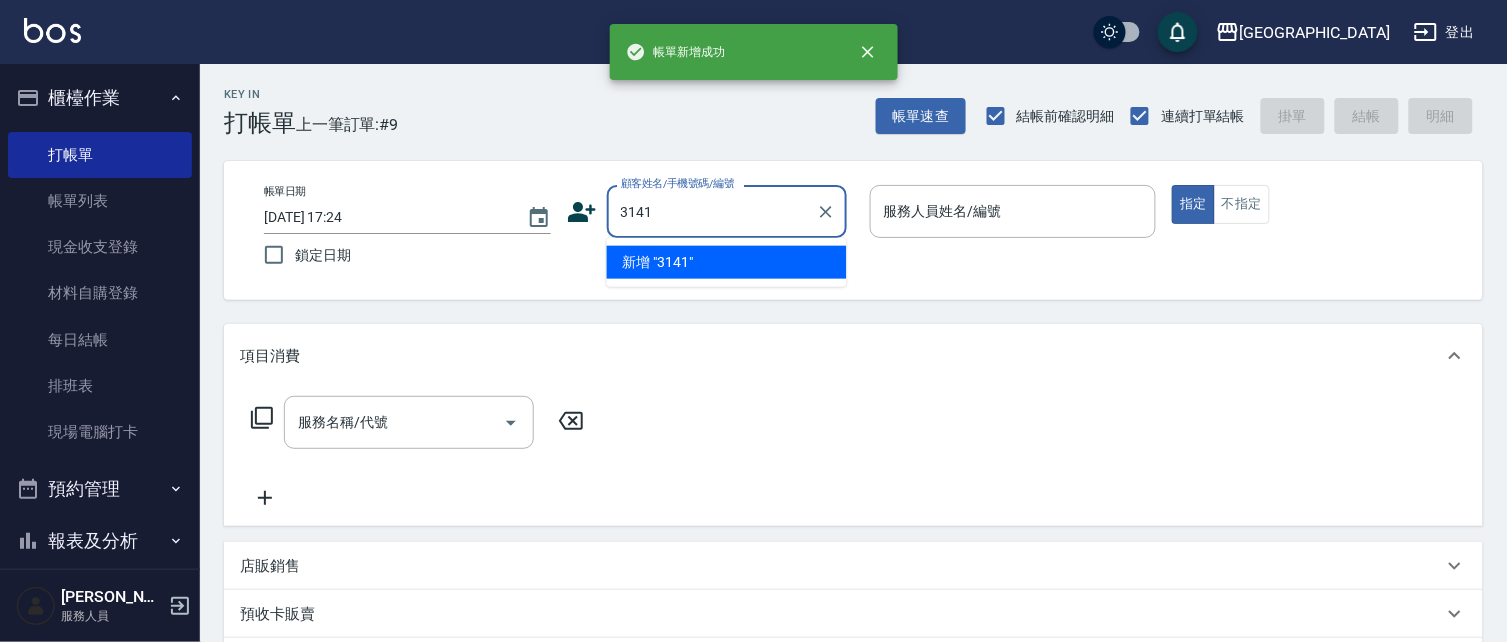 type on "3141" 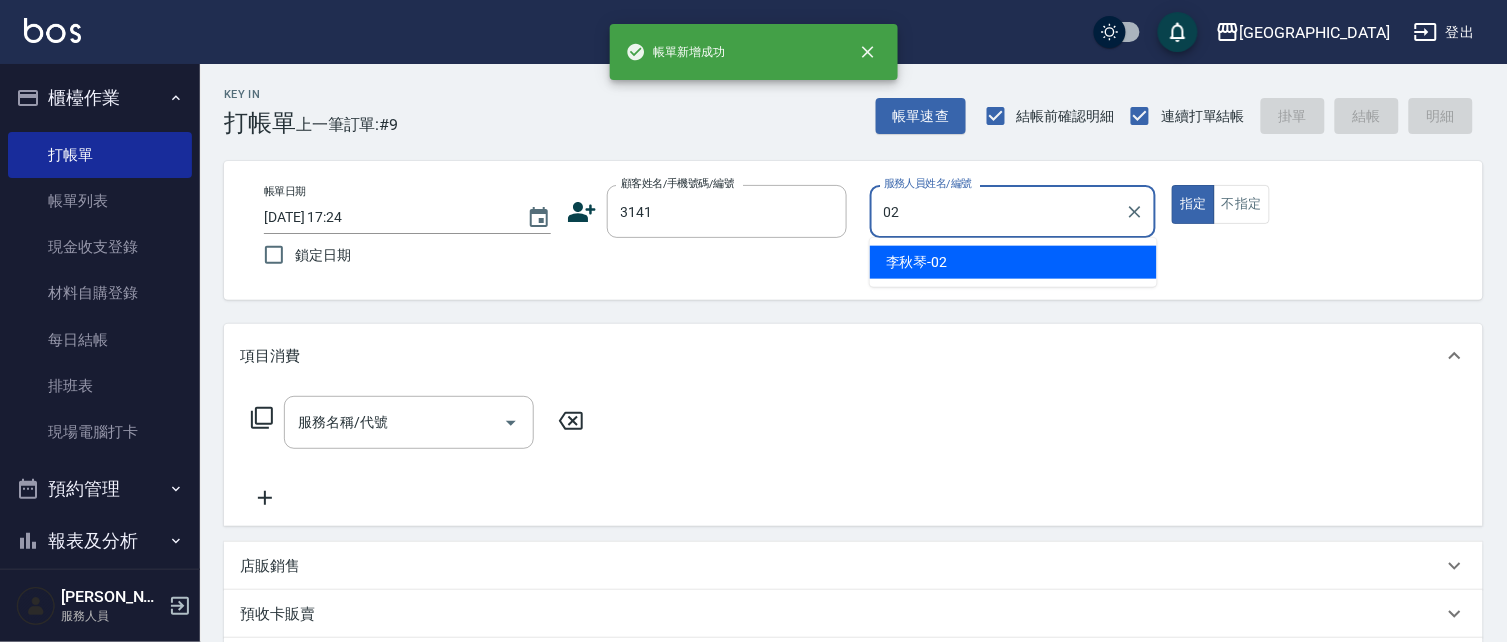 type on "李秋琴-02" 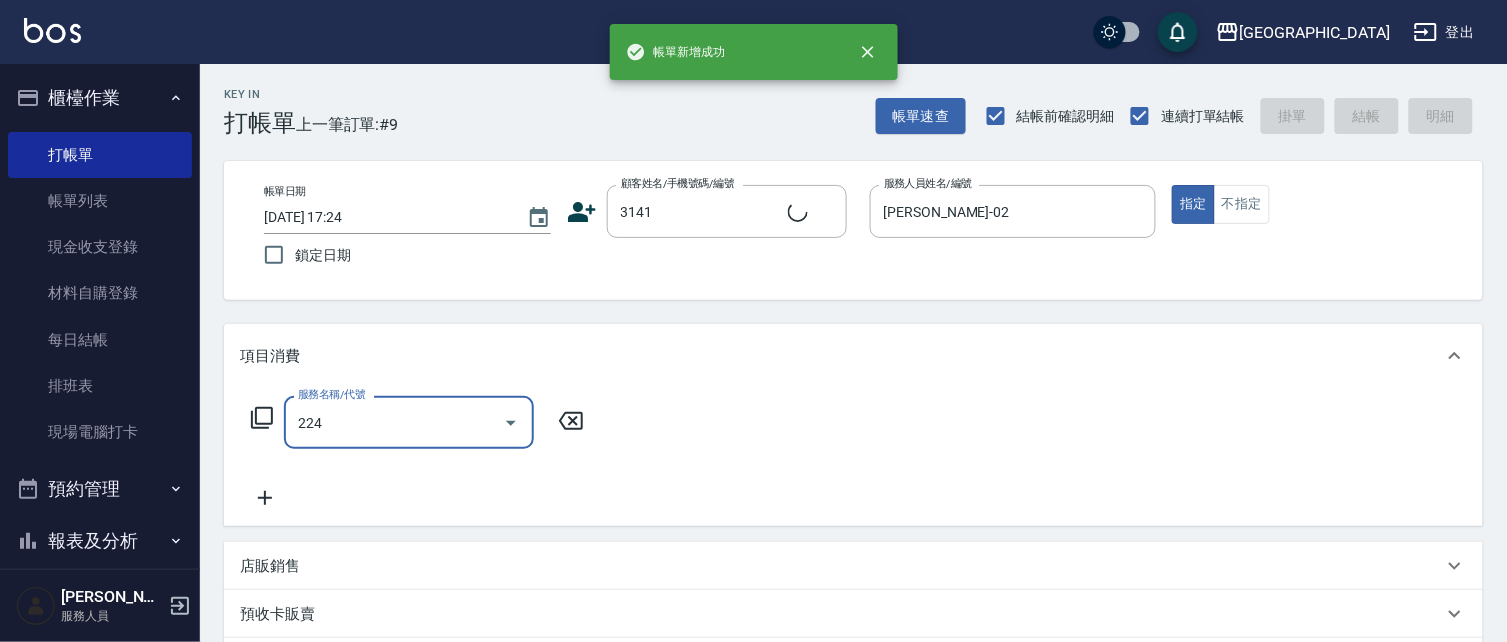 type on "224" 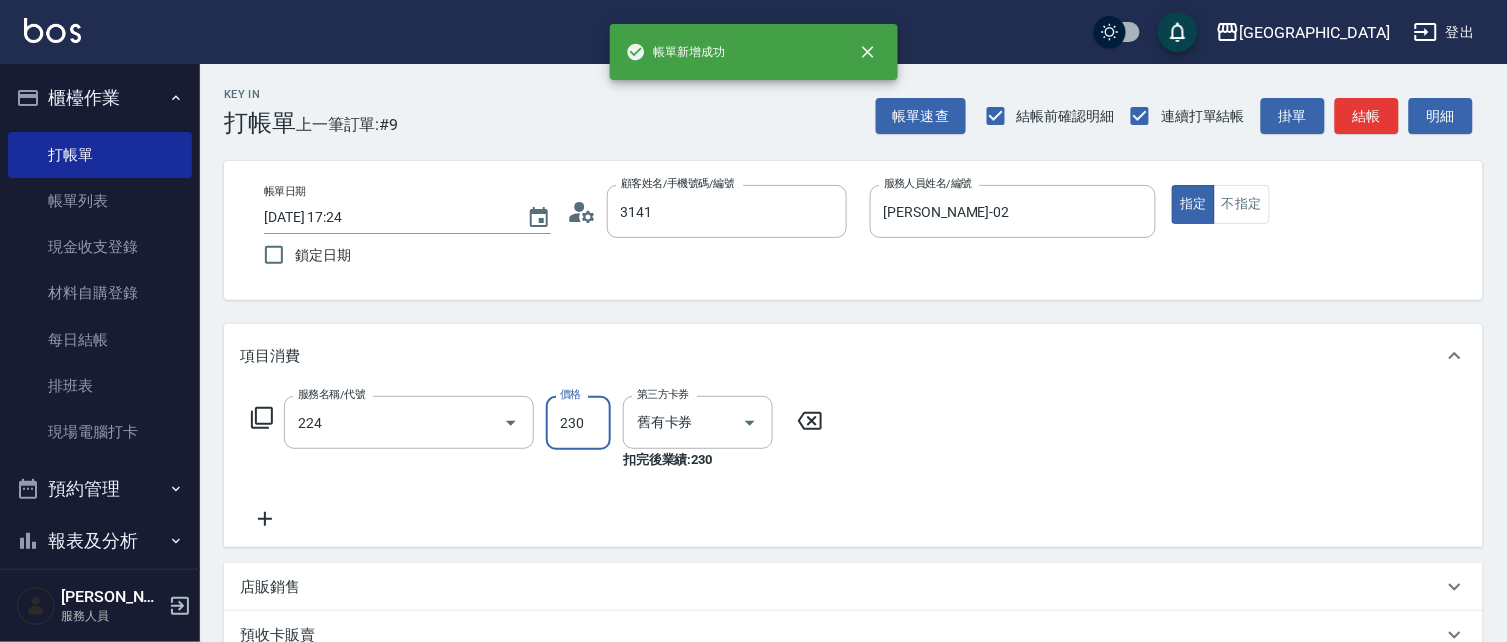 type on "黃秀玲/0986086430/3141" 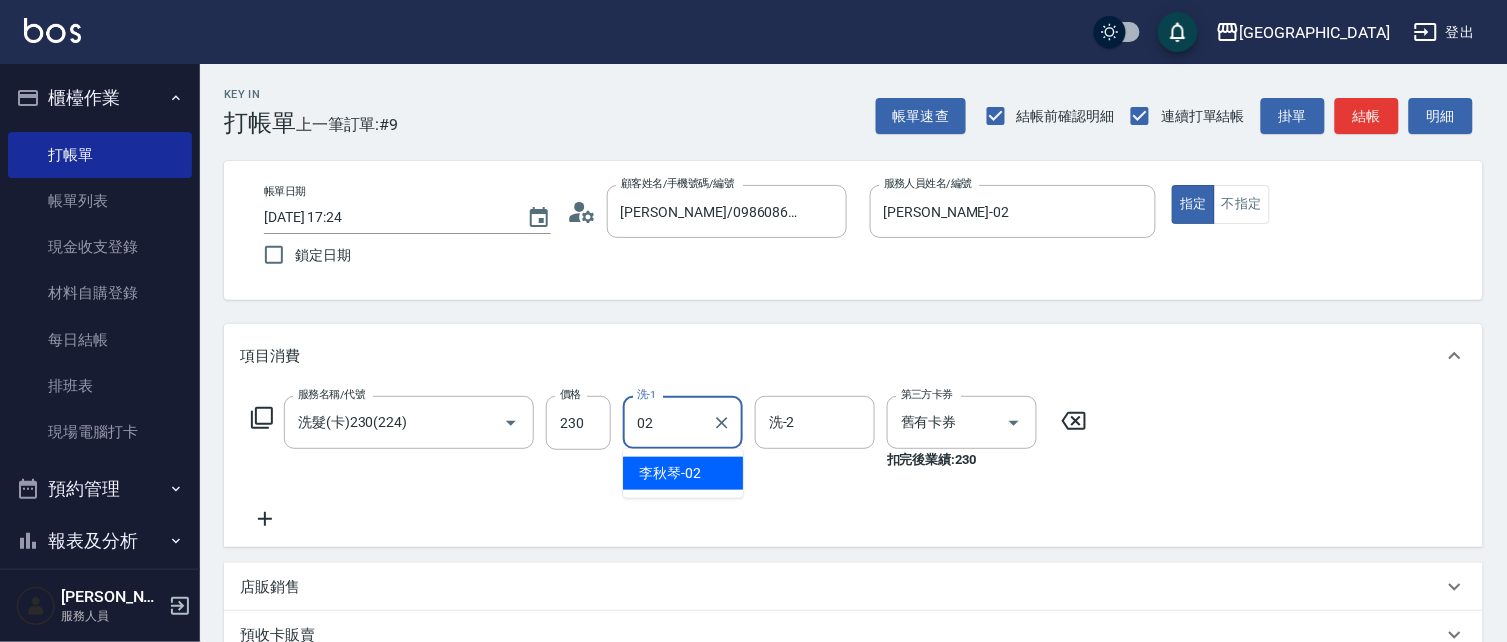 type on "李秋琴-02" 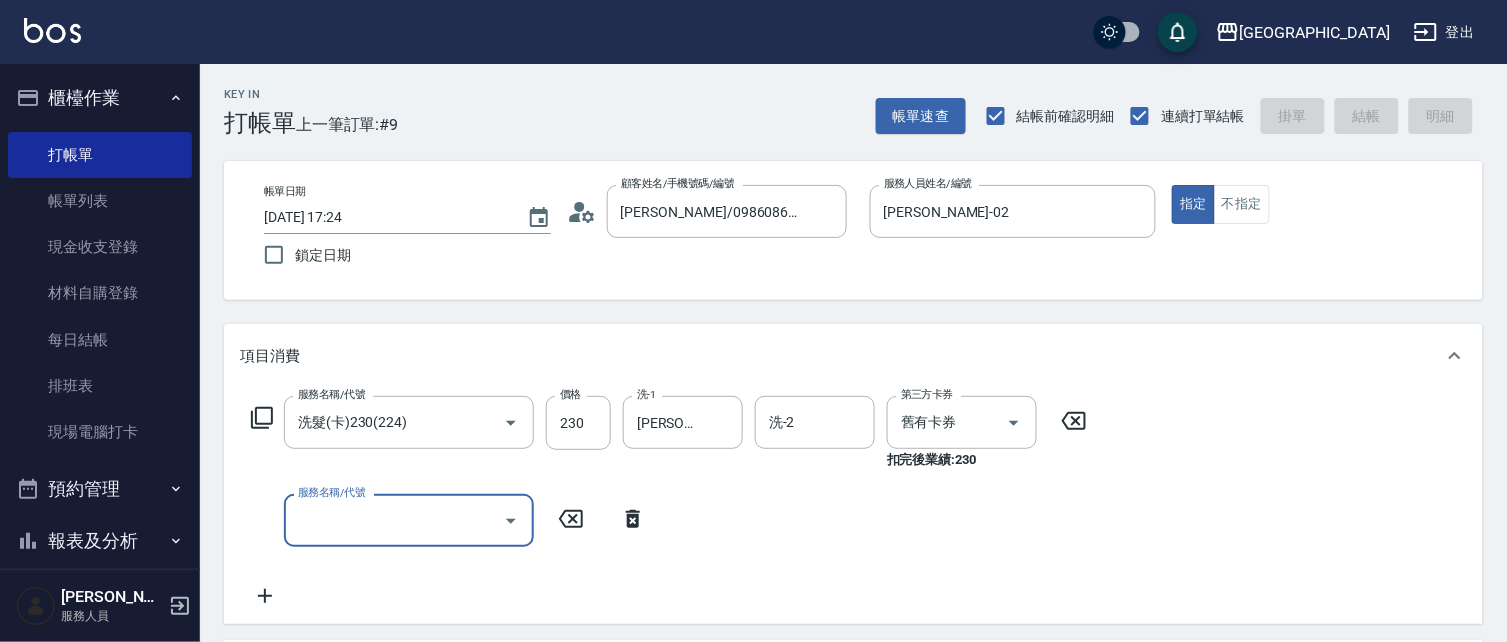 type 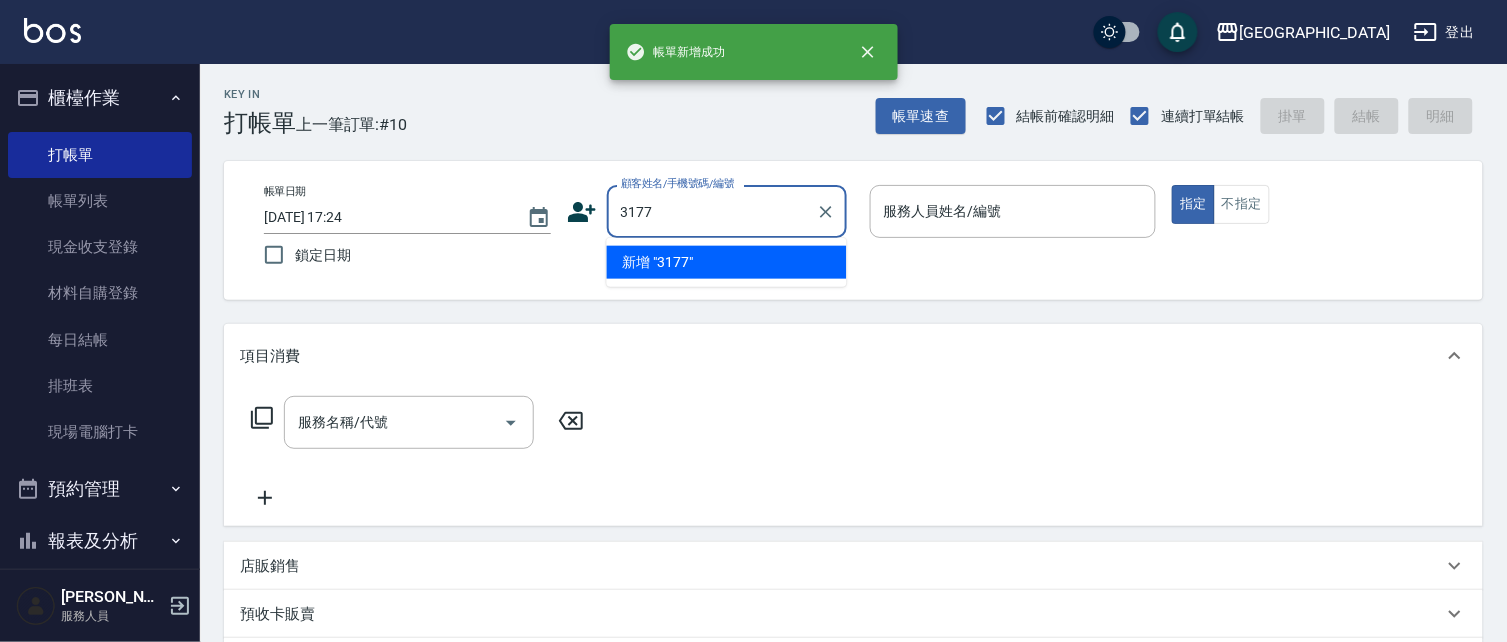 type on "3177" 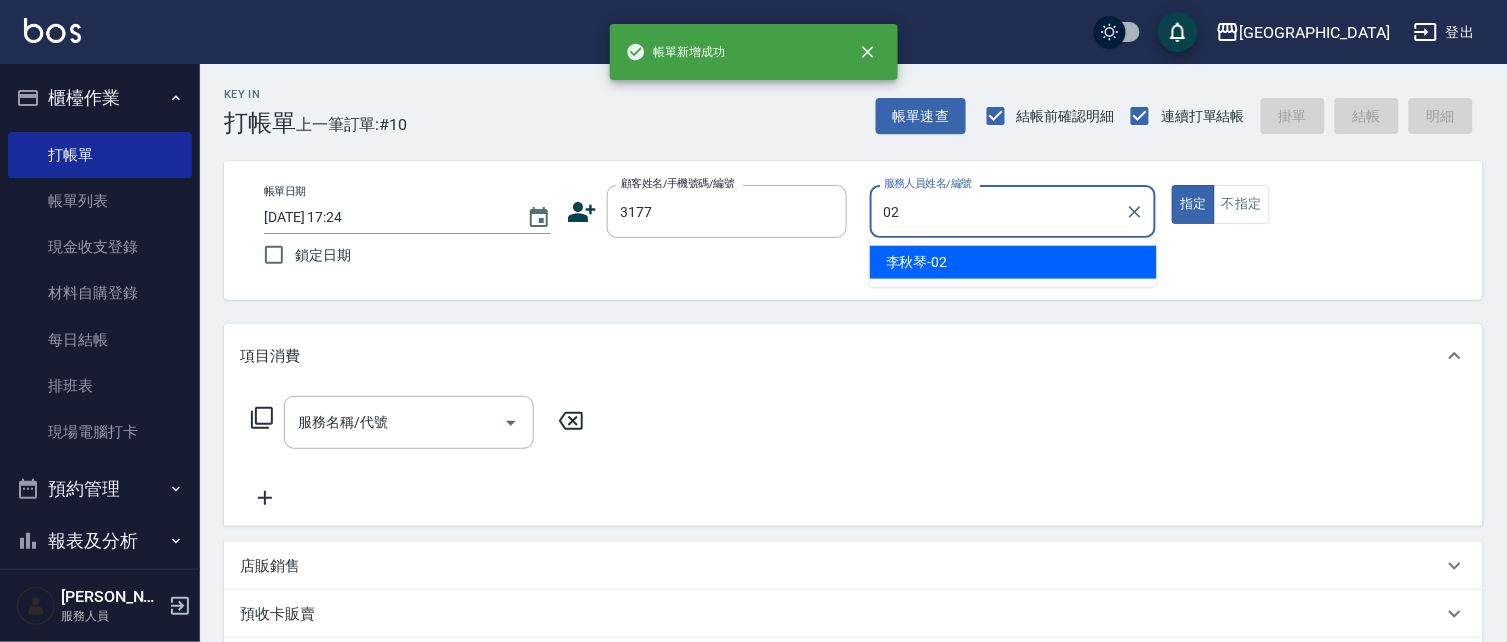 type on "李秋琴-02" 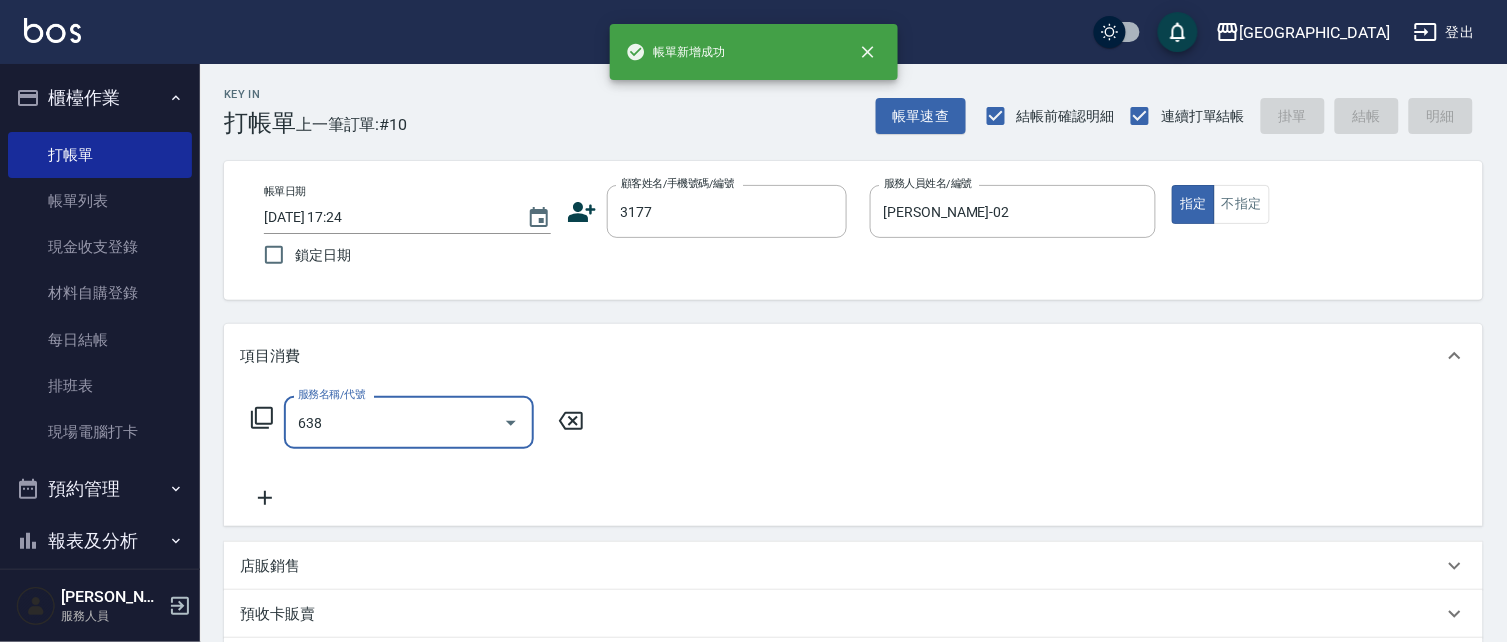 type on "638" 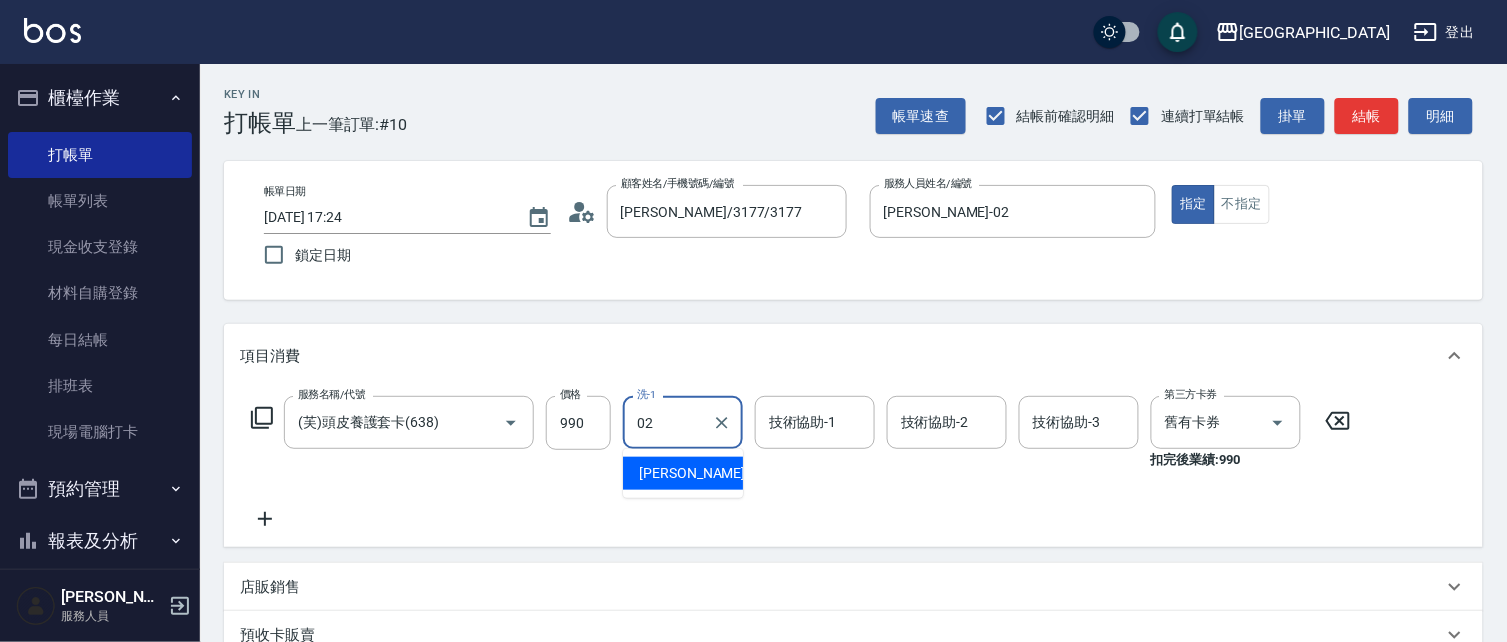type on "李秋琴-02" 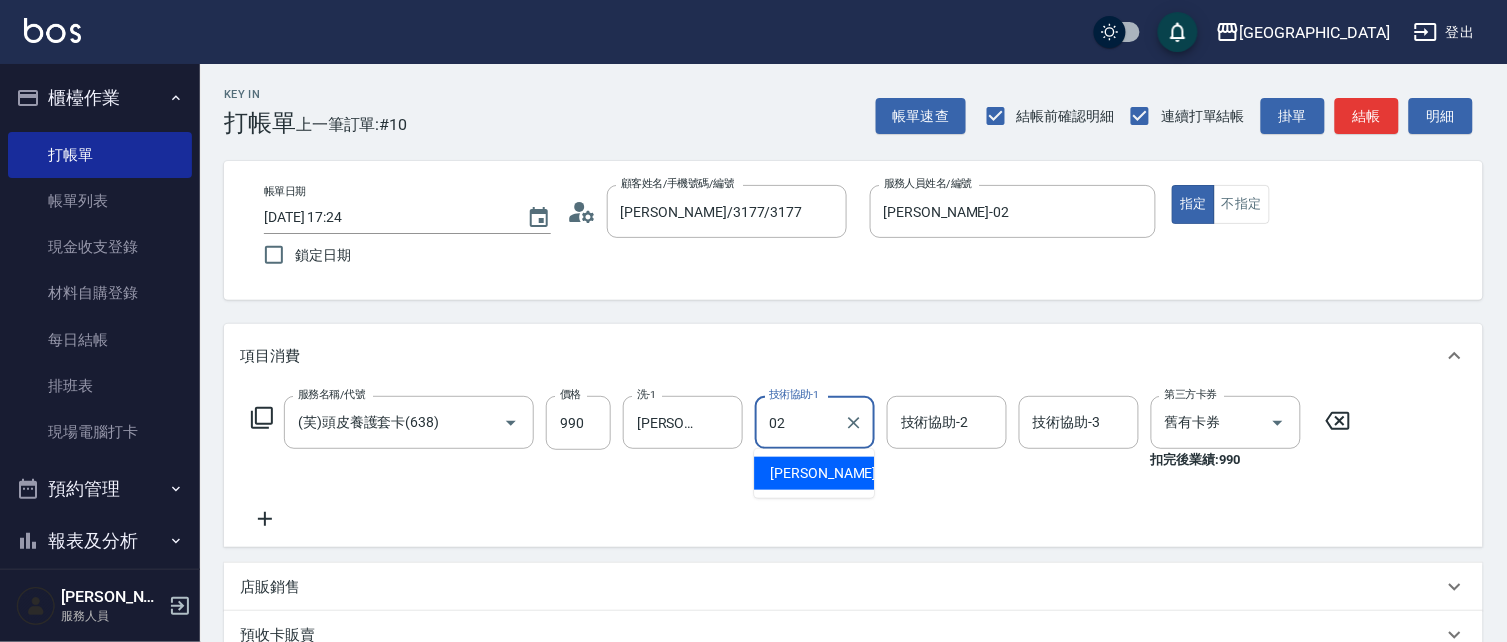 type on "李秋琴-02" 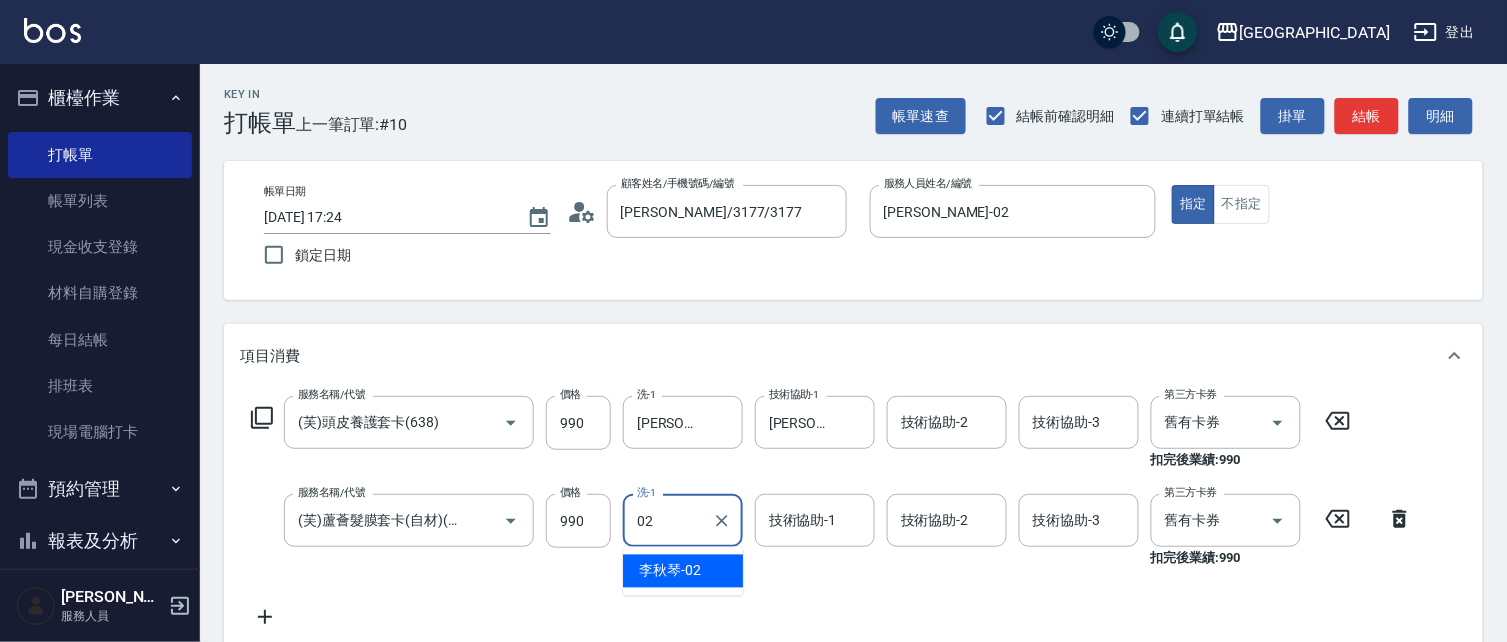 type on "李秋琴-02" 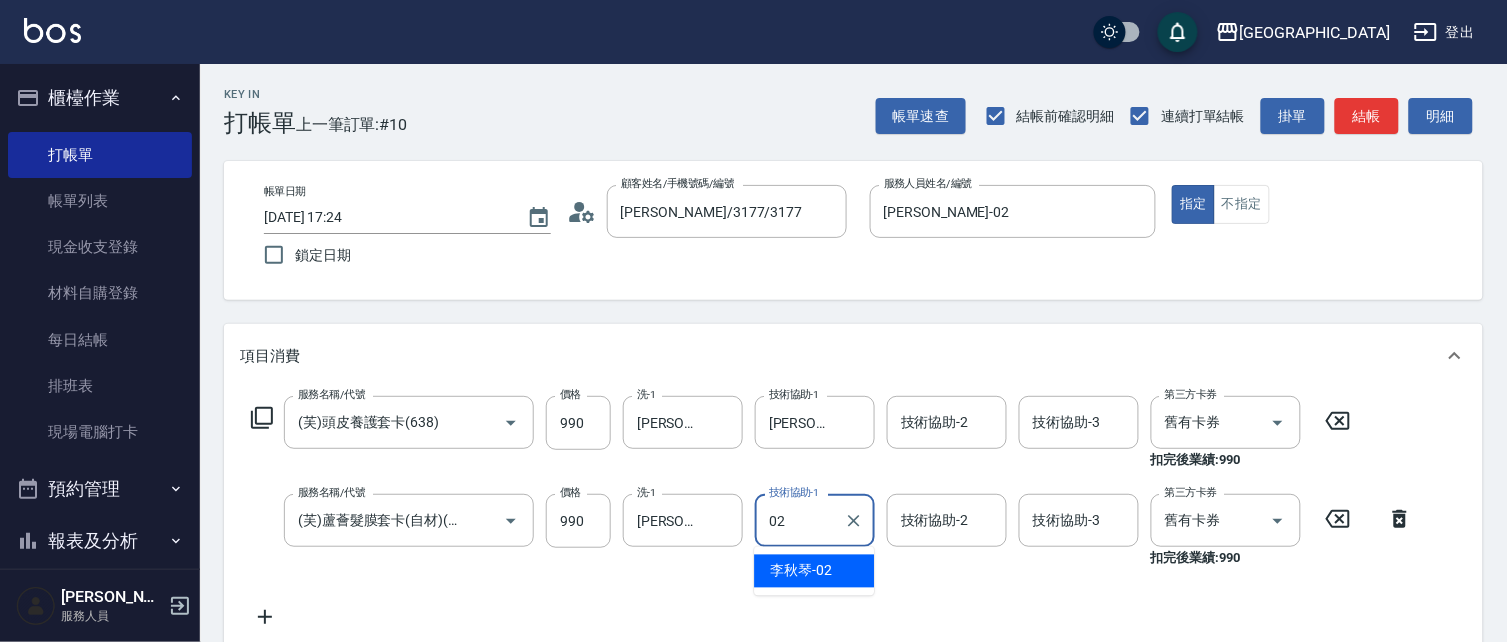 type on "李秋琴-02" 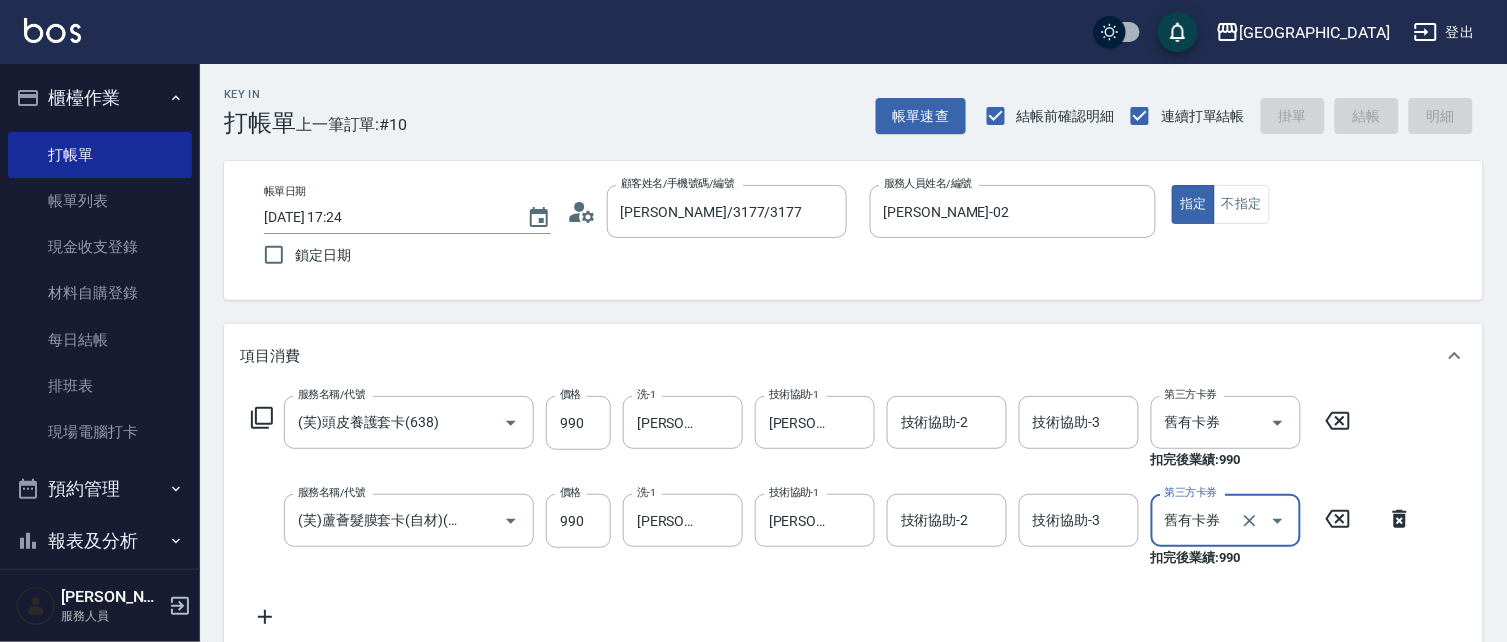 type 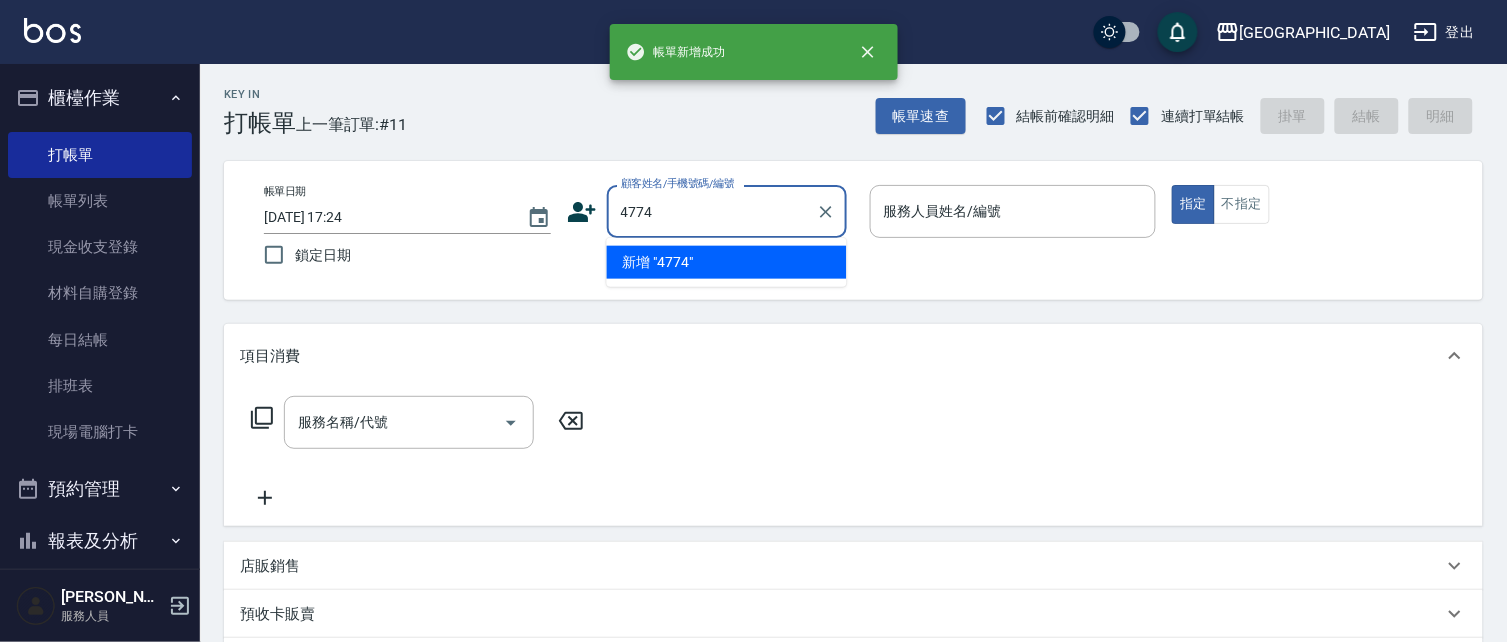 type on "4774" 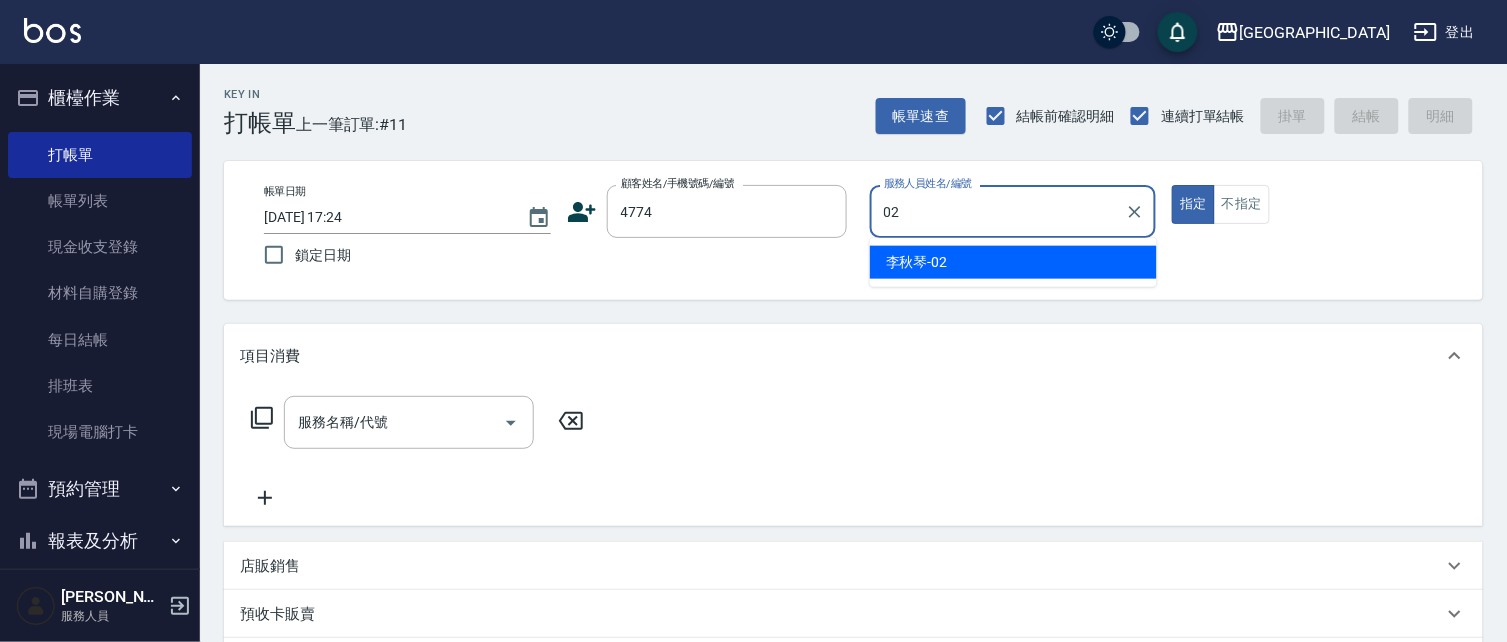 type on "李秋琴-02" 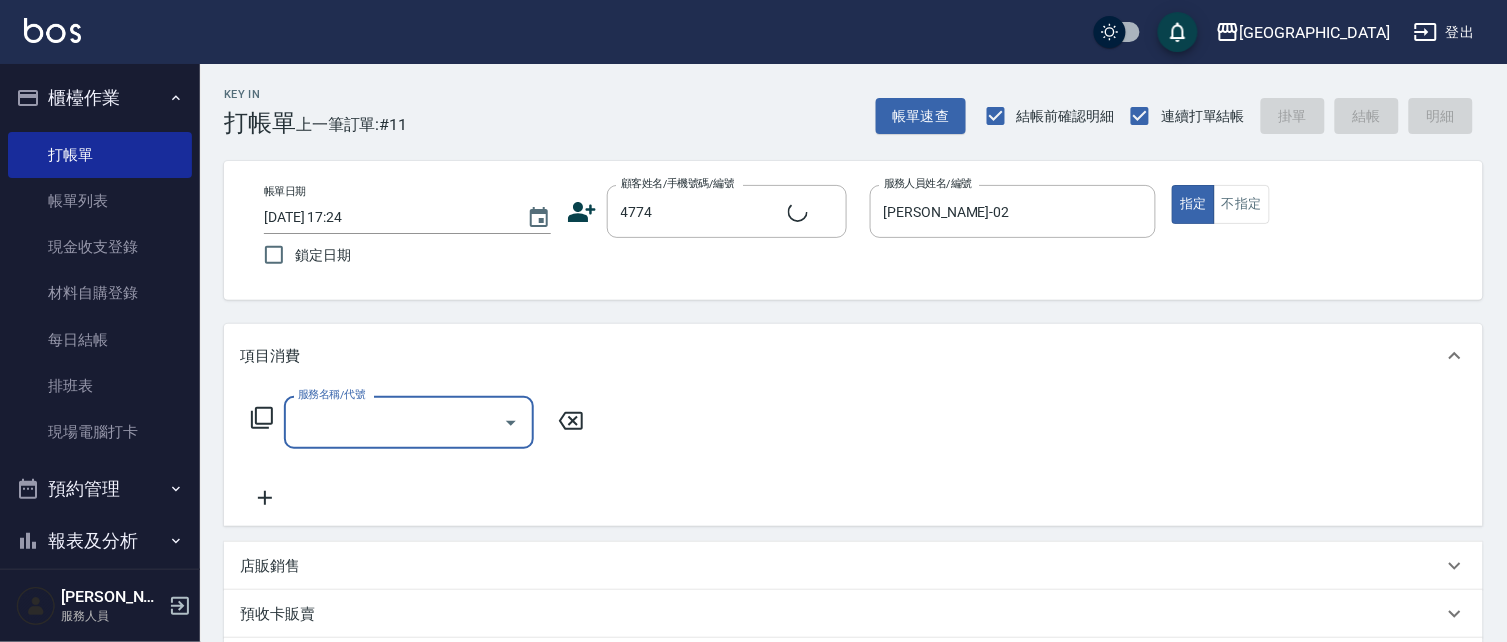 type on "廖承正/0932036804/4774" 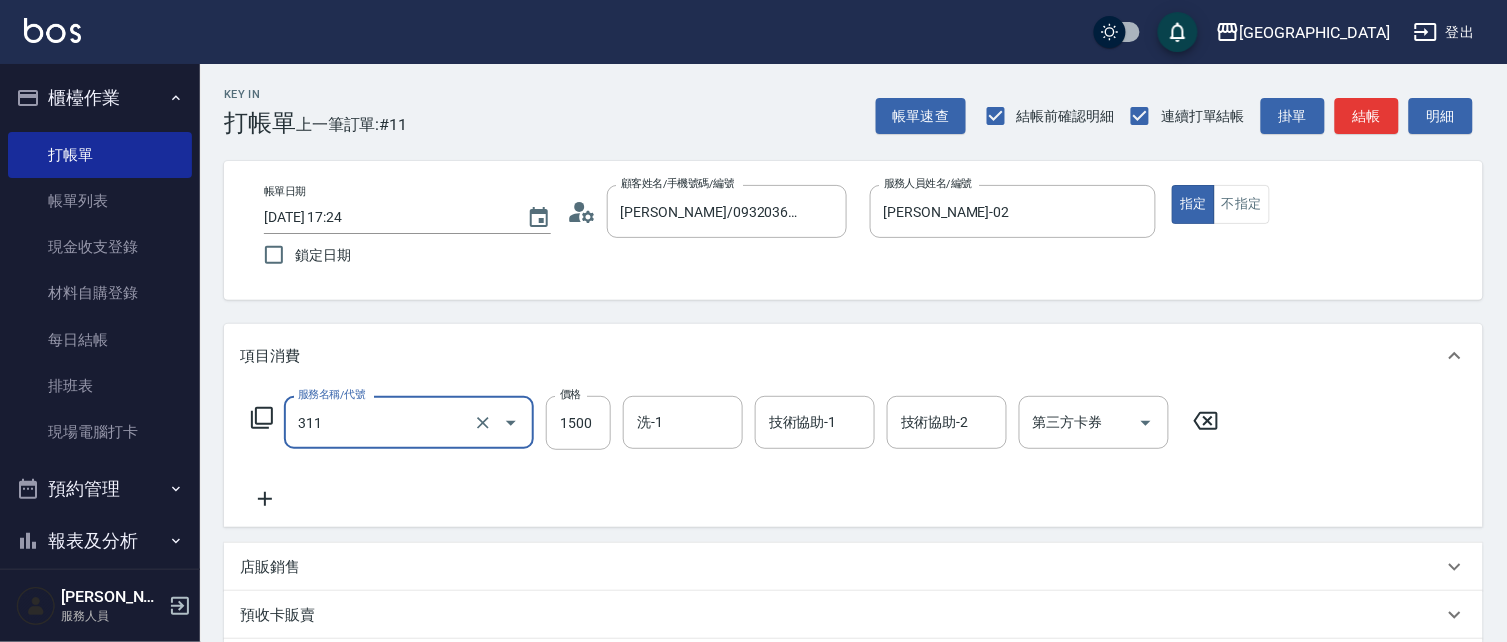 type on "燙髮[1500](311)" 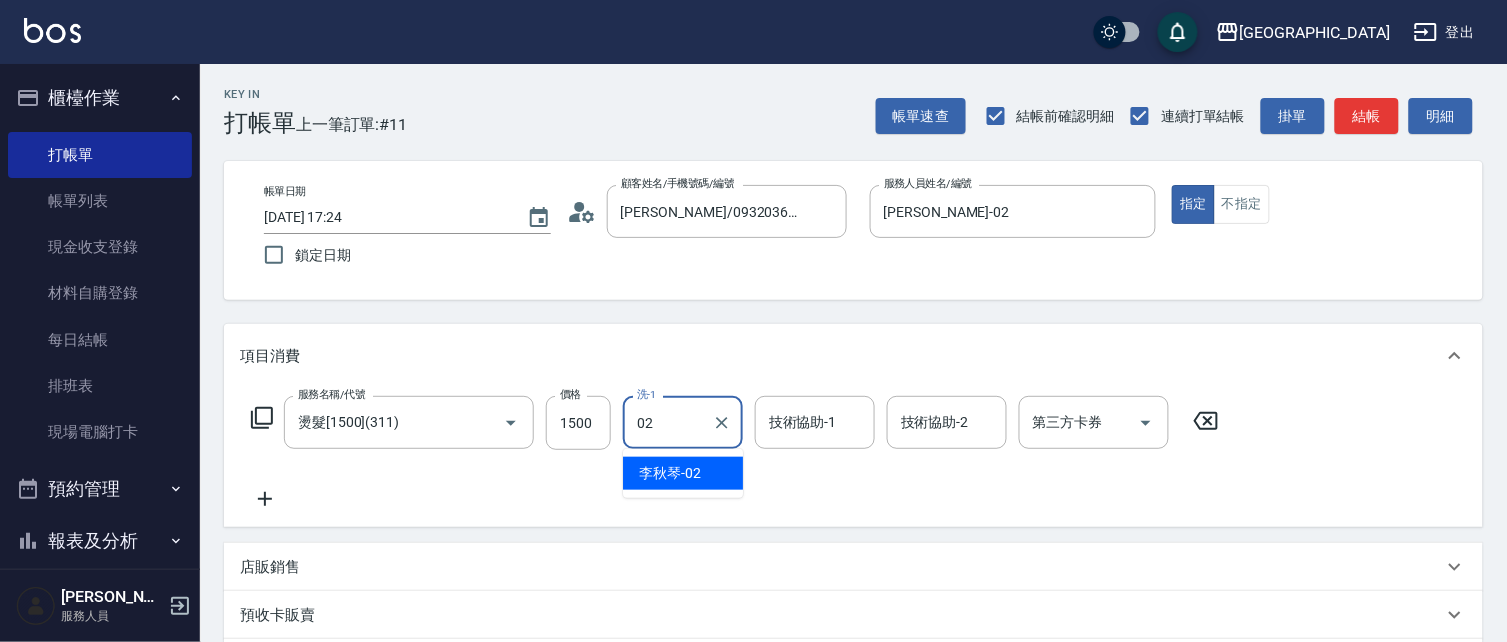 type on "李秋琴-02" 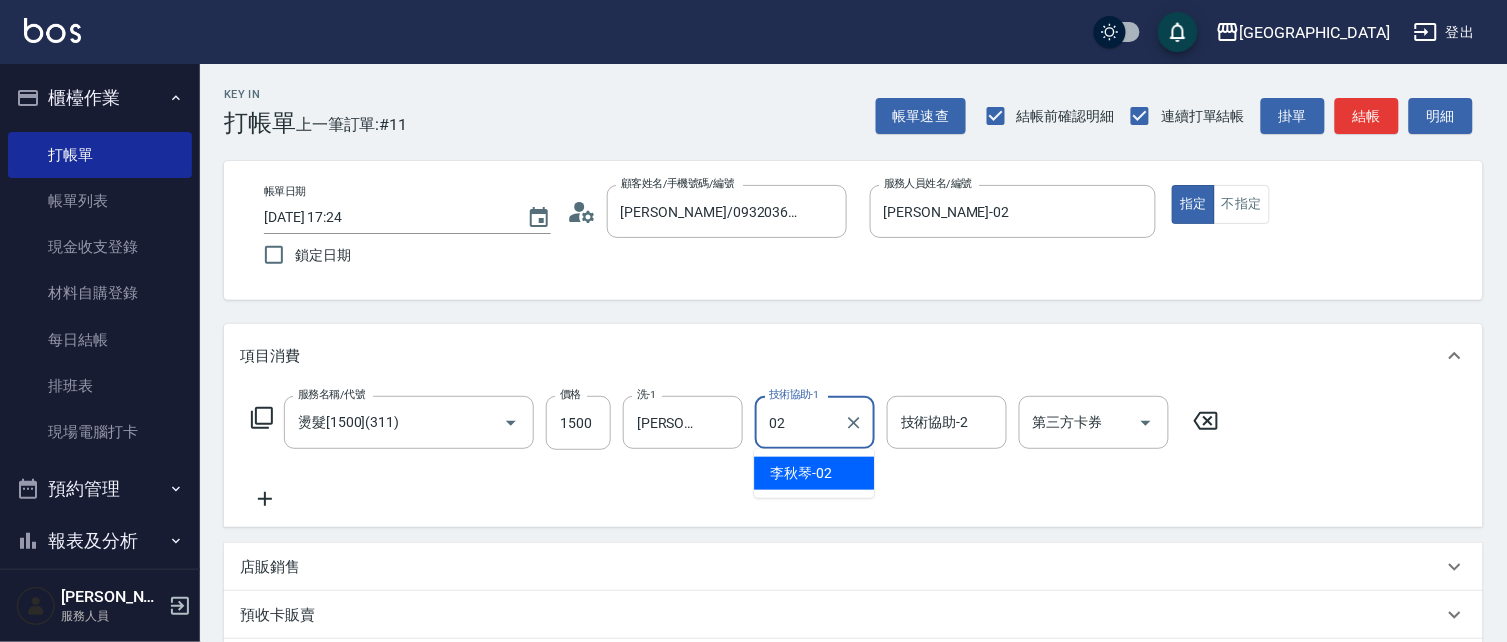 type on "李秋琴-02" 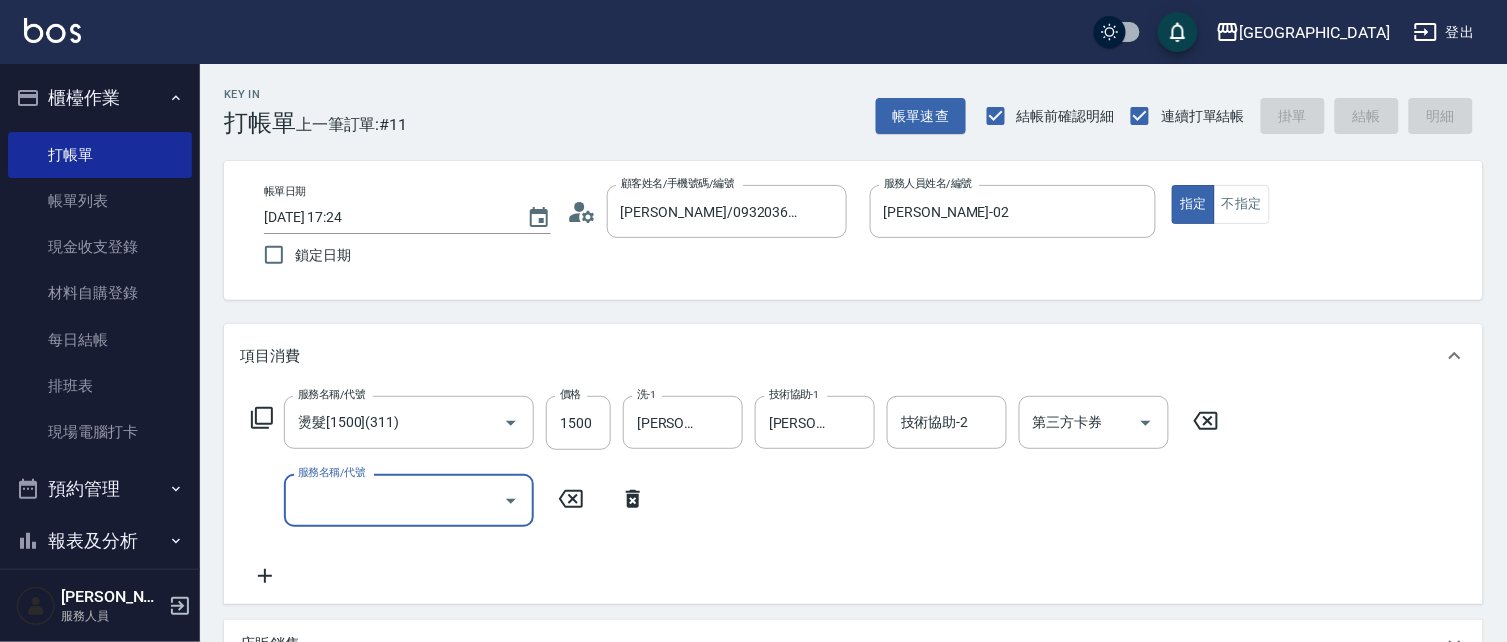 type 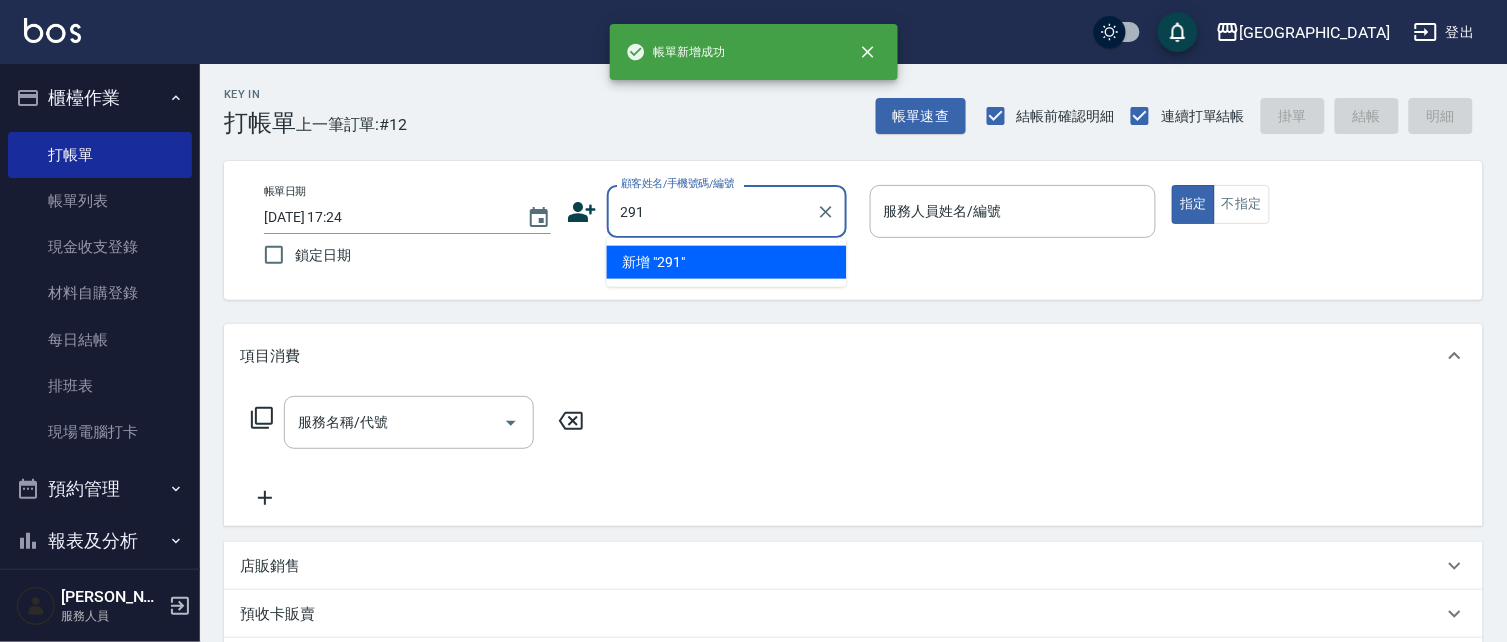 type on "291" 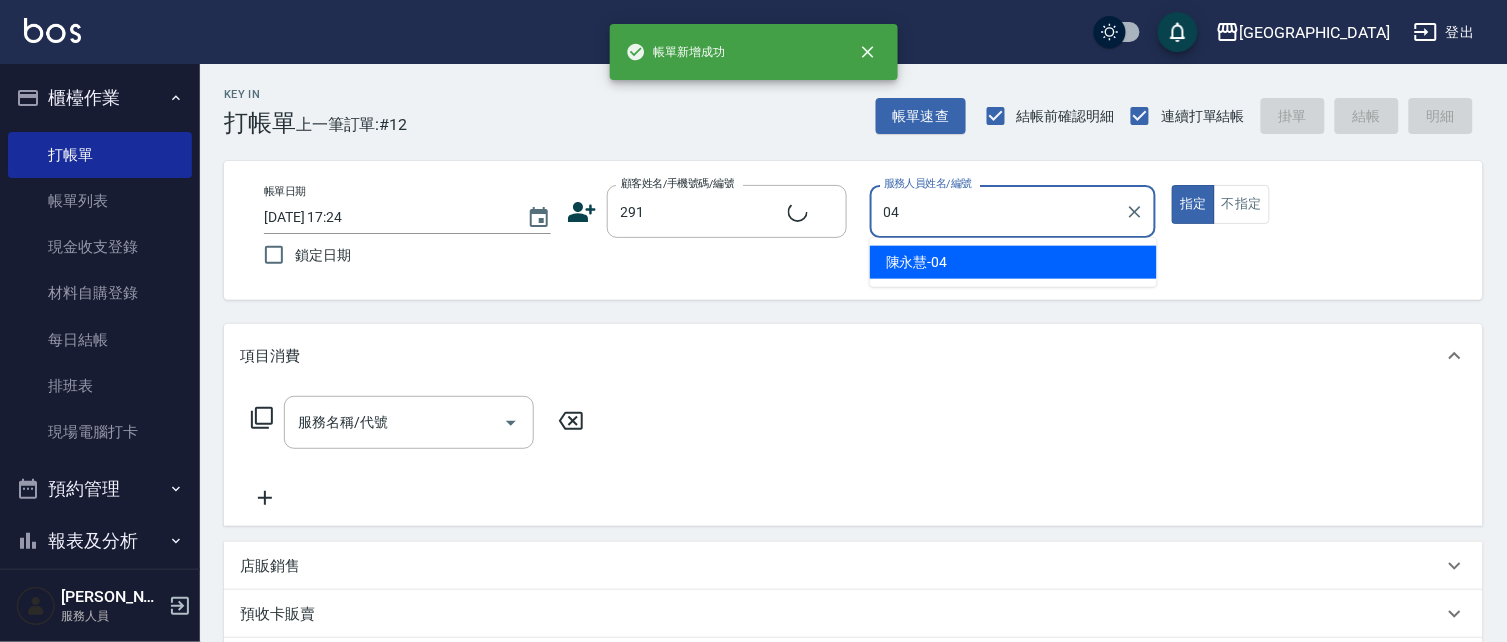 type on "04" 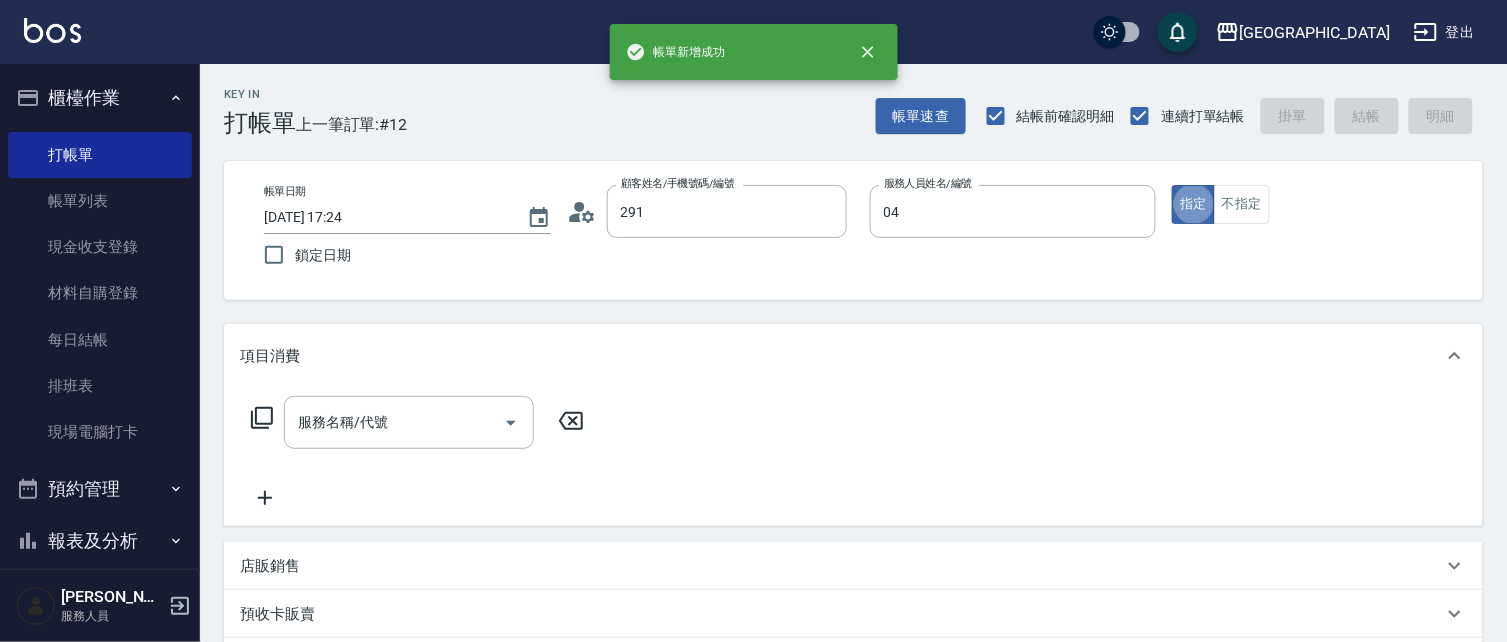 type on "陳永慧/291/291" 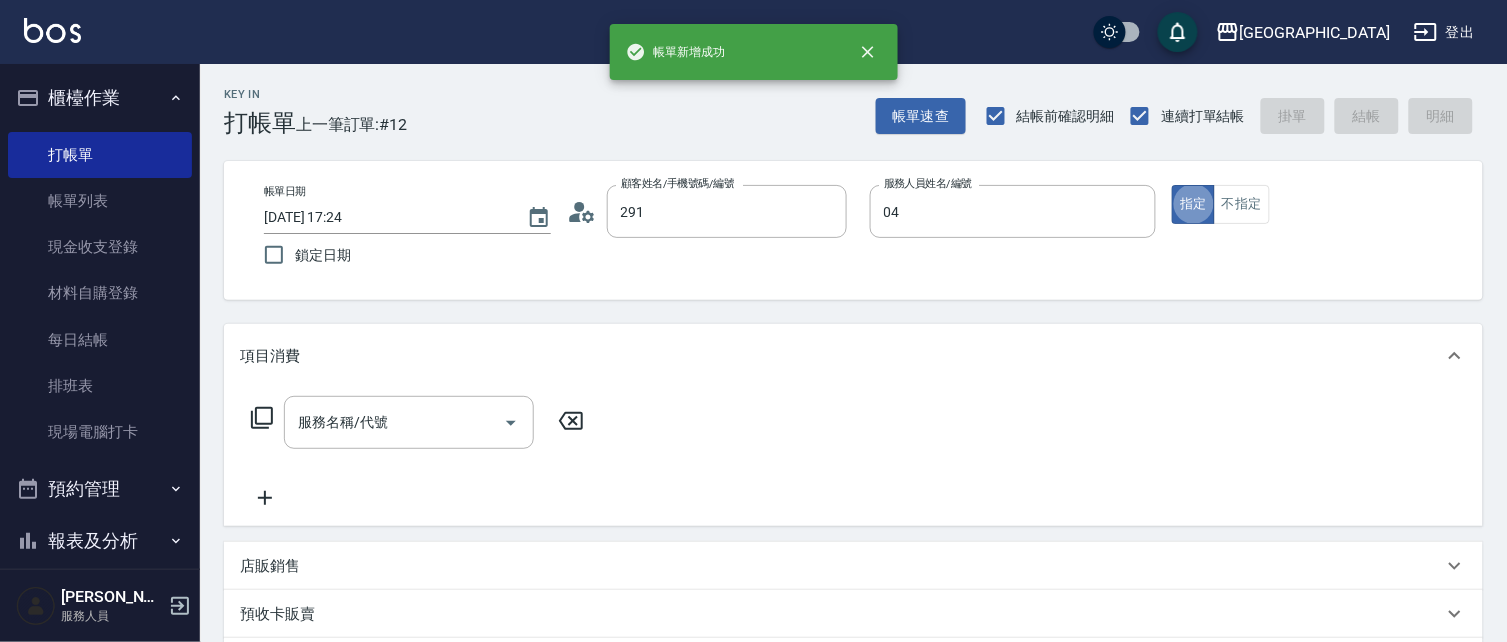 type on "陳永慧-04" 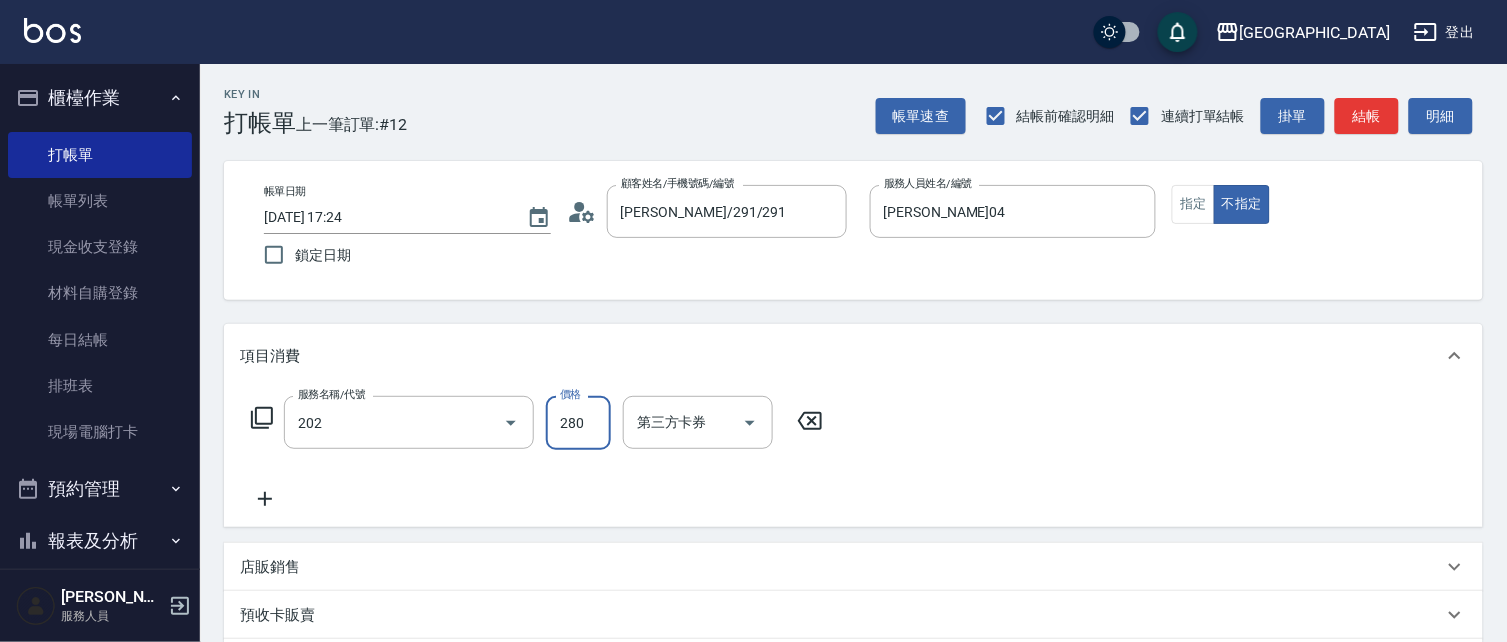 type on "洗髮[280](202)" 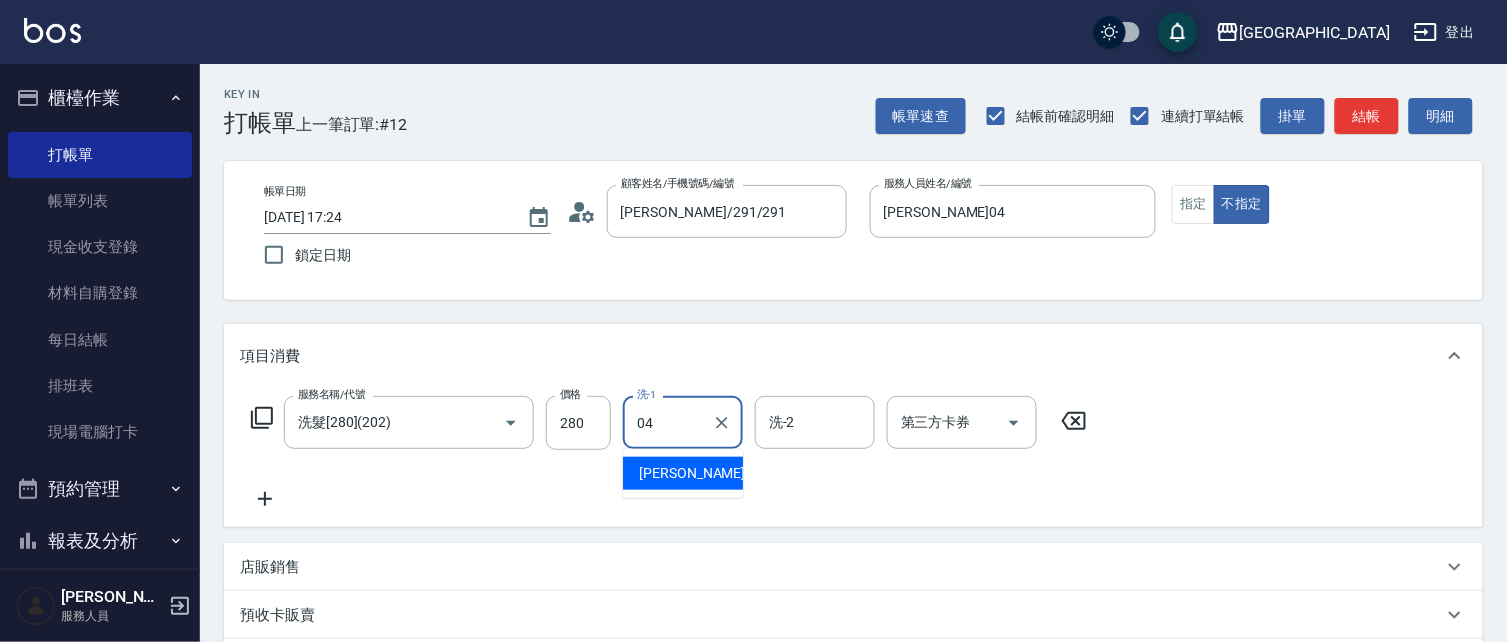 type on "陳永慧-04" 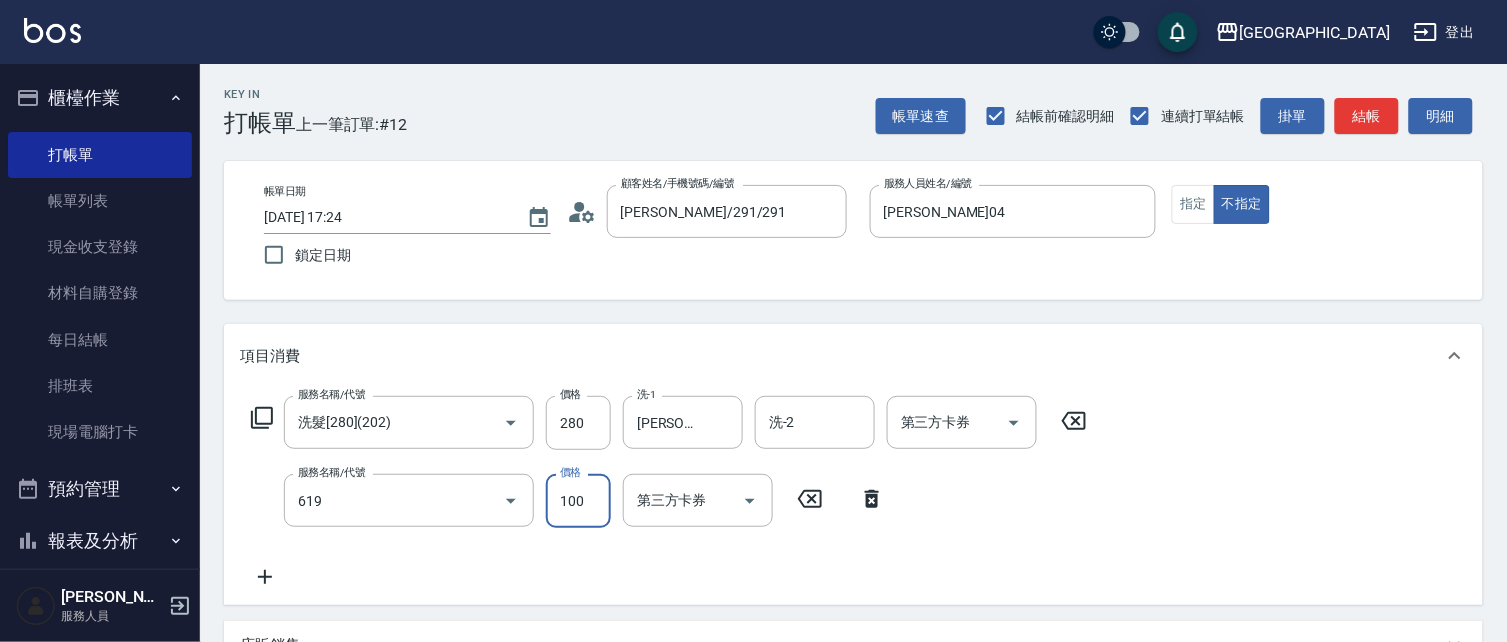 type on "煥彩.玻酸.晶膜.水療(619)" 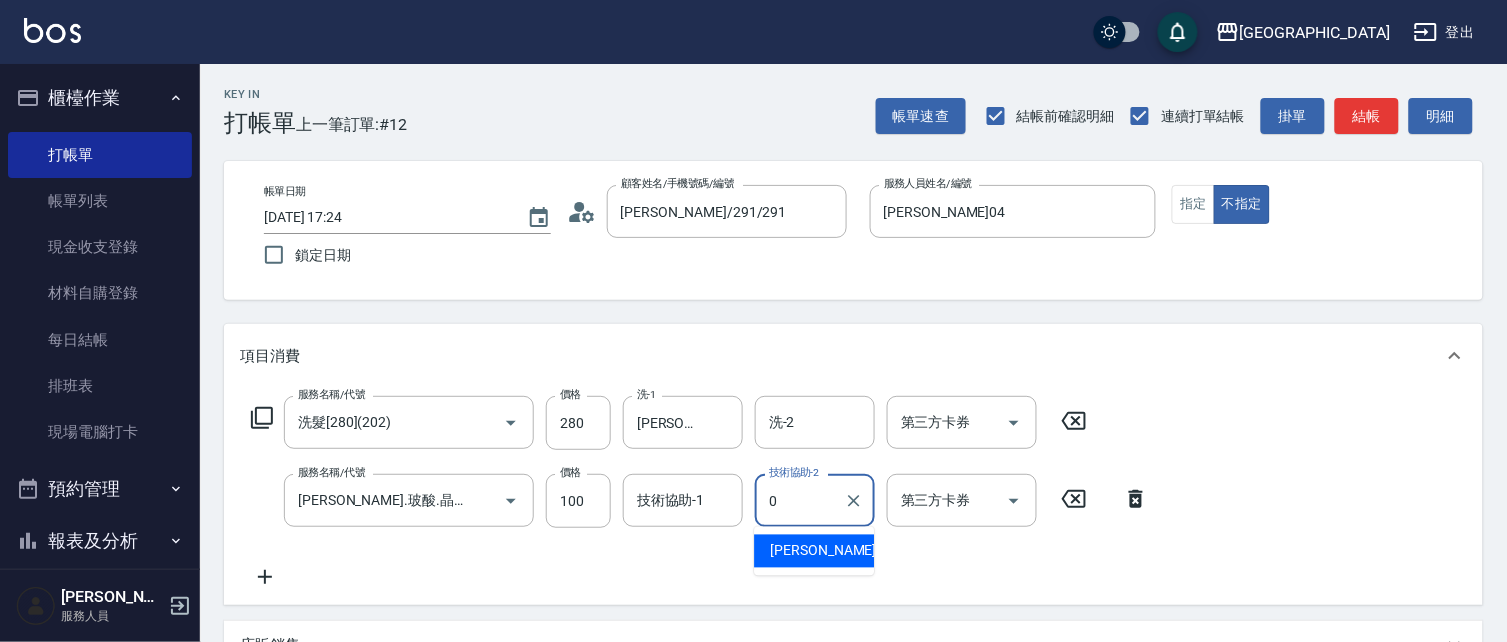 type on "0" 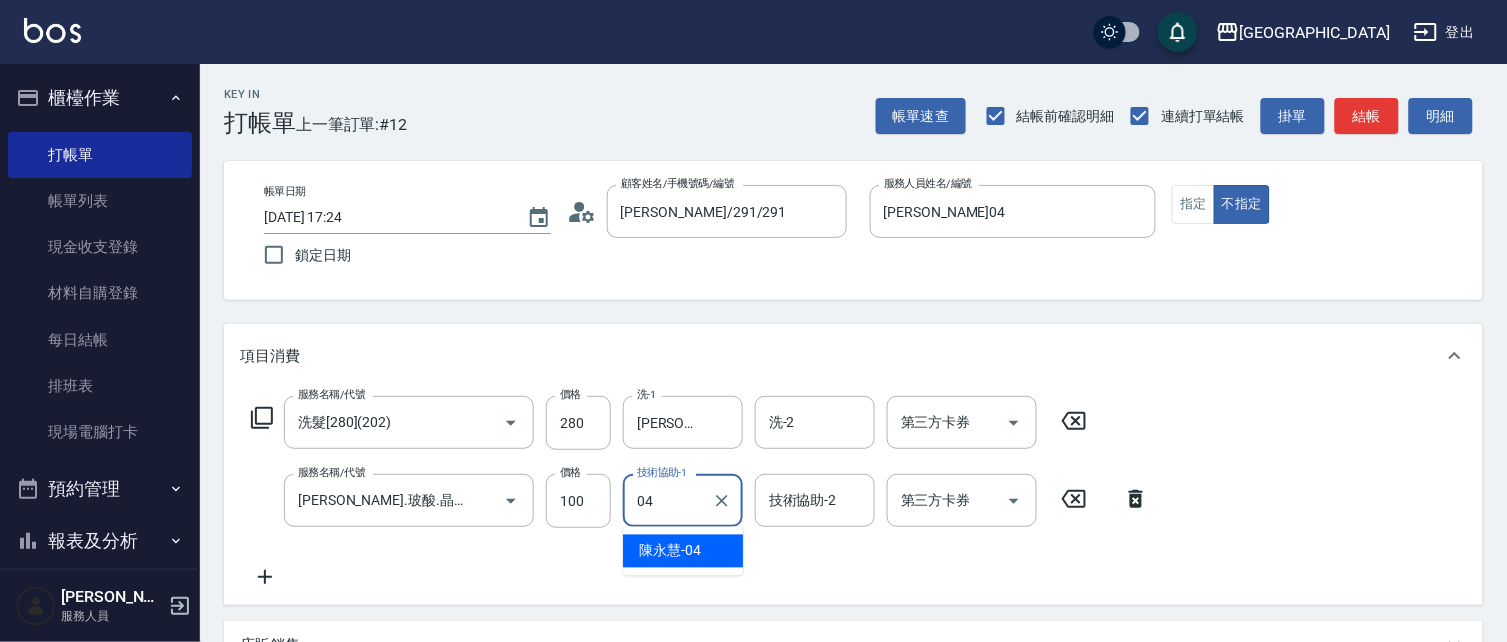 type on "陳永慧-04" 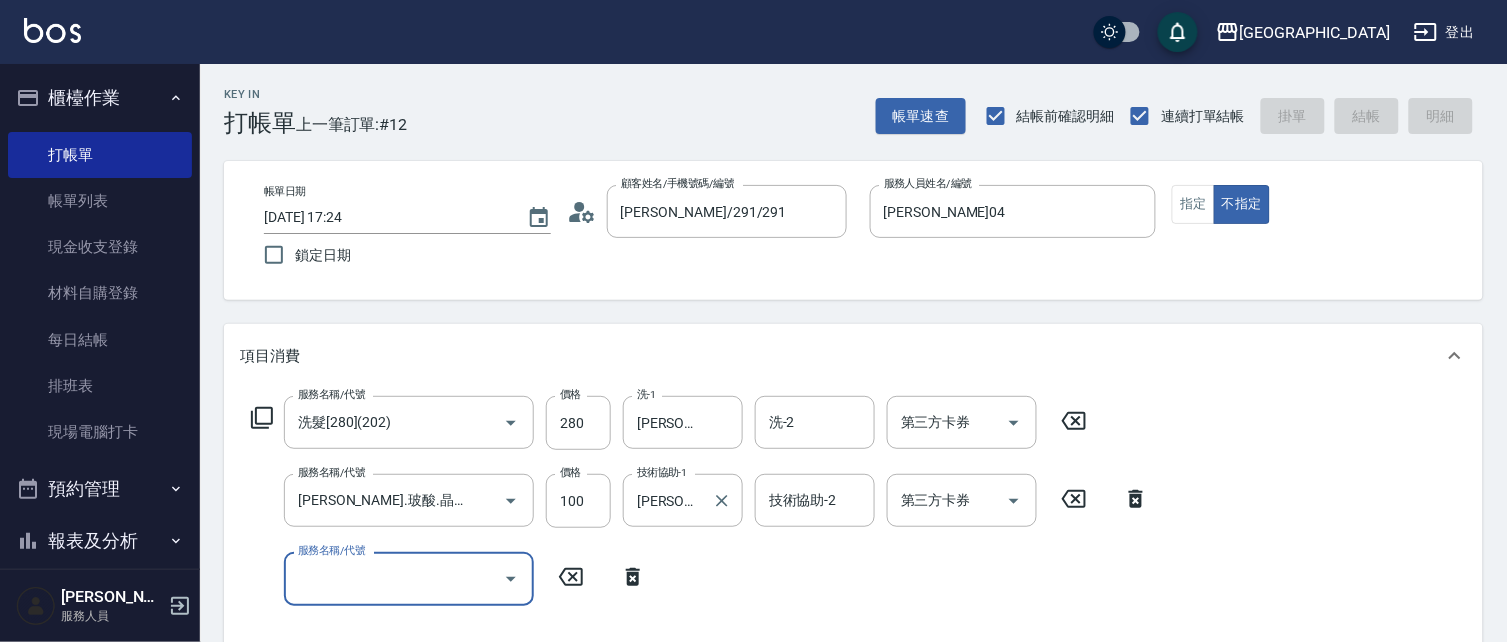 type 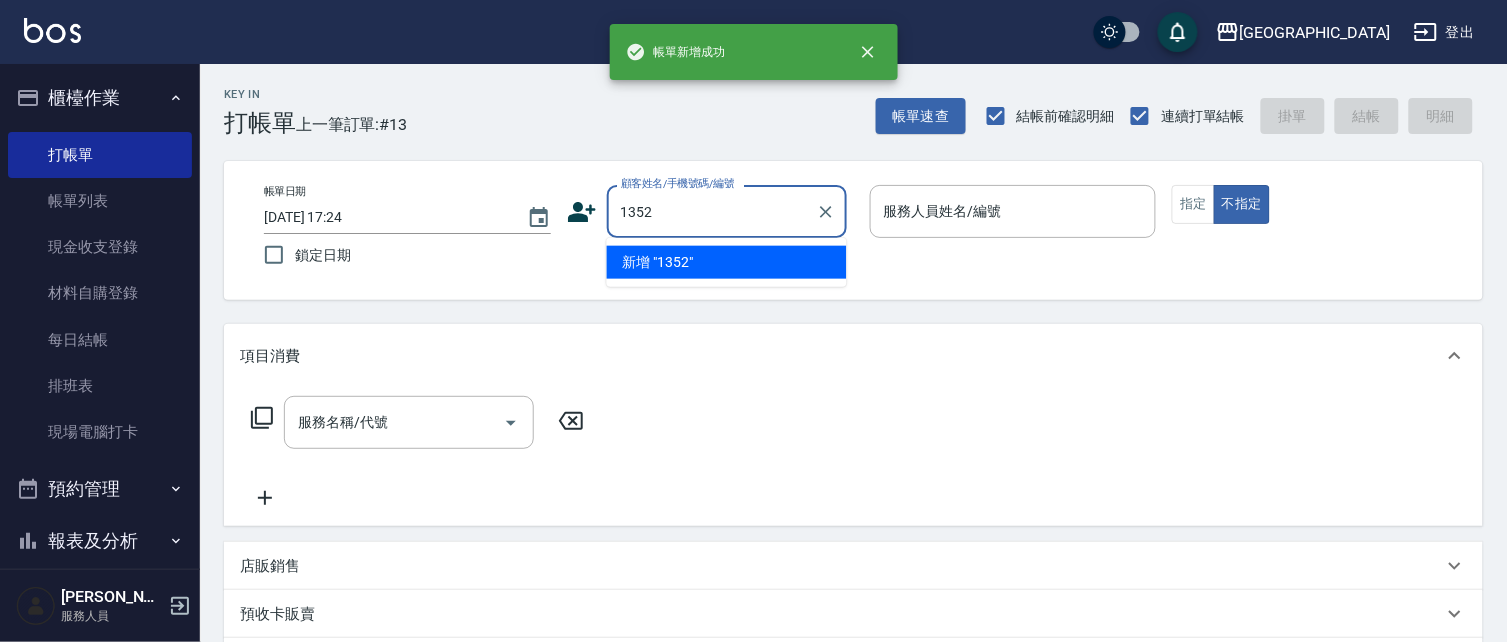 type on "1352" 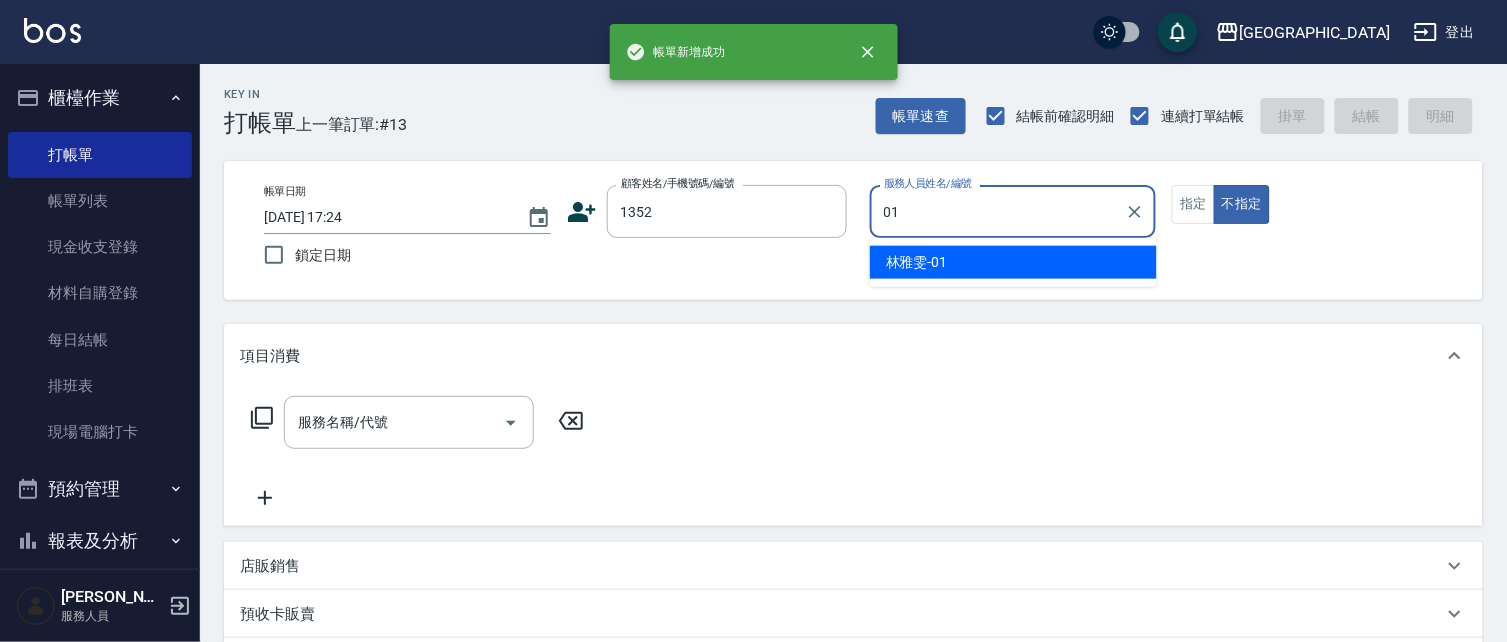 type on "林雅雯-01" 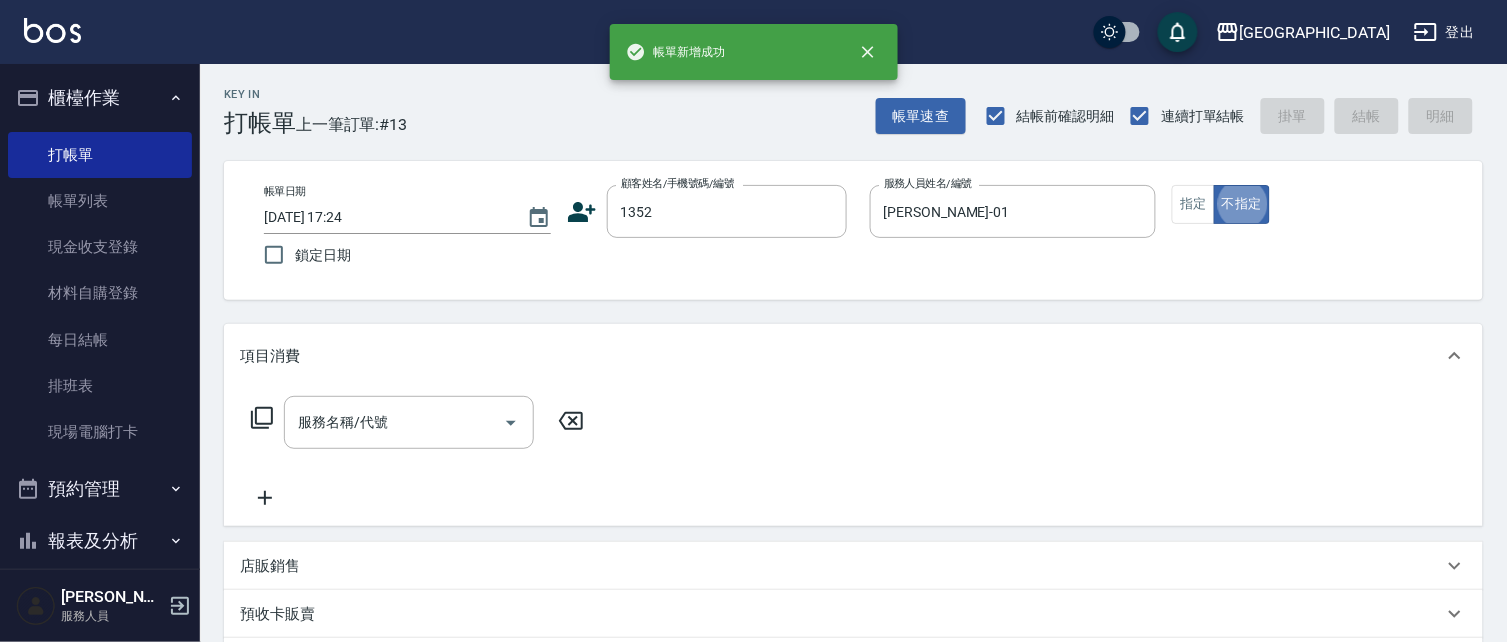 type on "林雅雯/0421/1352" 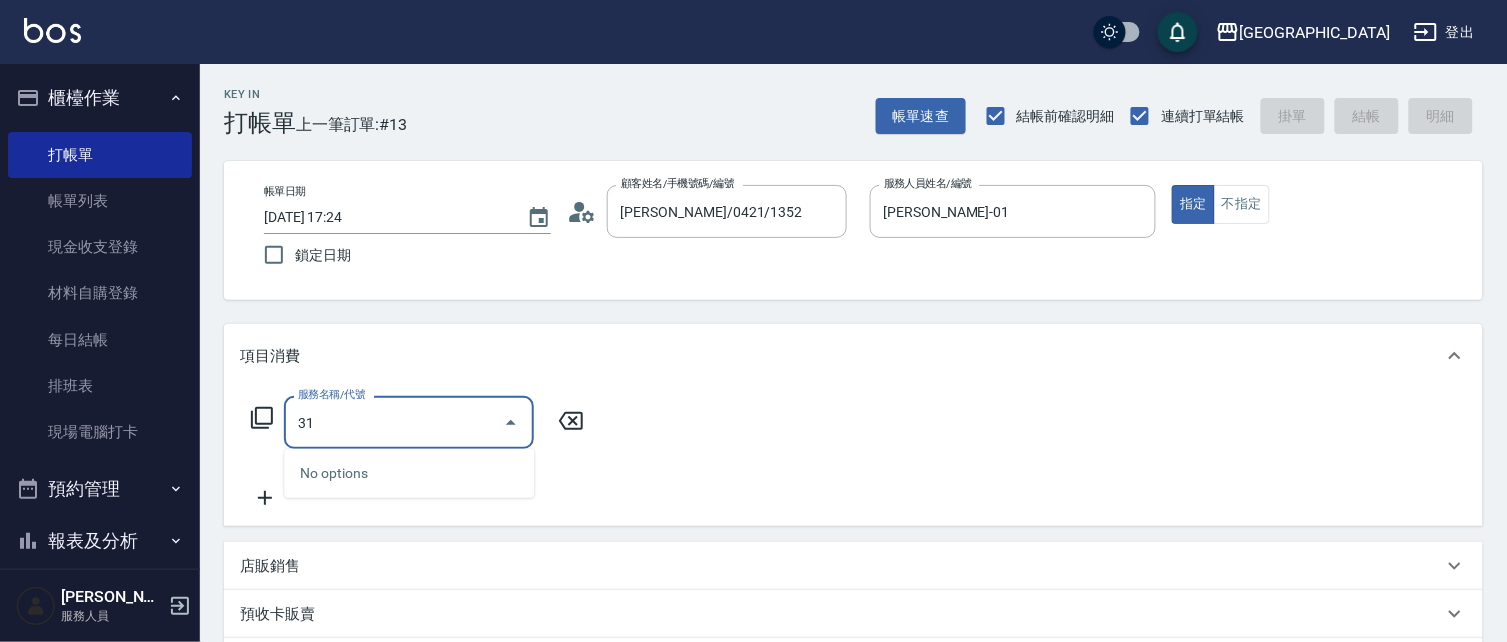 type on "3" 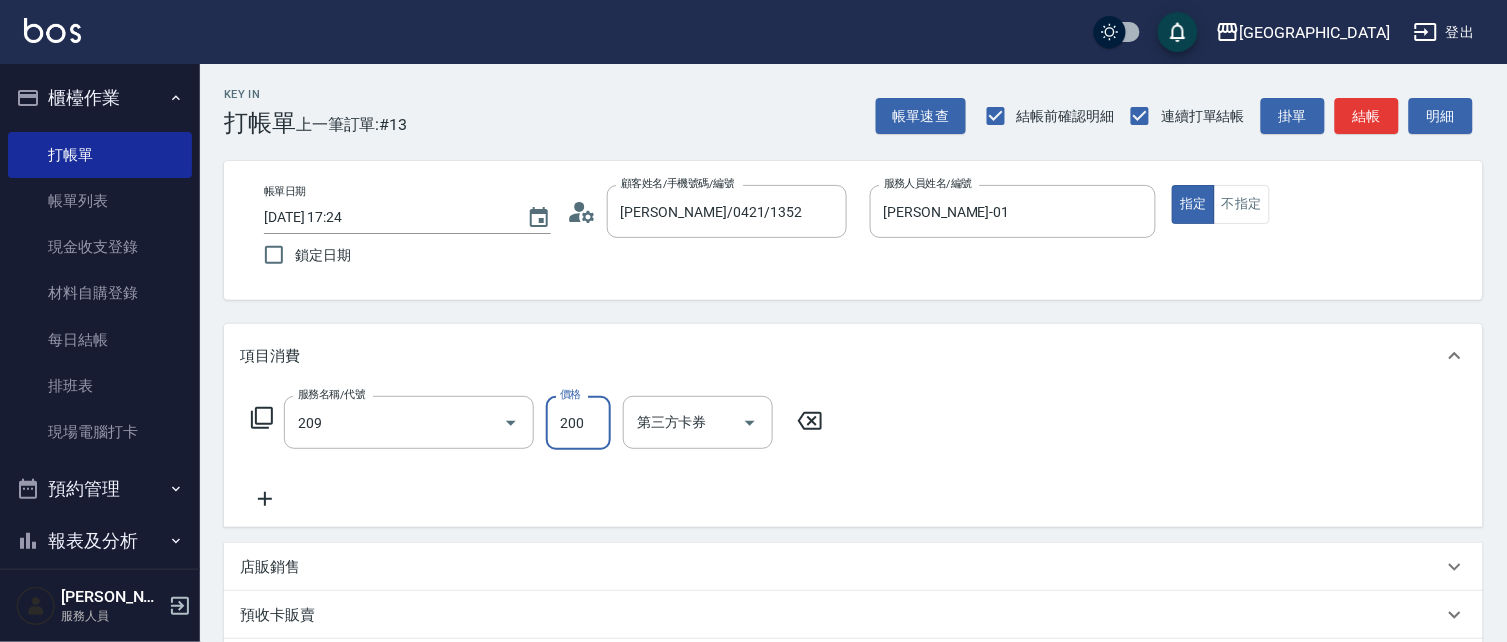 type on "洗髮[200](209)" 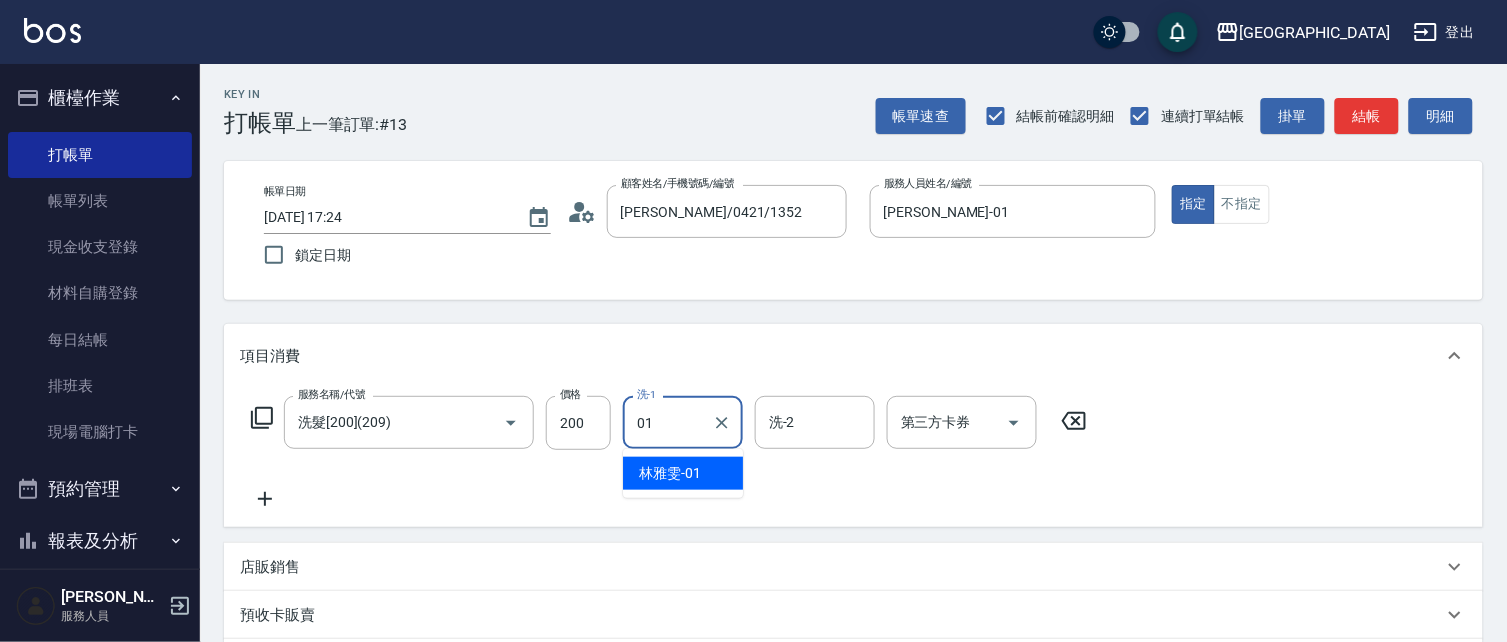 type on "林雅雯-01" 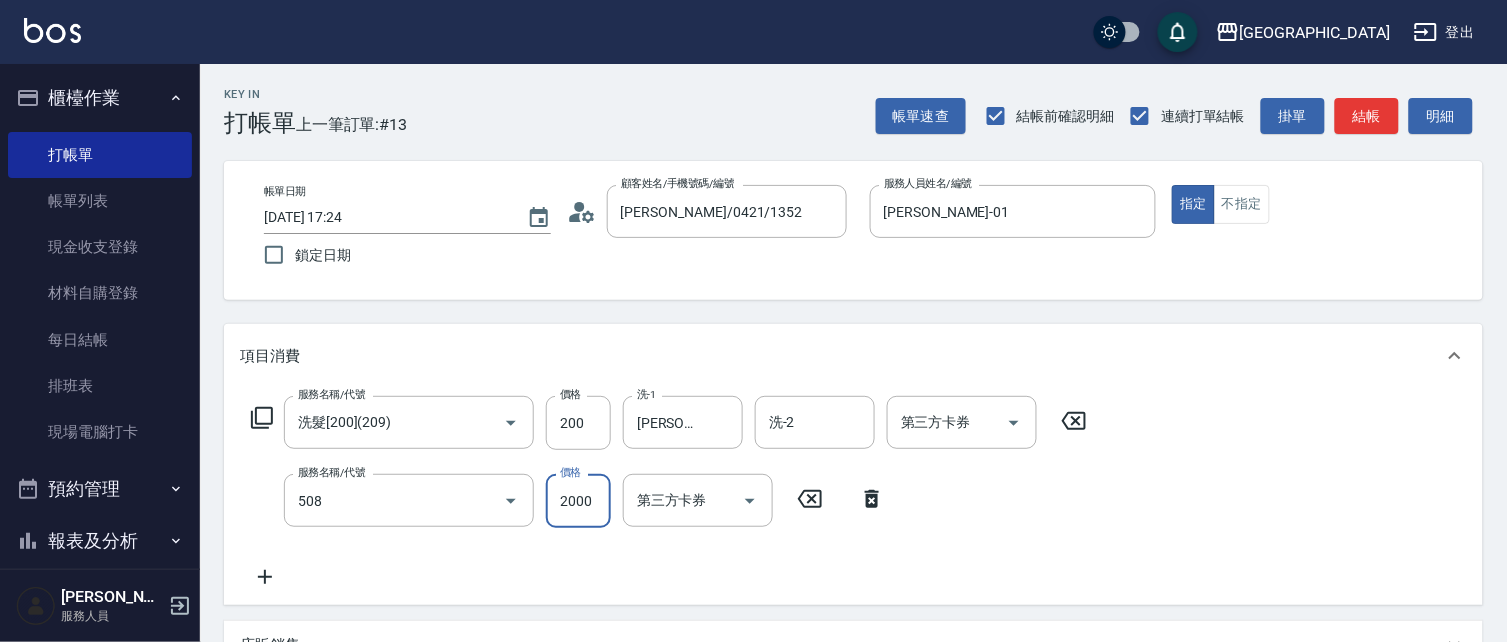 type on "染髮[2000](508)" 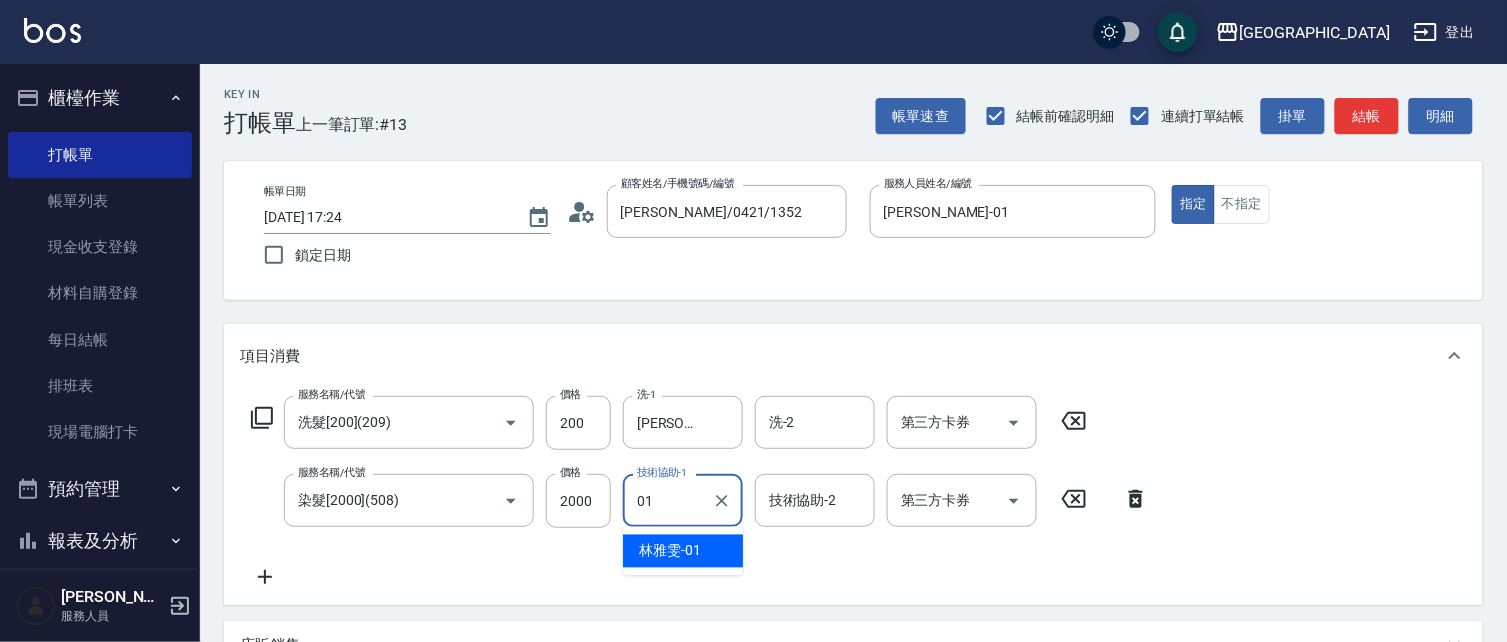 type on "林雅雯-01" 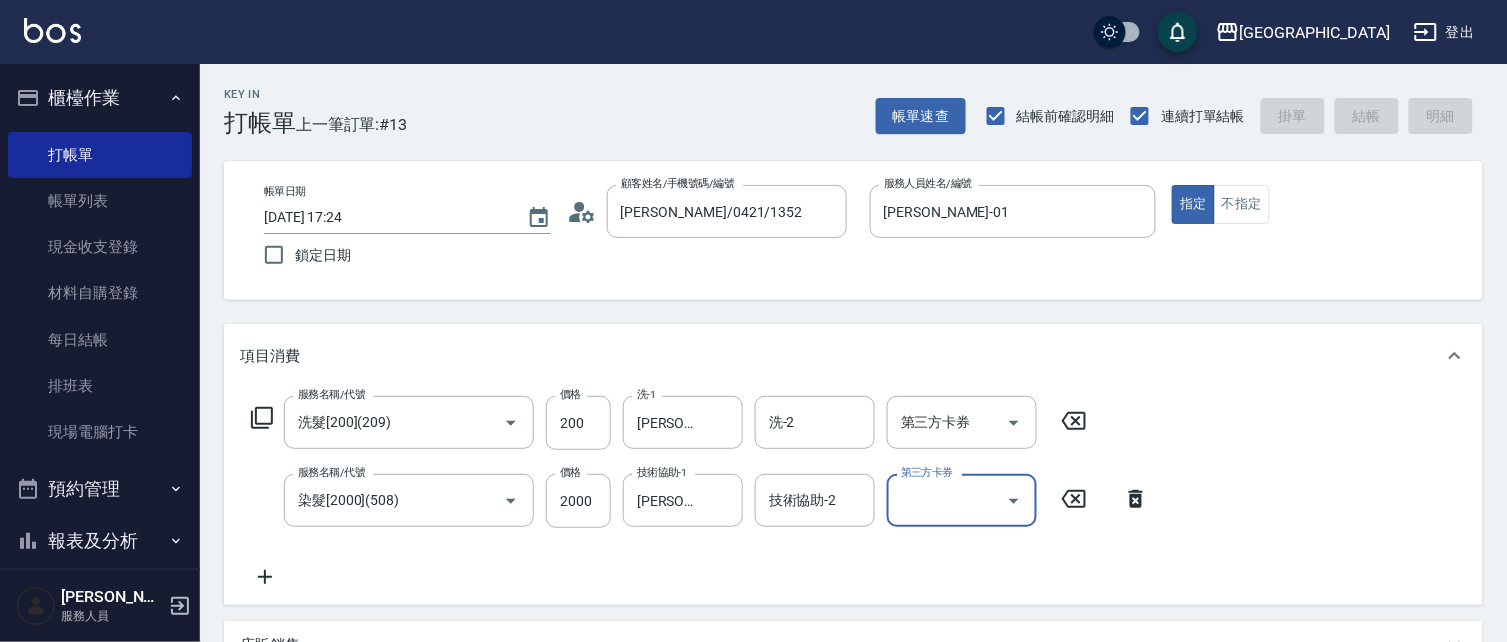 type on "2025/07/11 17:25" 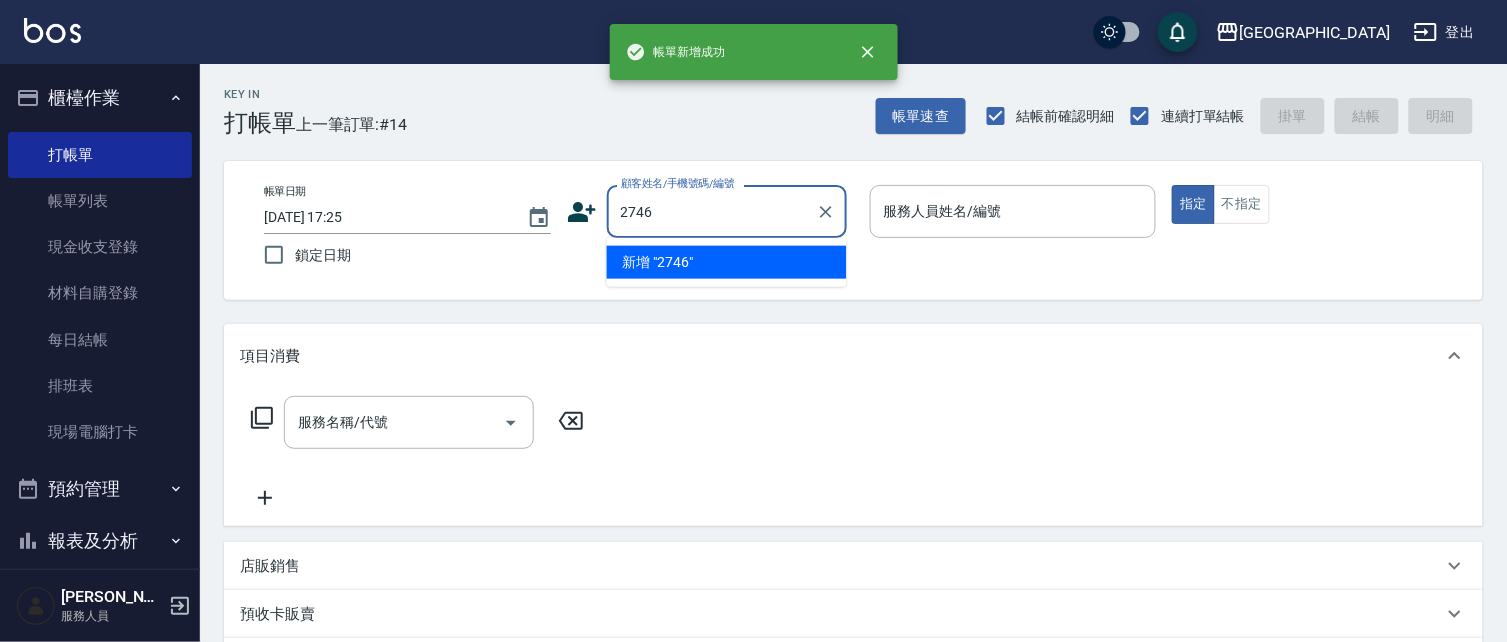 type on "2746" 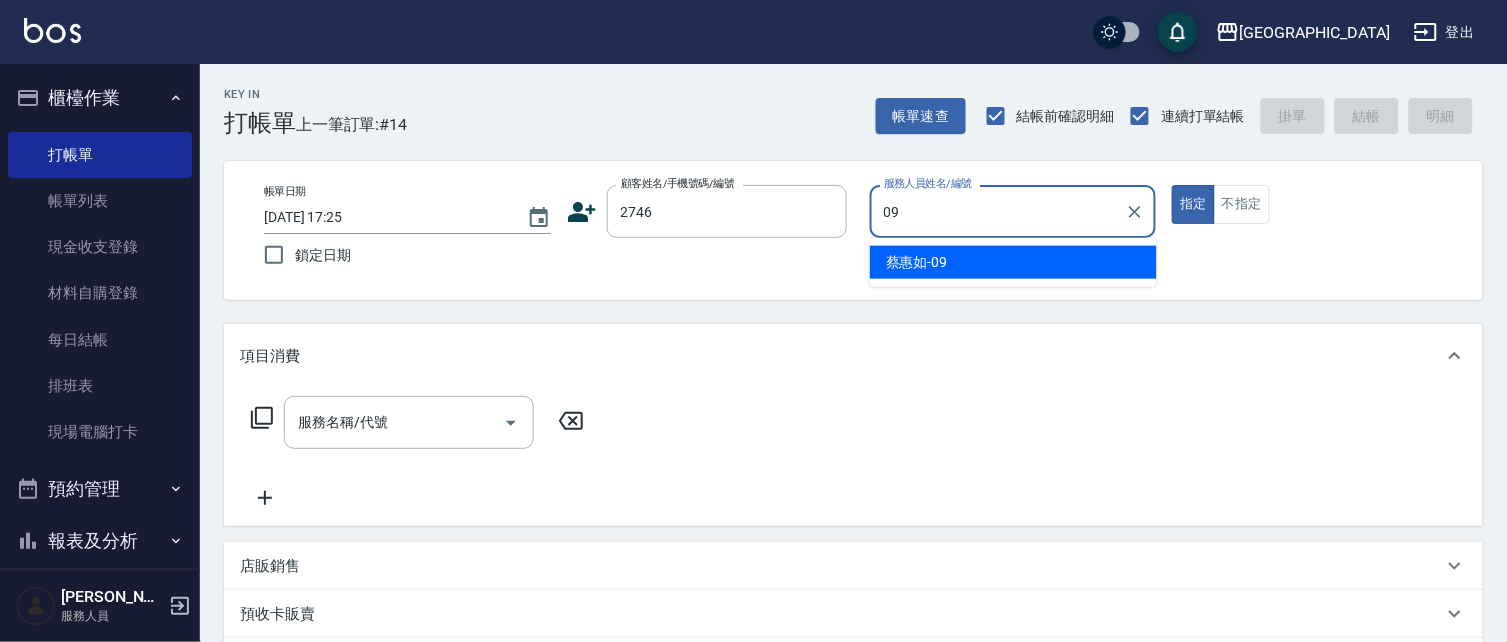 type on "蔡惠如-09" 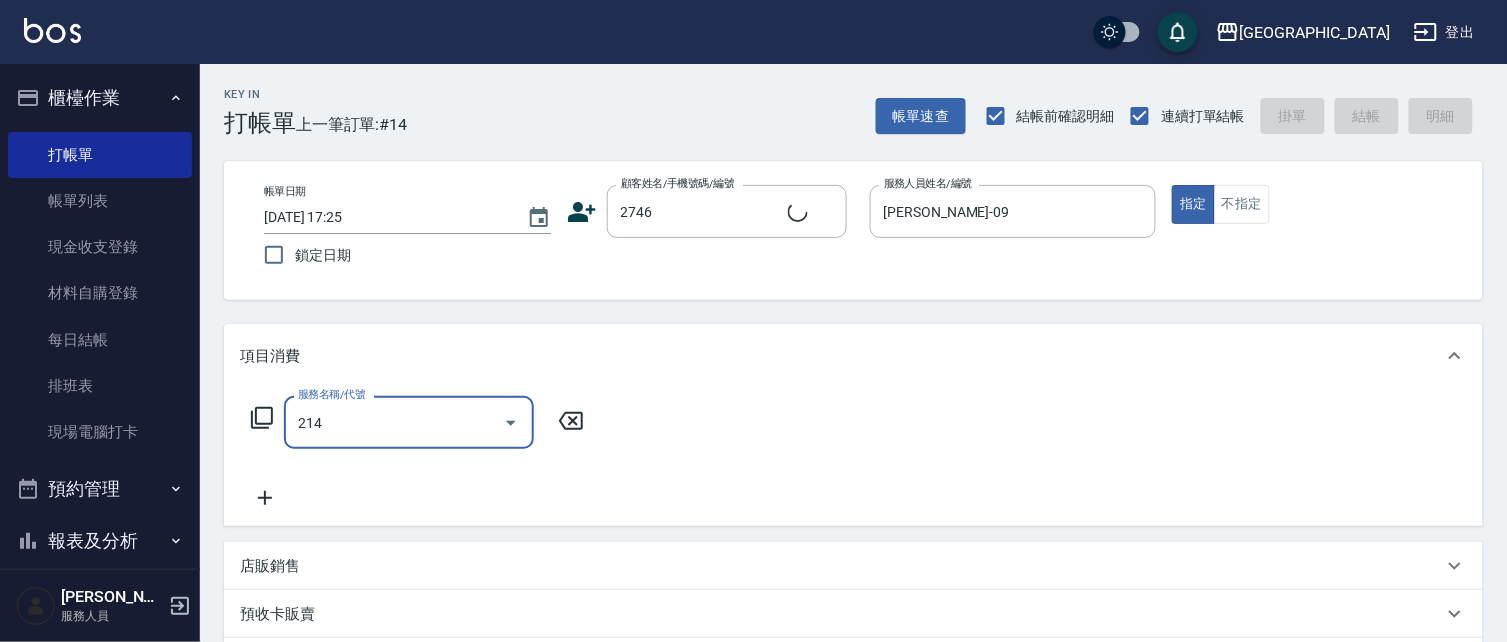 type on "214" 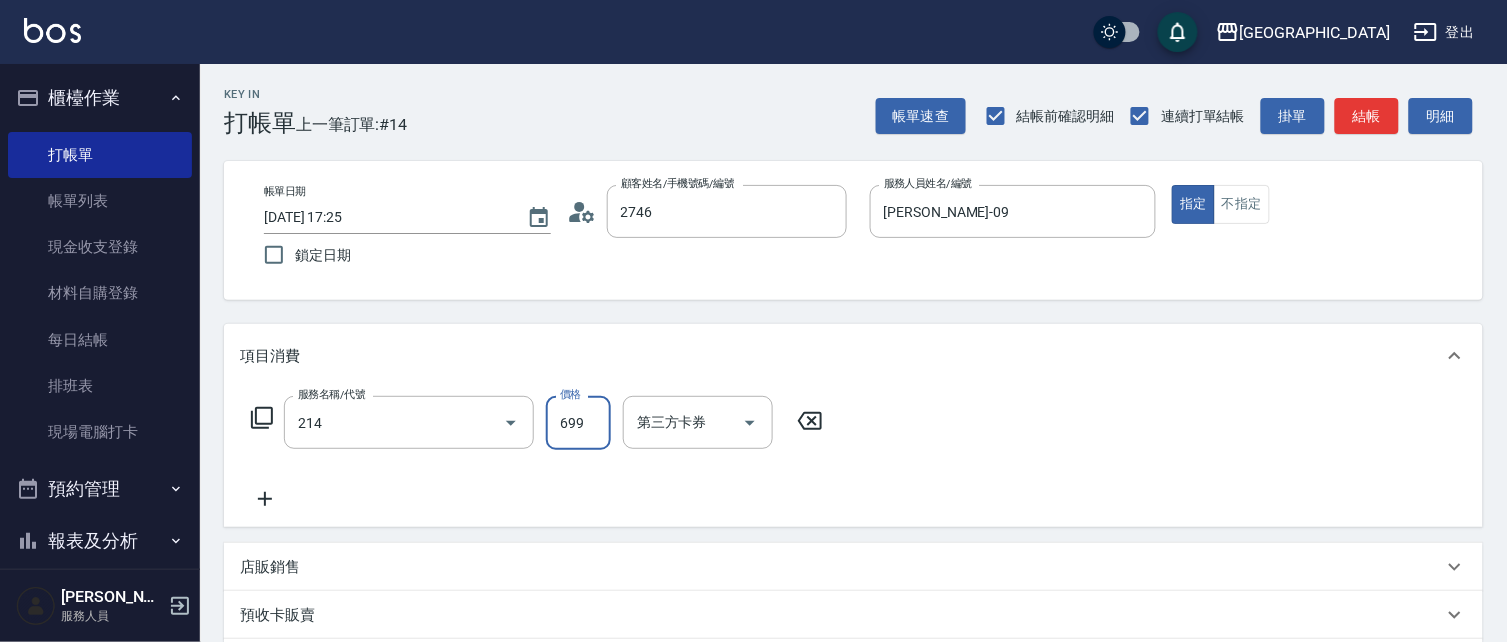 type on "譚嫦娥/0928158205/2746" 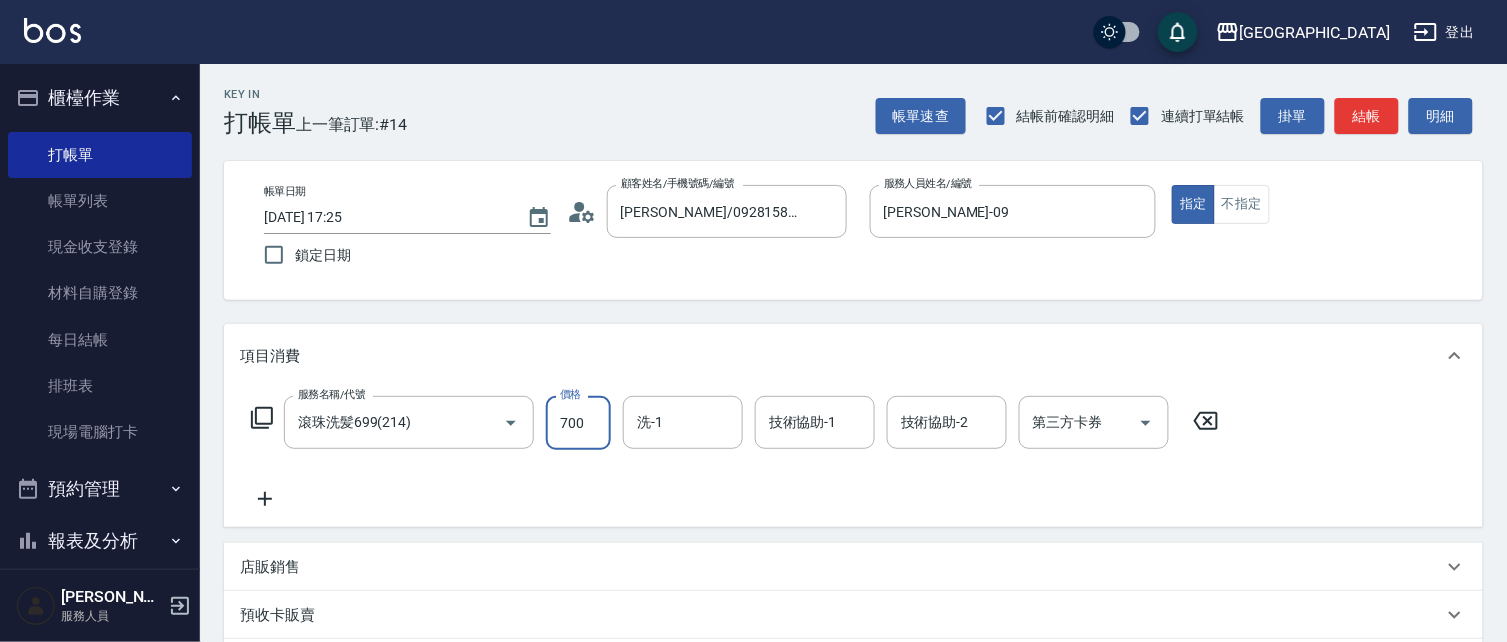 type on "700" 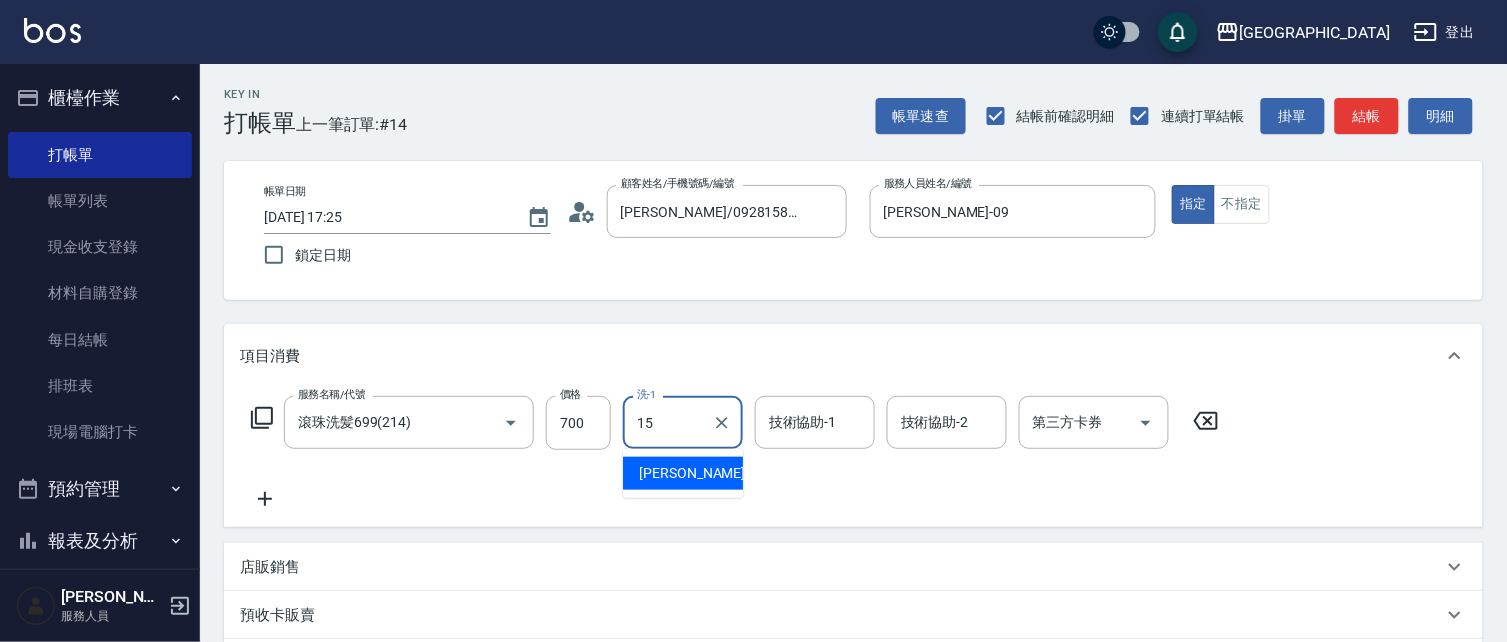 type on "蔡惠娟-15" 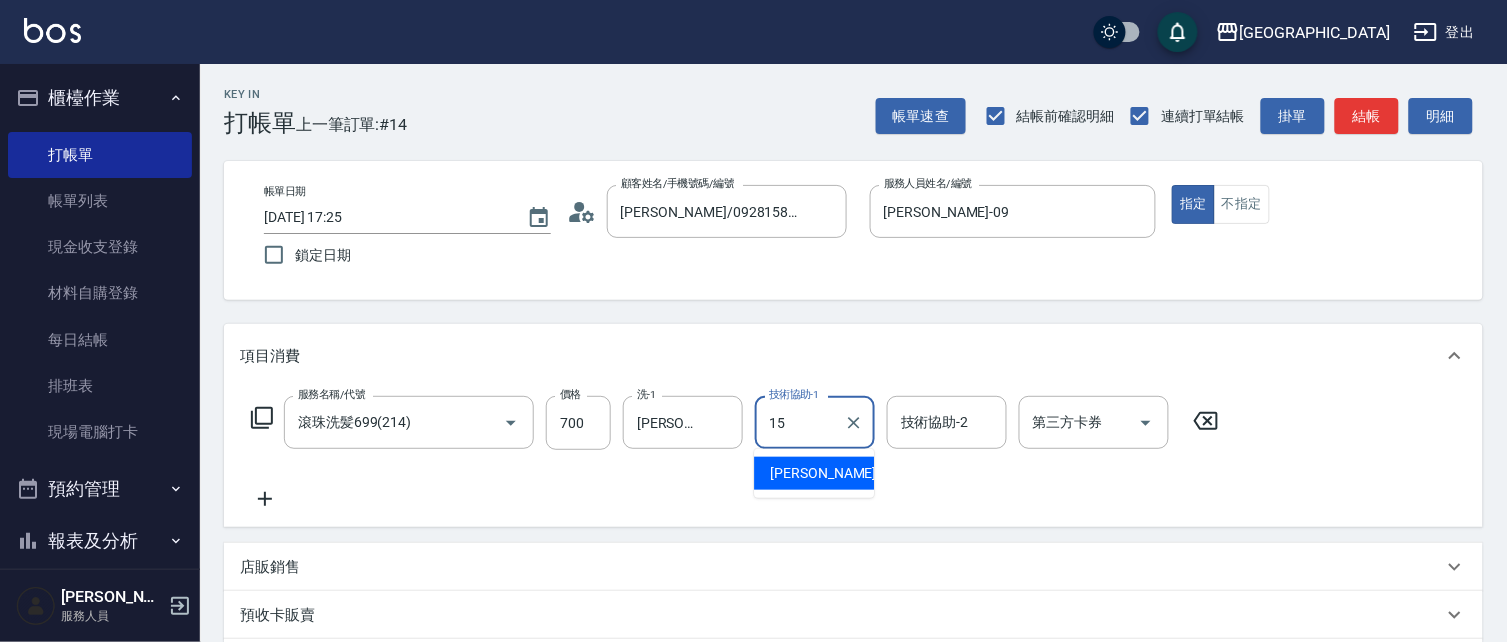 type on "蔡惠娟-15" 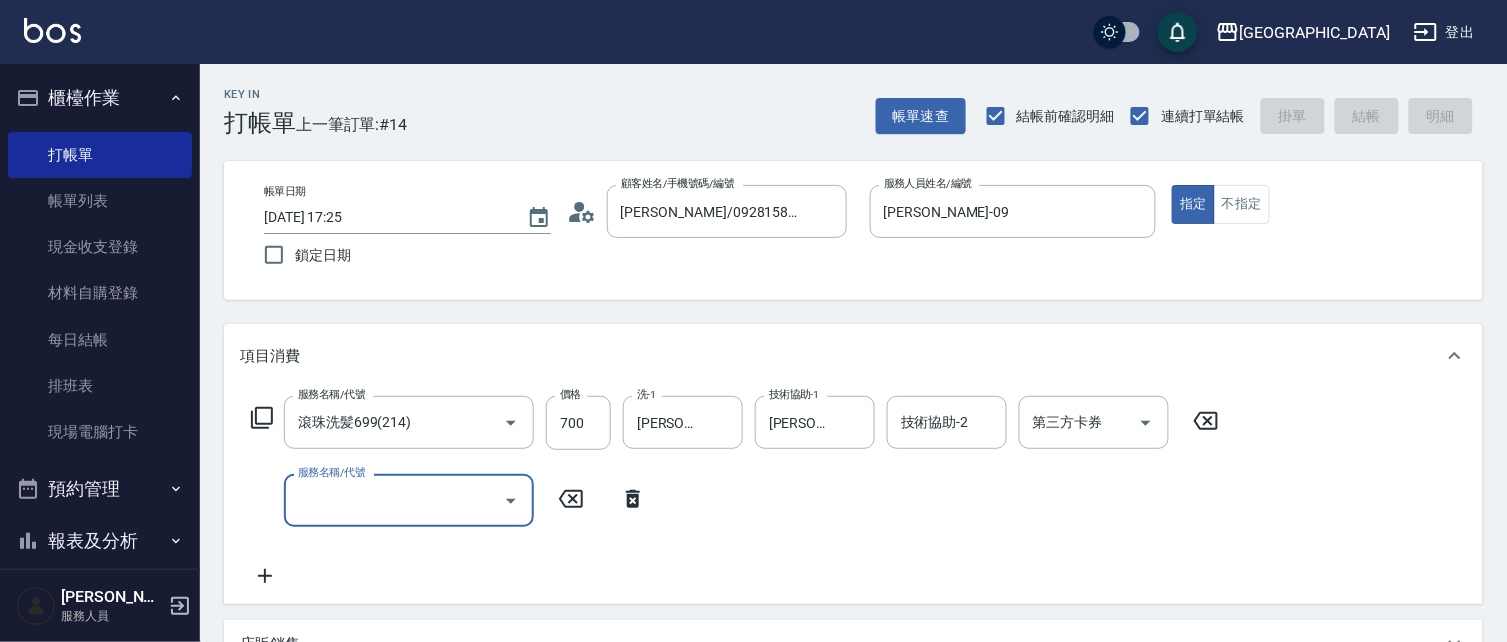 type 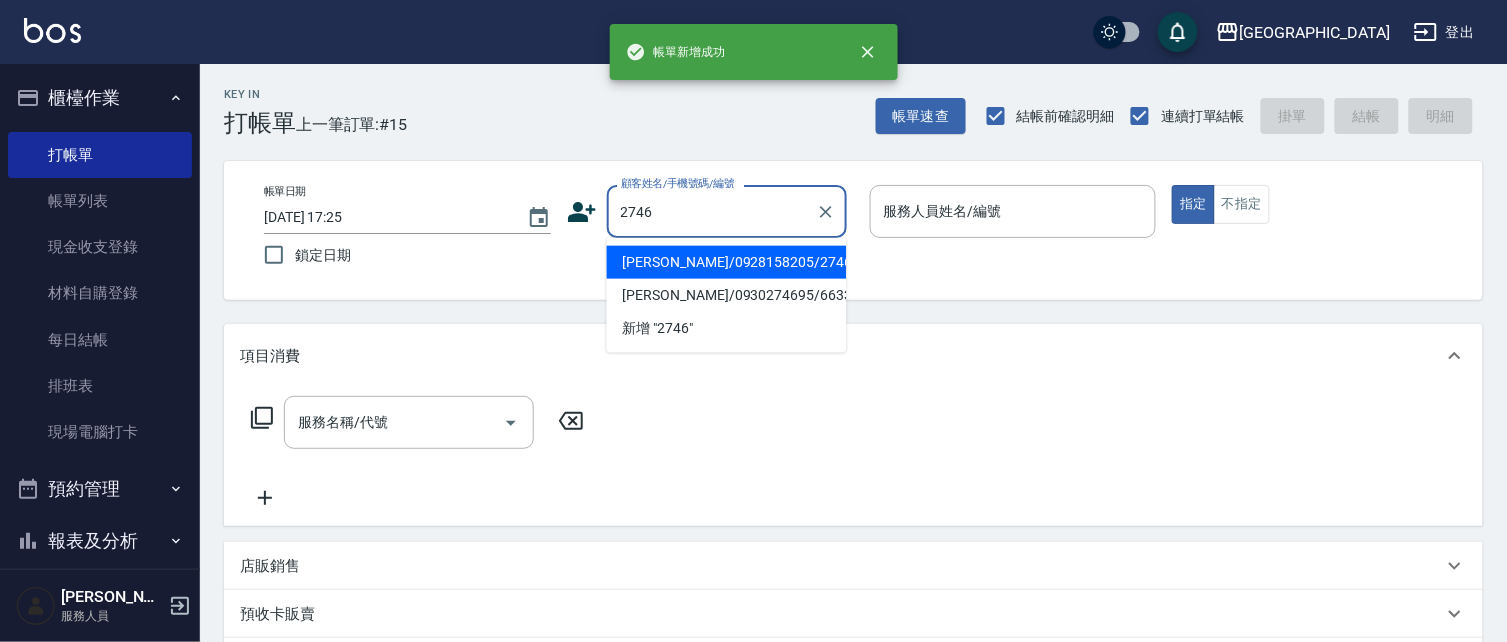 type on "2746" 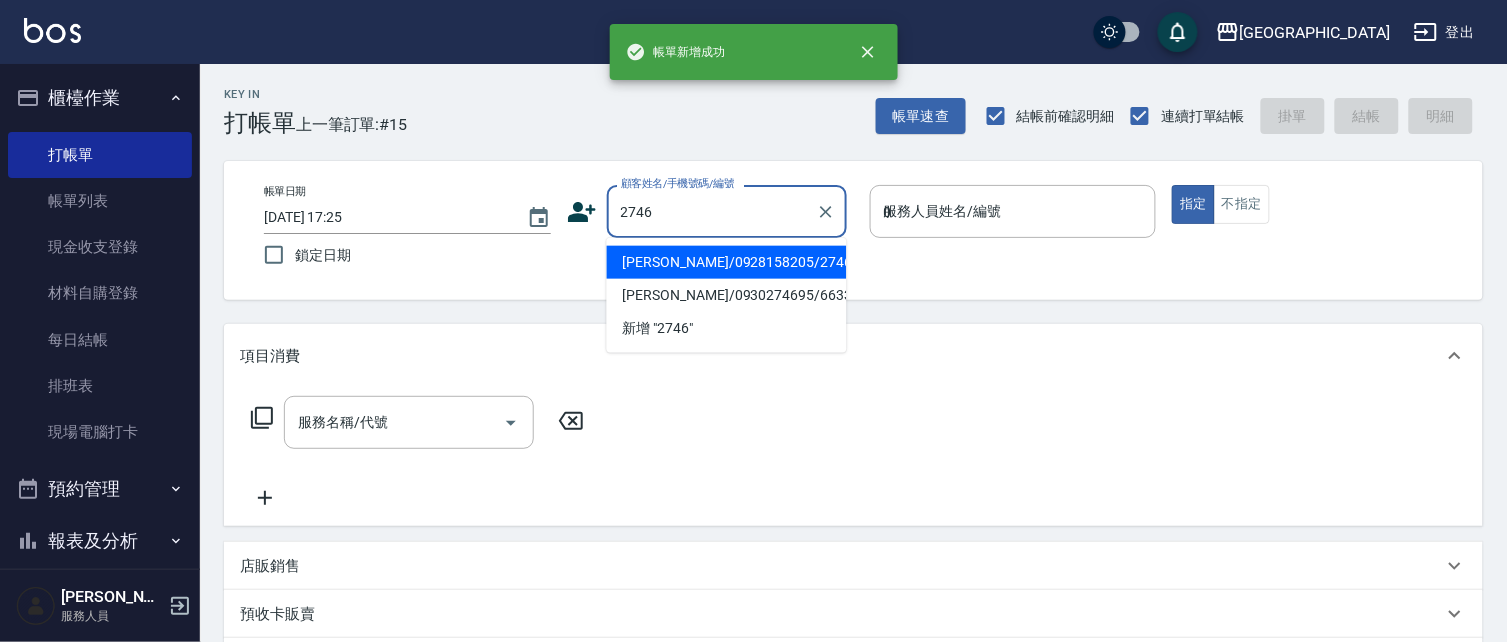 type on "09" 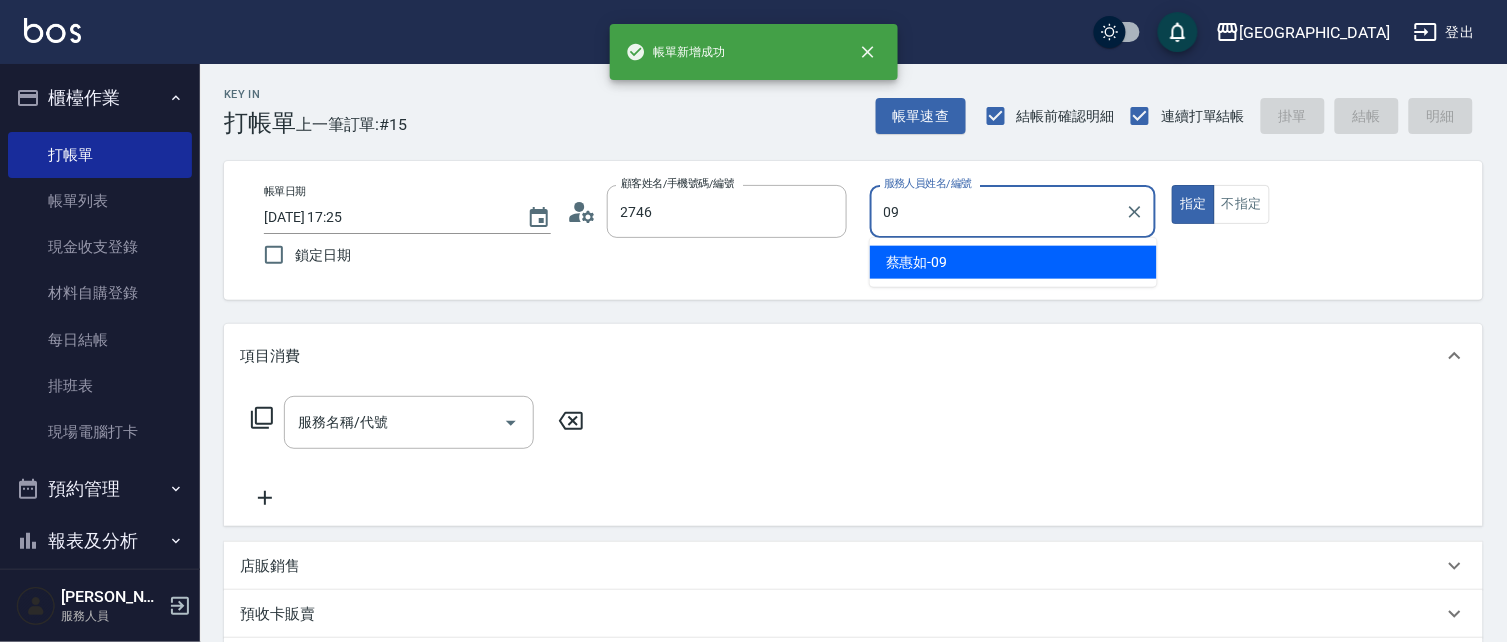 type on "譚嫦娥/0928158205/2746" 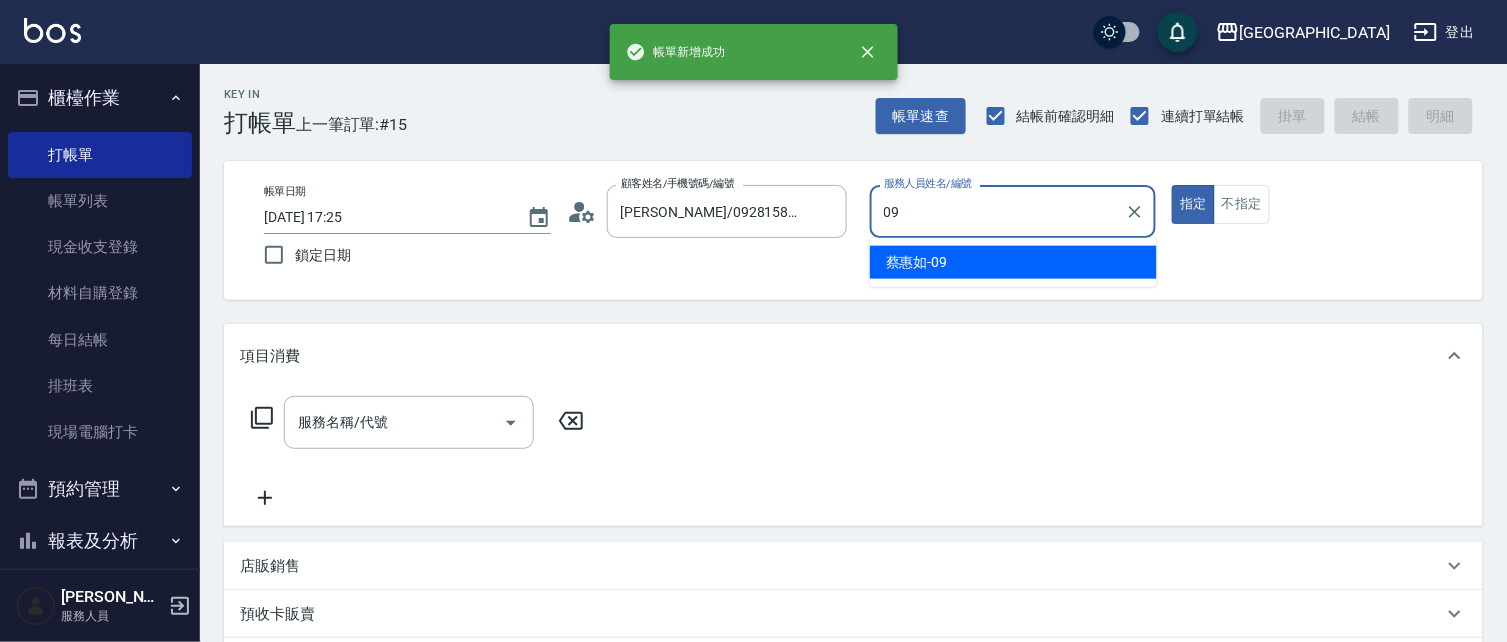 type on "蔡惠如-09" 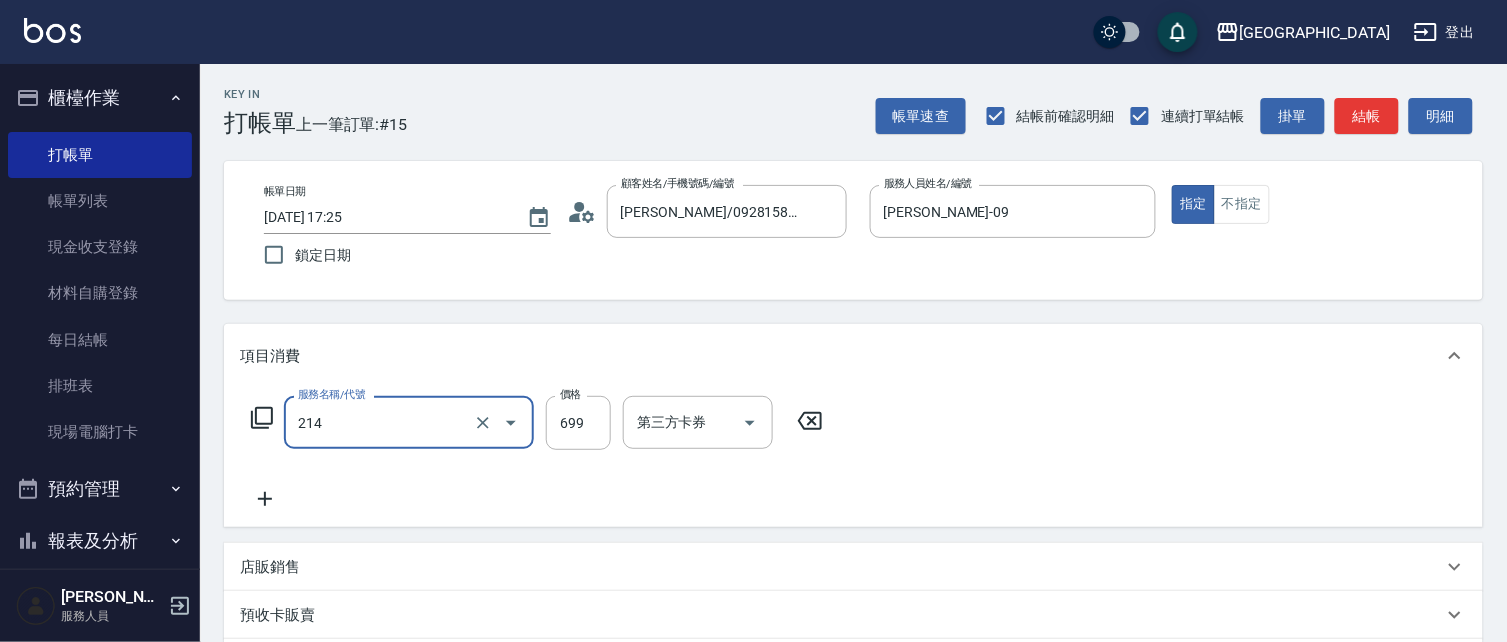 type on "滾珠洗髪699(214)" 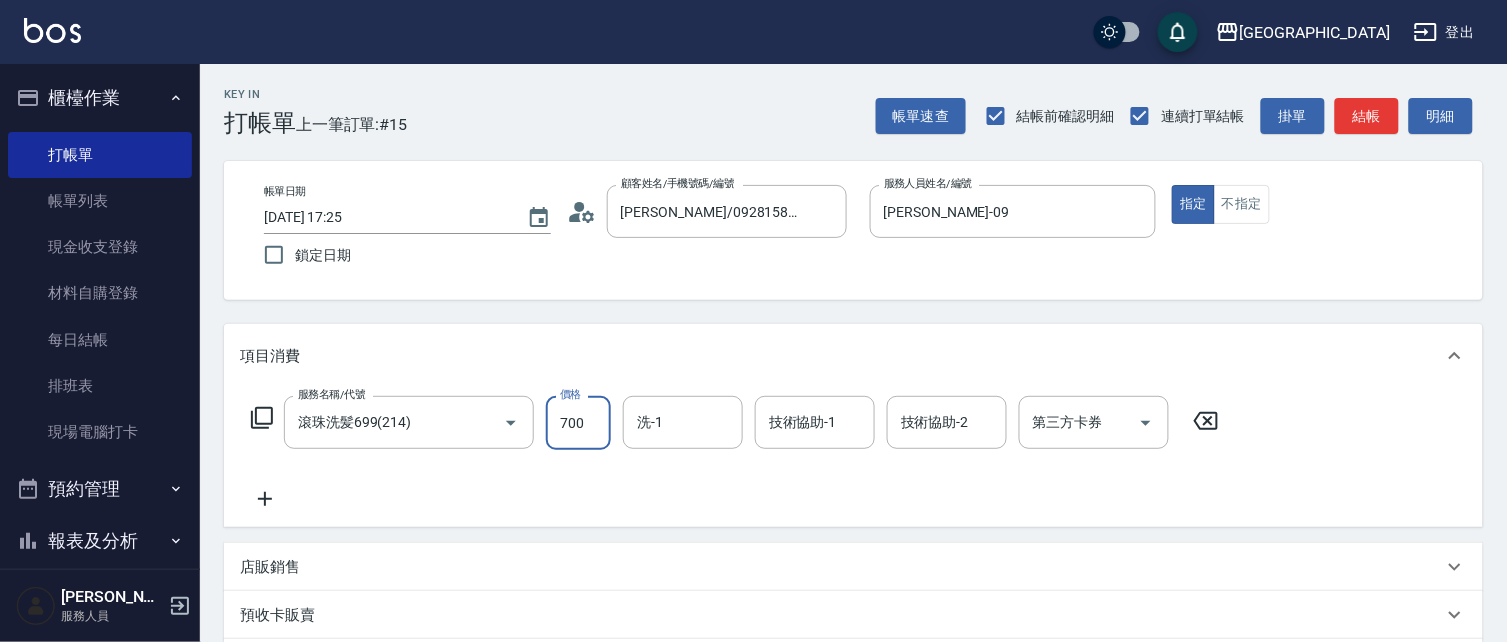 type on "700" 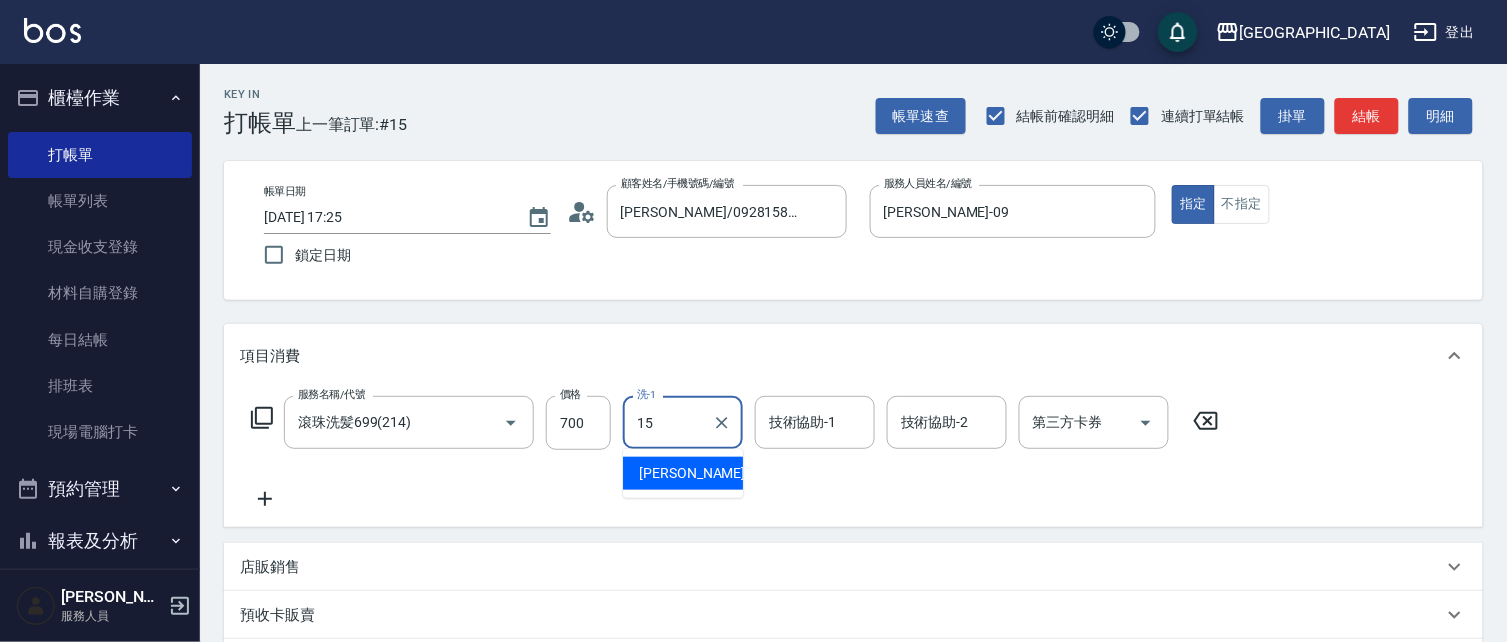 type on "蔡惠娟-15" 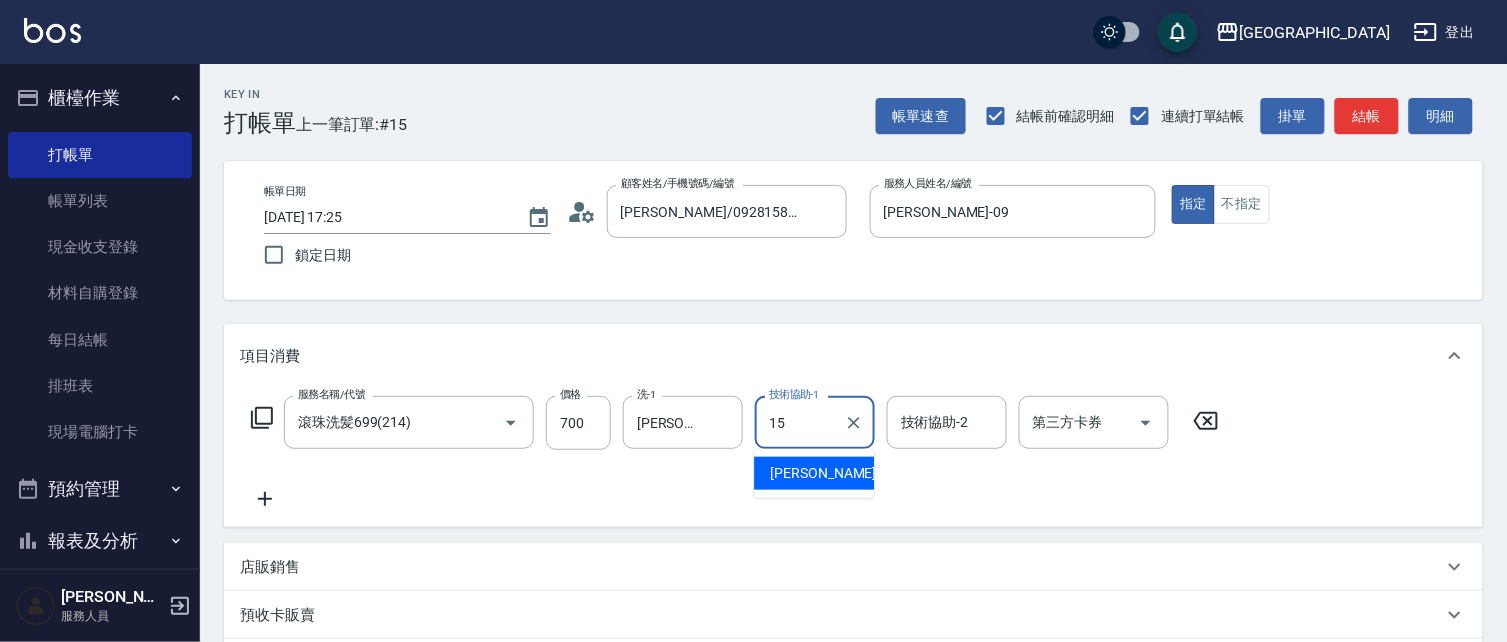 type on "蔡惠娟-15" 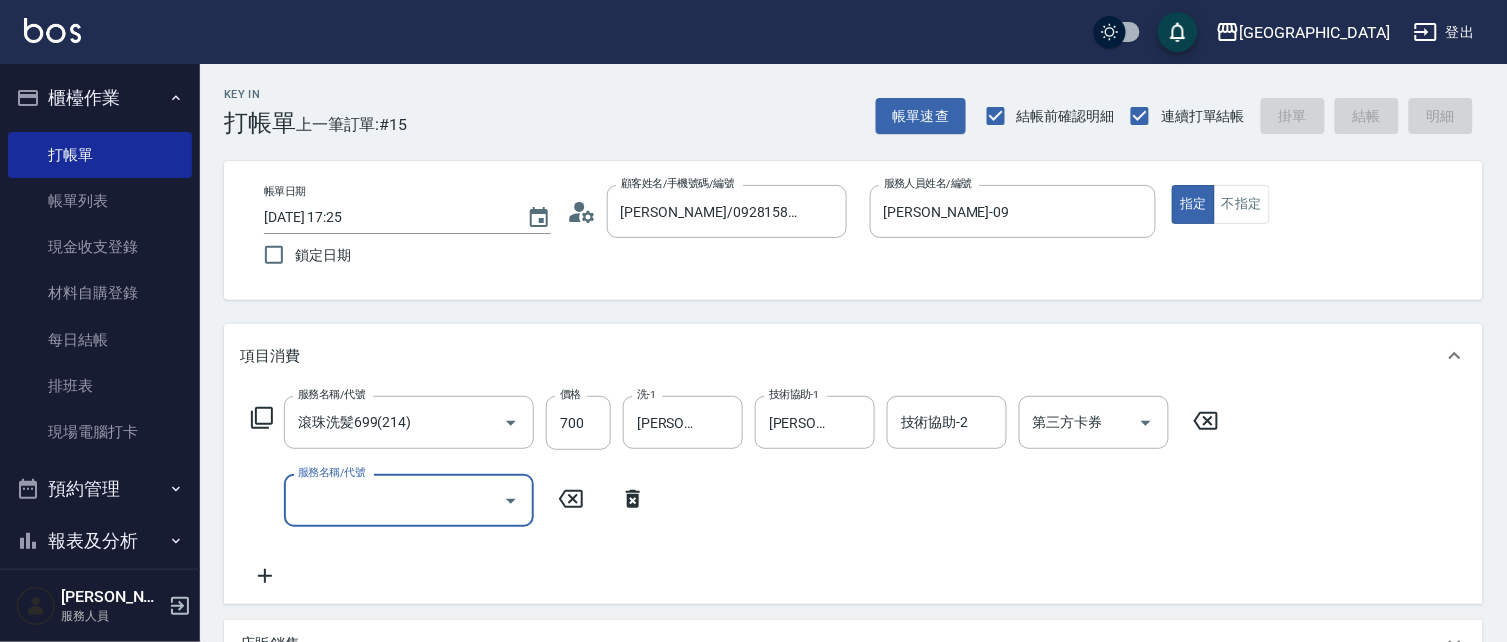 type 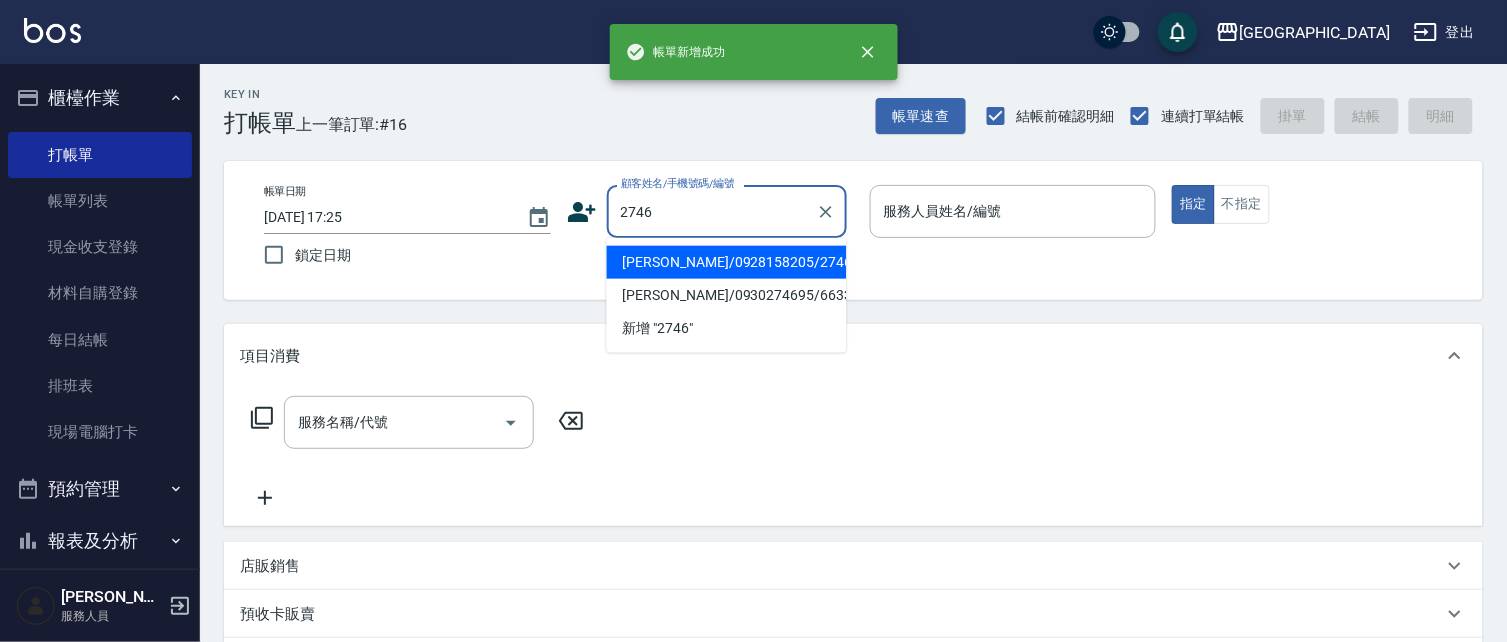 type on "2746" 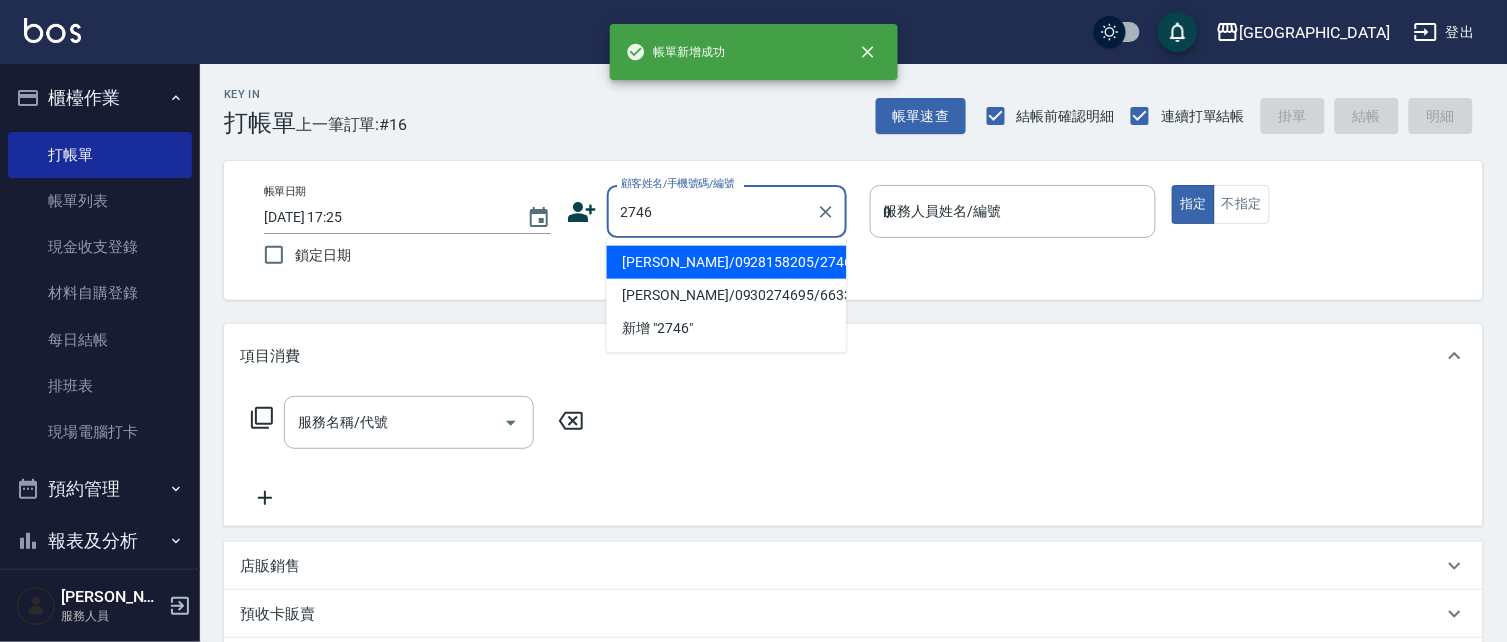 type on "09" 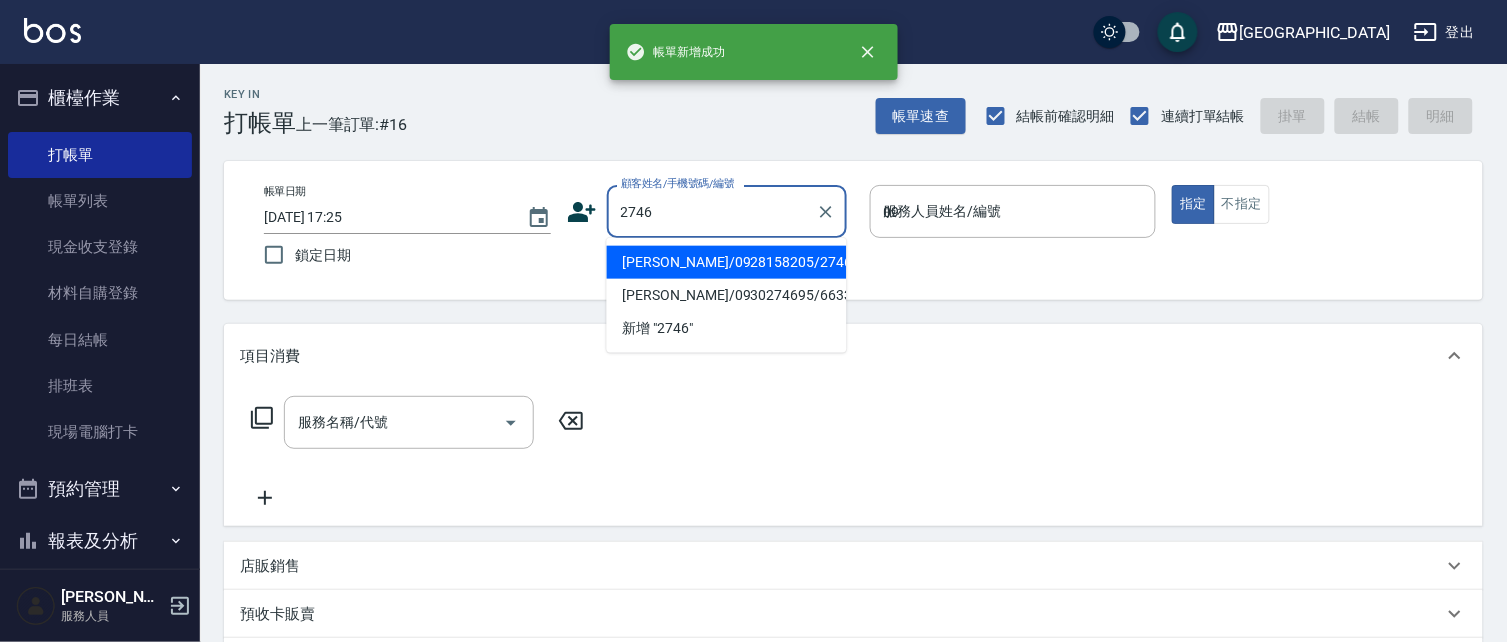 type on "譚嫦娥/0928158205/2746" 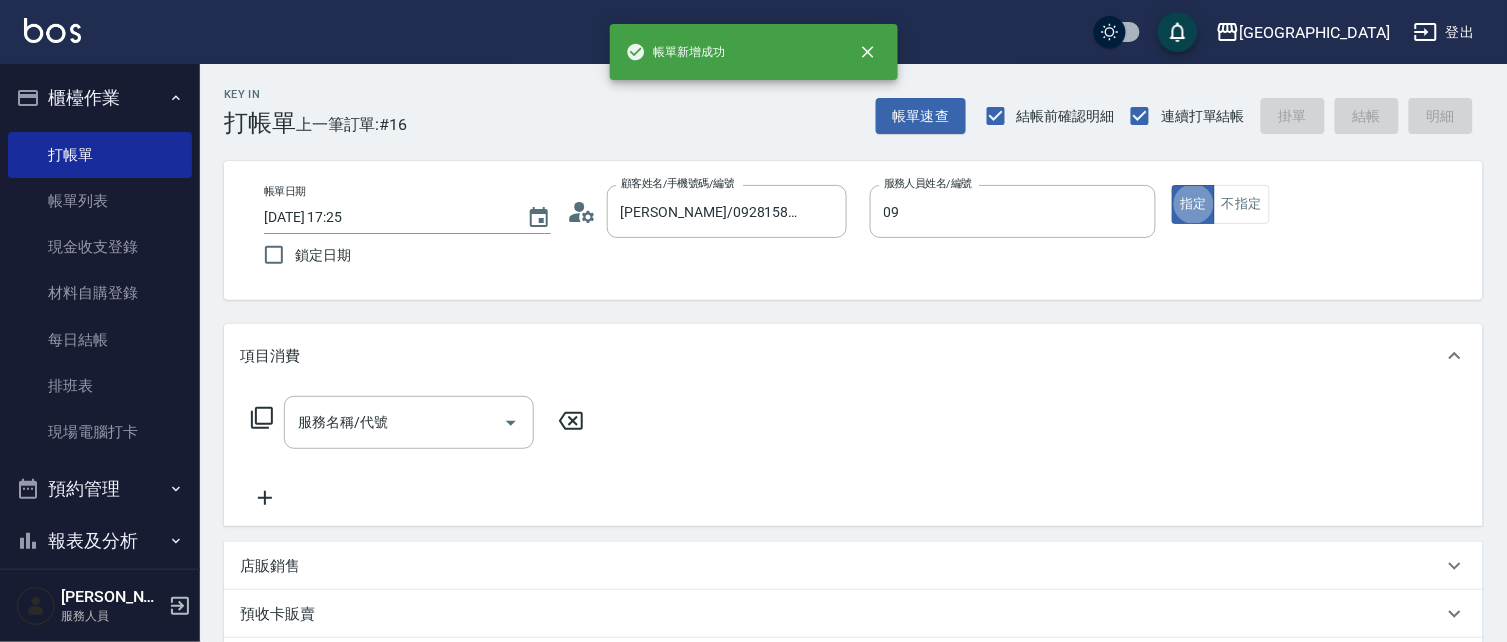 type on "蔡惠如-09" 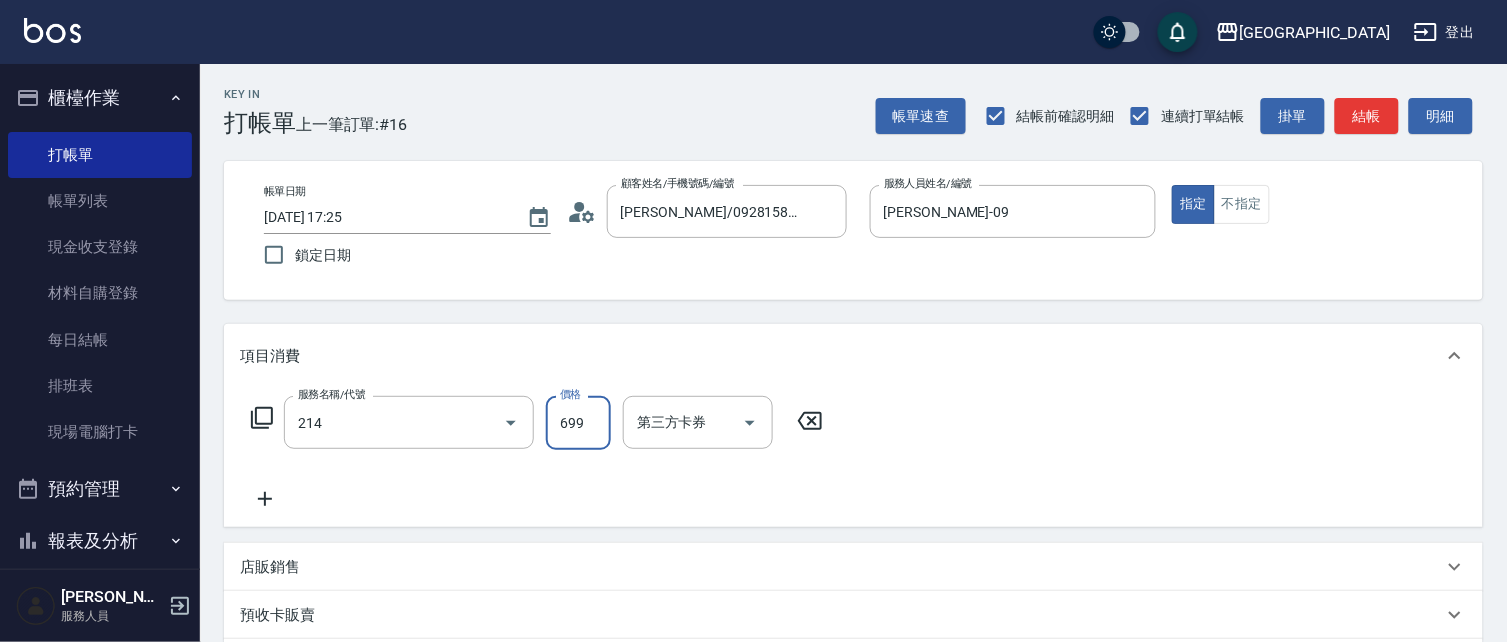 type on "滾珠洗髪699(214)" 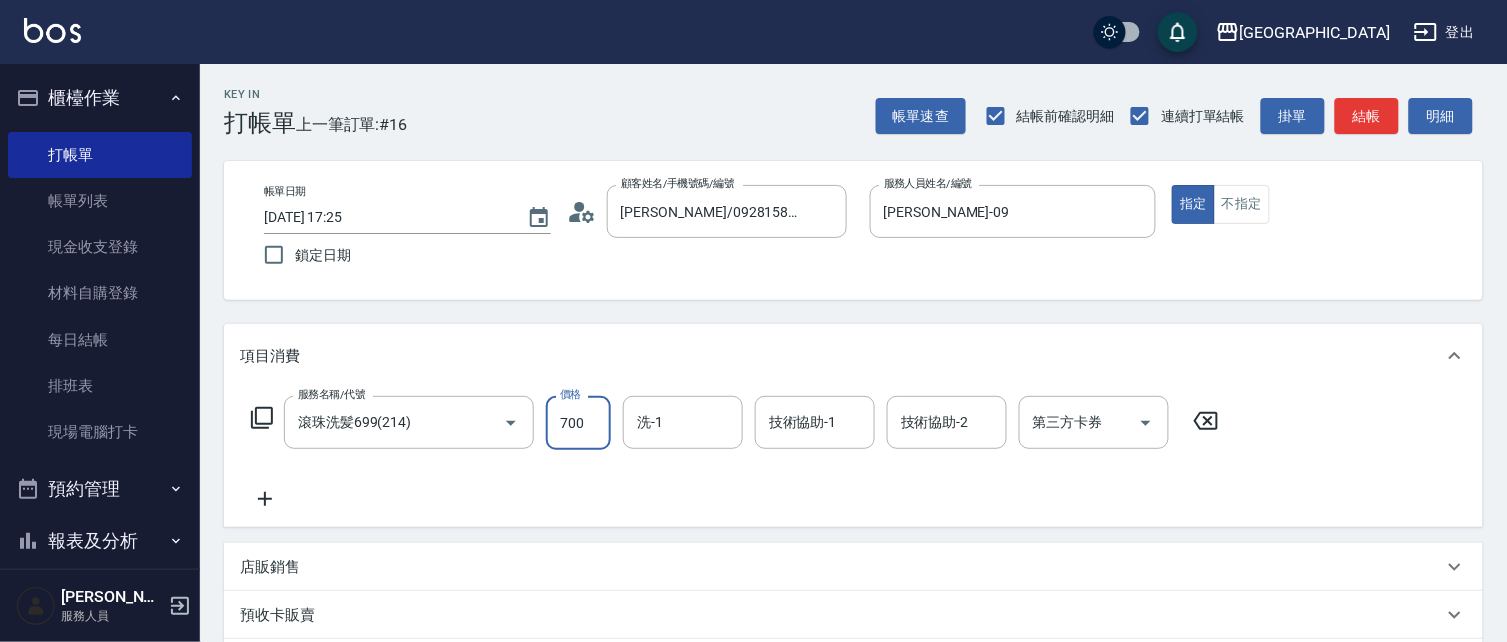 type on "700" 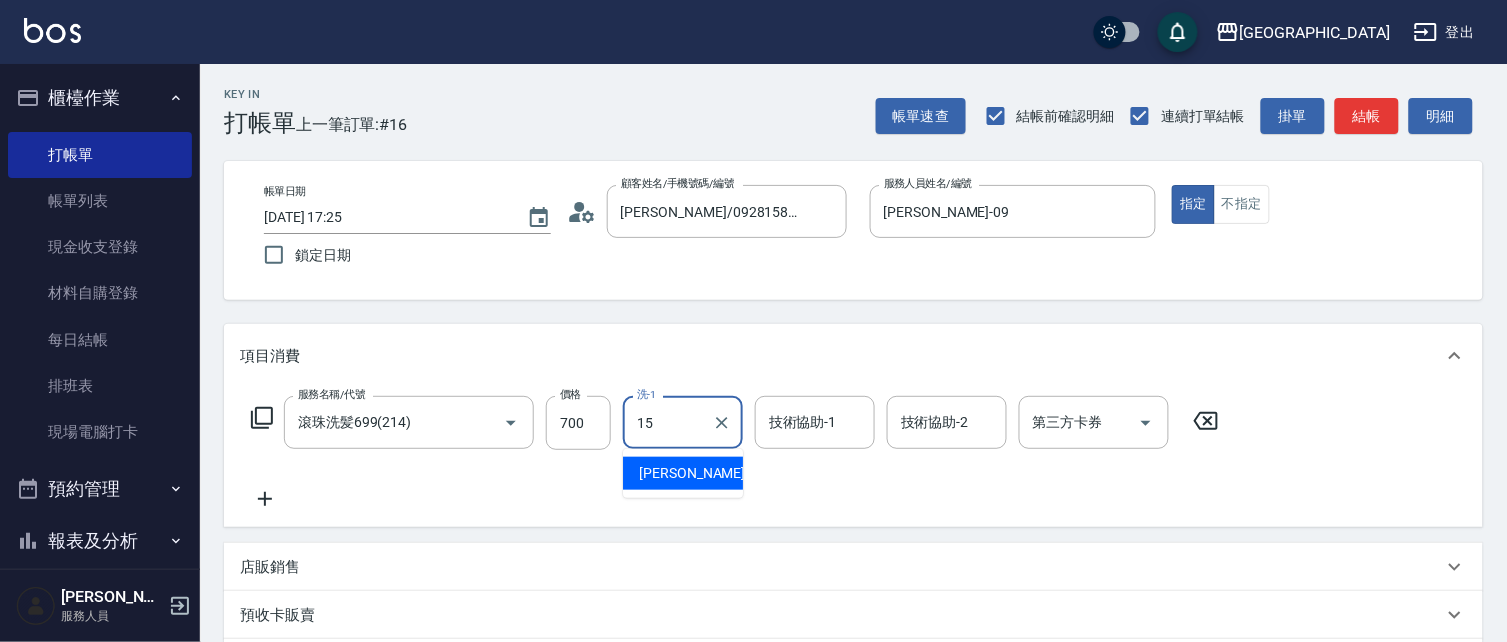 type on "蔡惠娟-15" 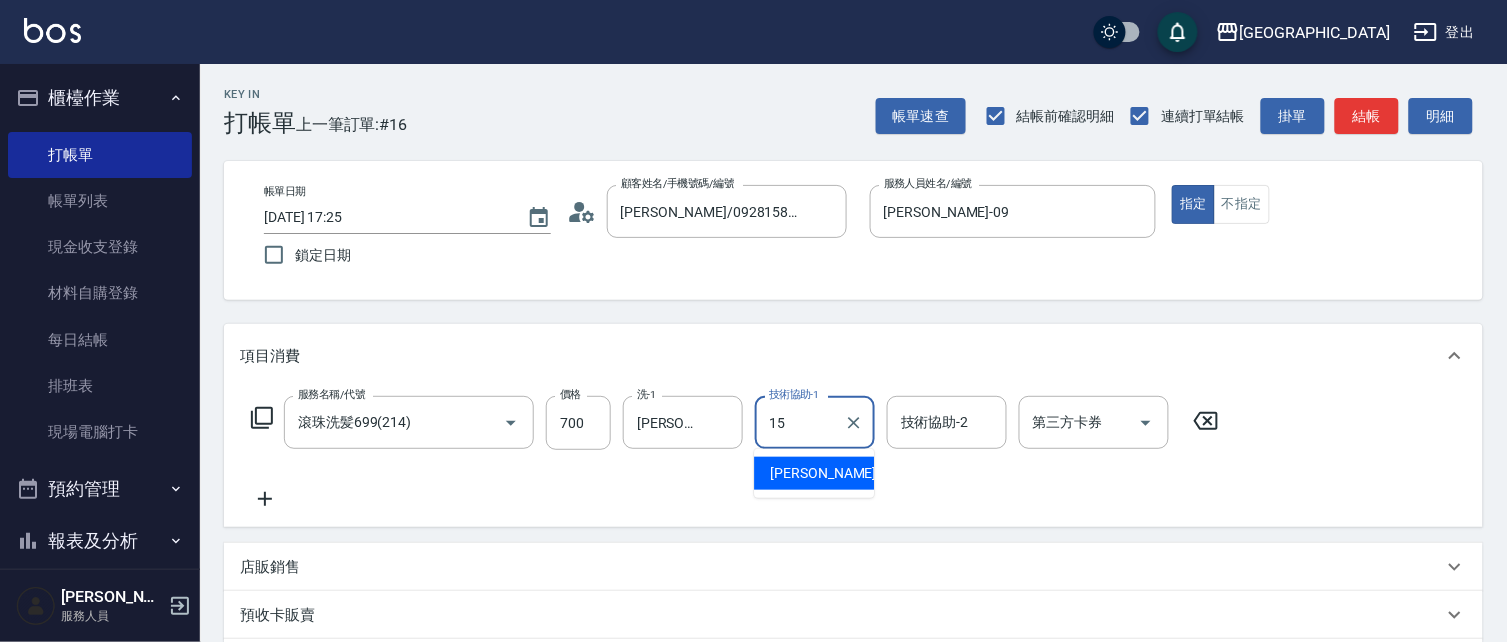 type on "蔡惠娟-15" 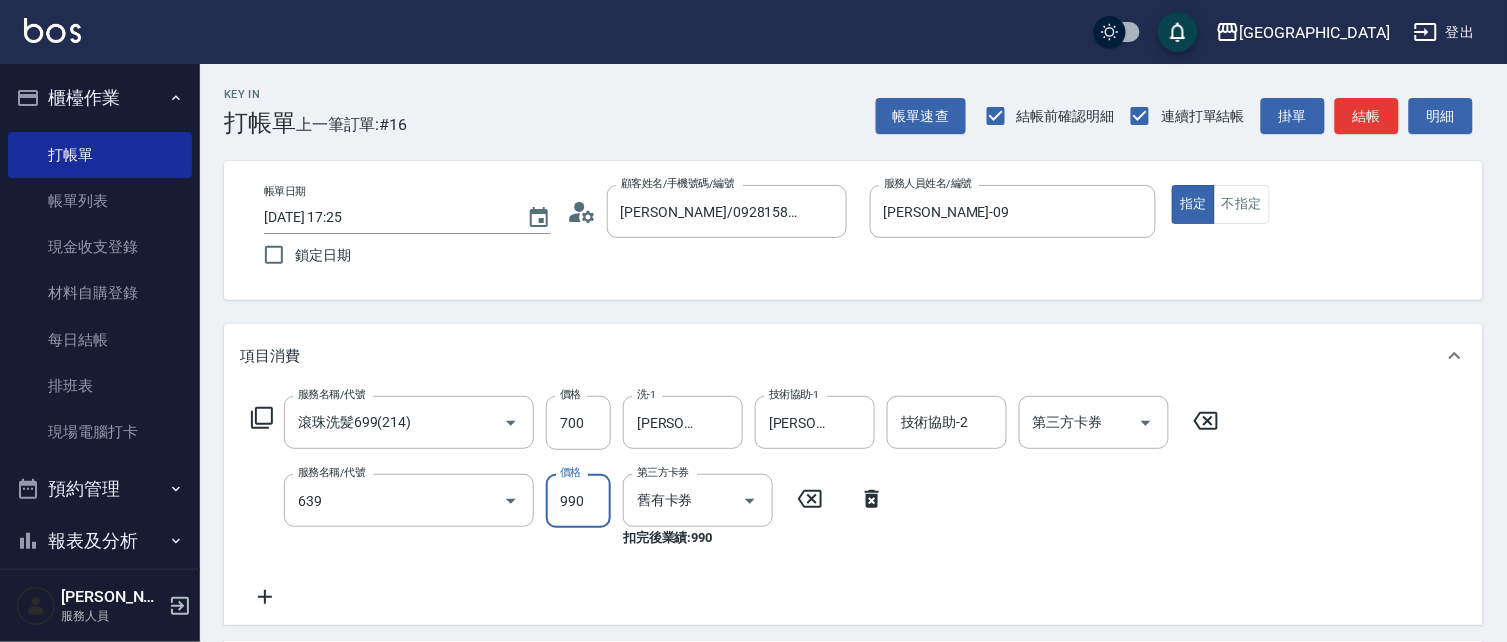 type on "(芙)蘆薈髮膜套卡(自材)(639)" 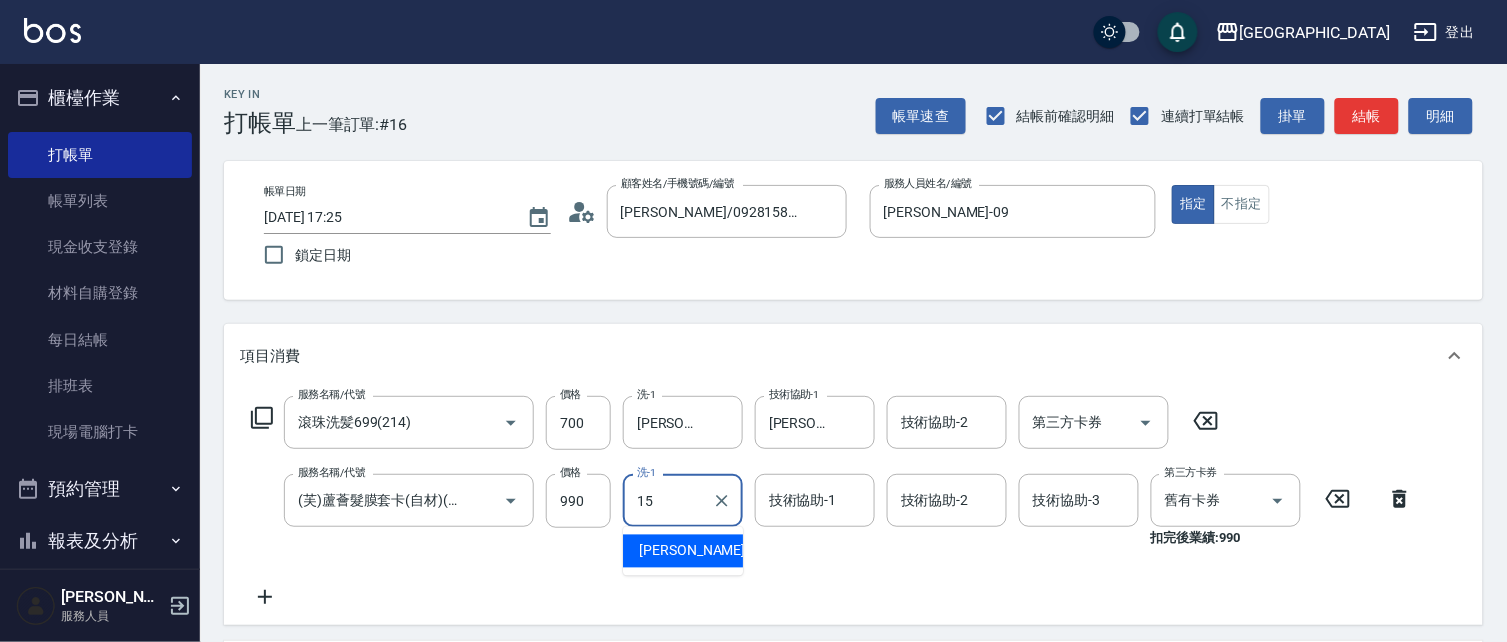 type on "蔡惠娟-15" 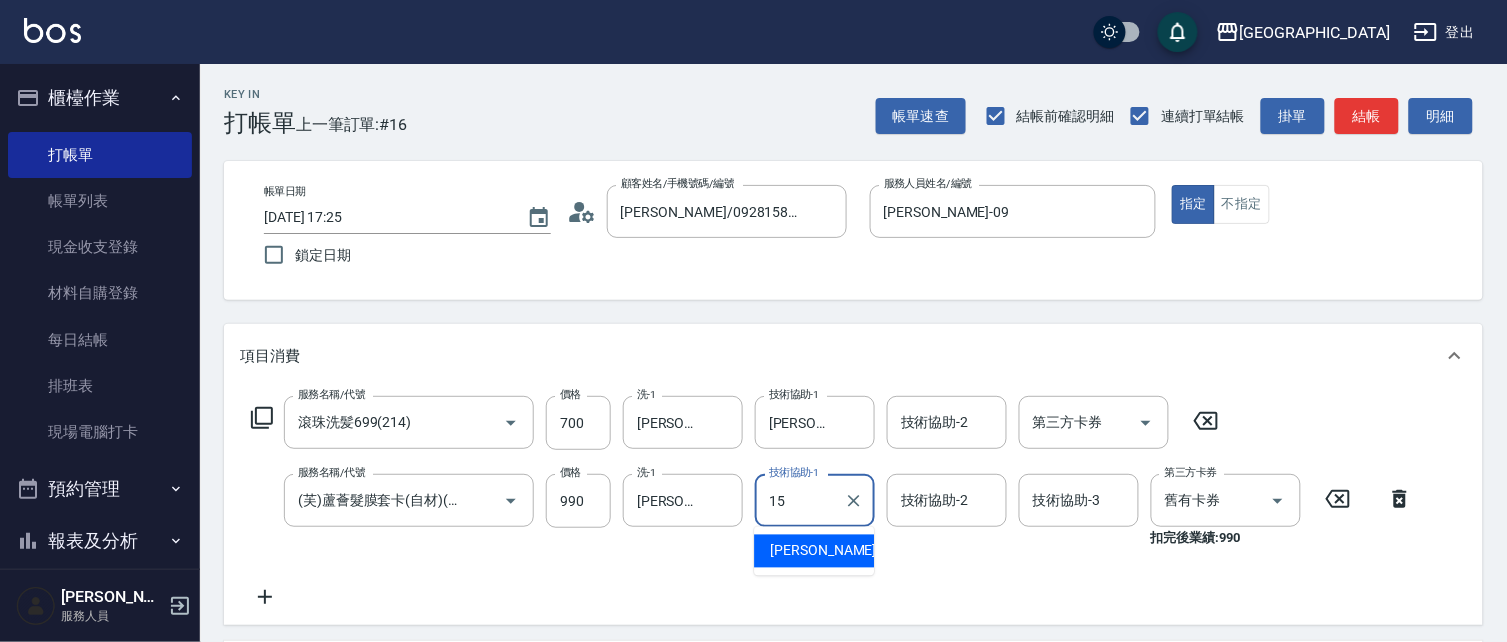 type on "蔡惠娟-15" 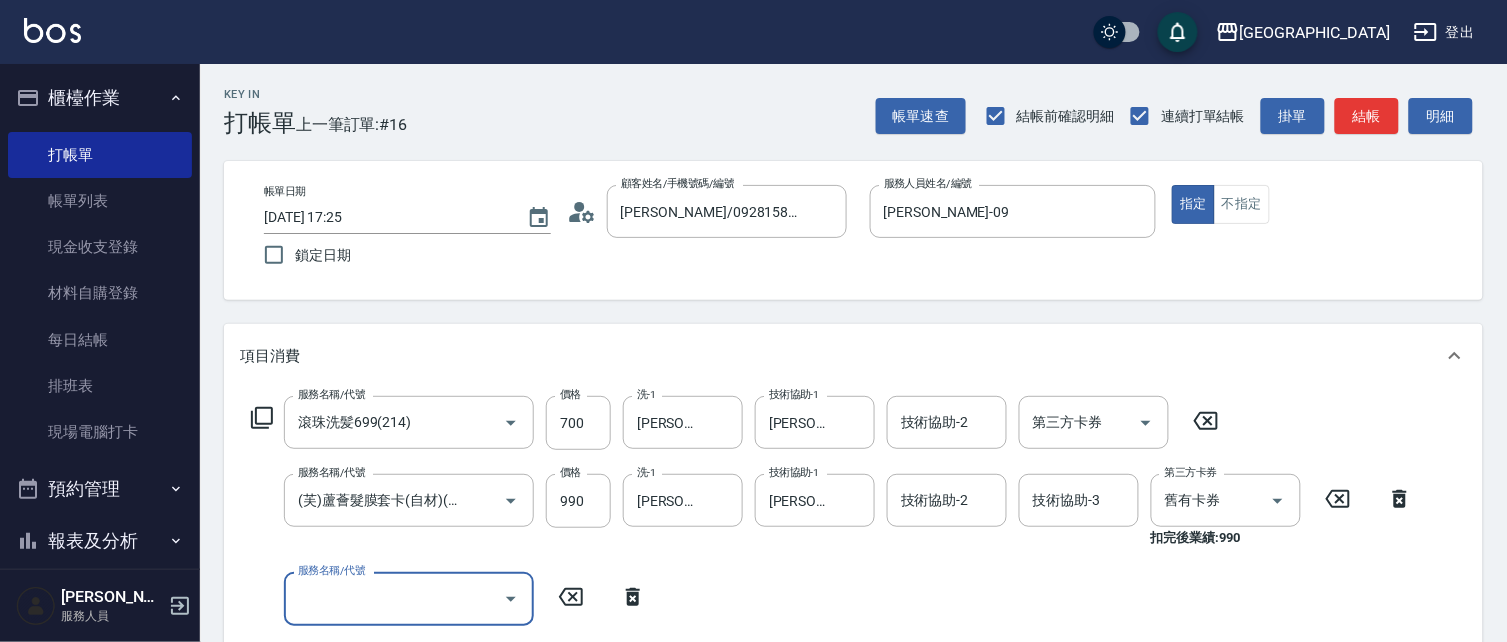 scroll, scrollTop: 0, scrollLeft: 0, axis: both 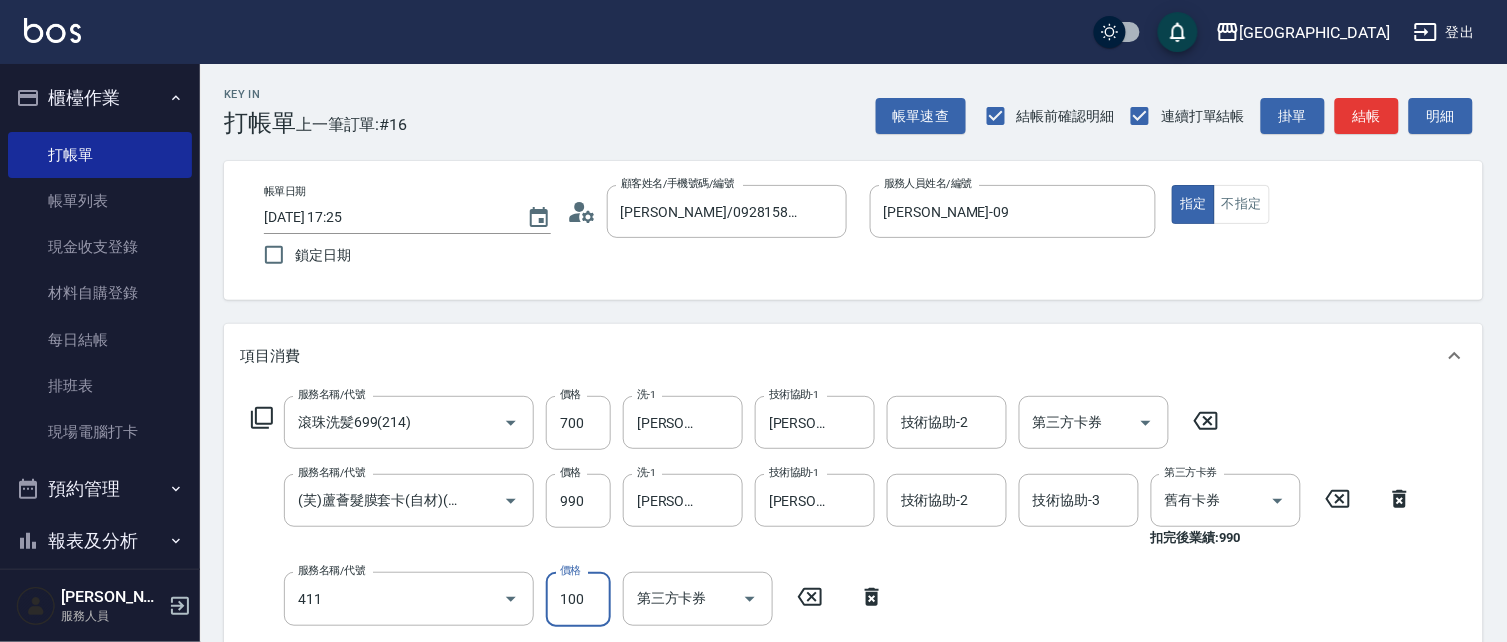 type on "剪髮(100)(411)" 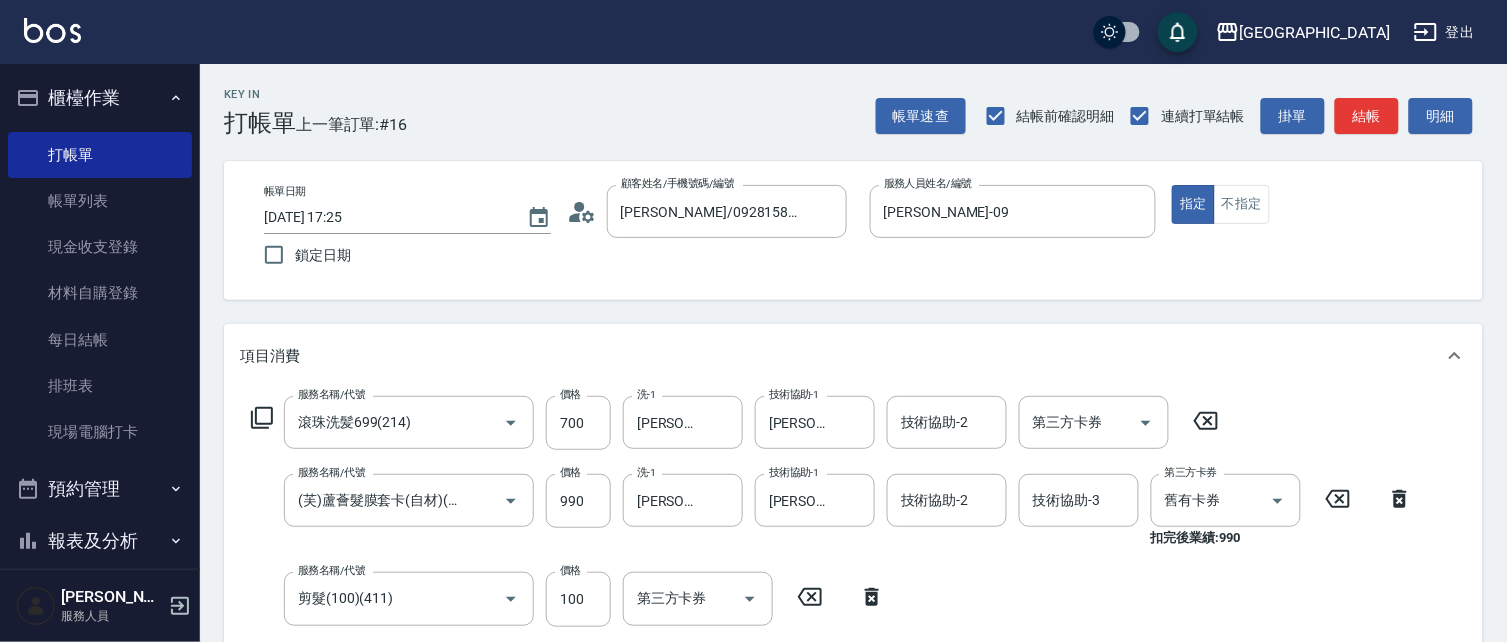 scroll, scrollTop: 355, scrollLeft: 0, axis: vertical 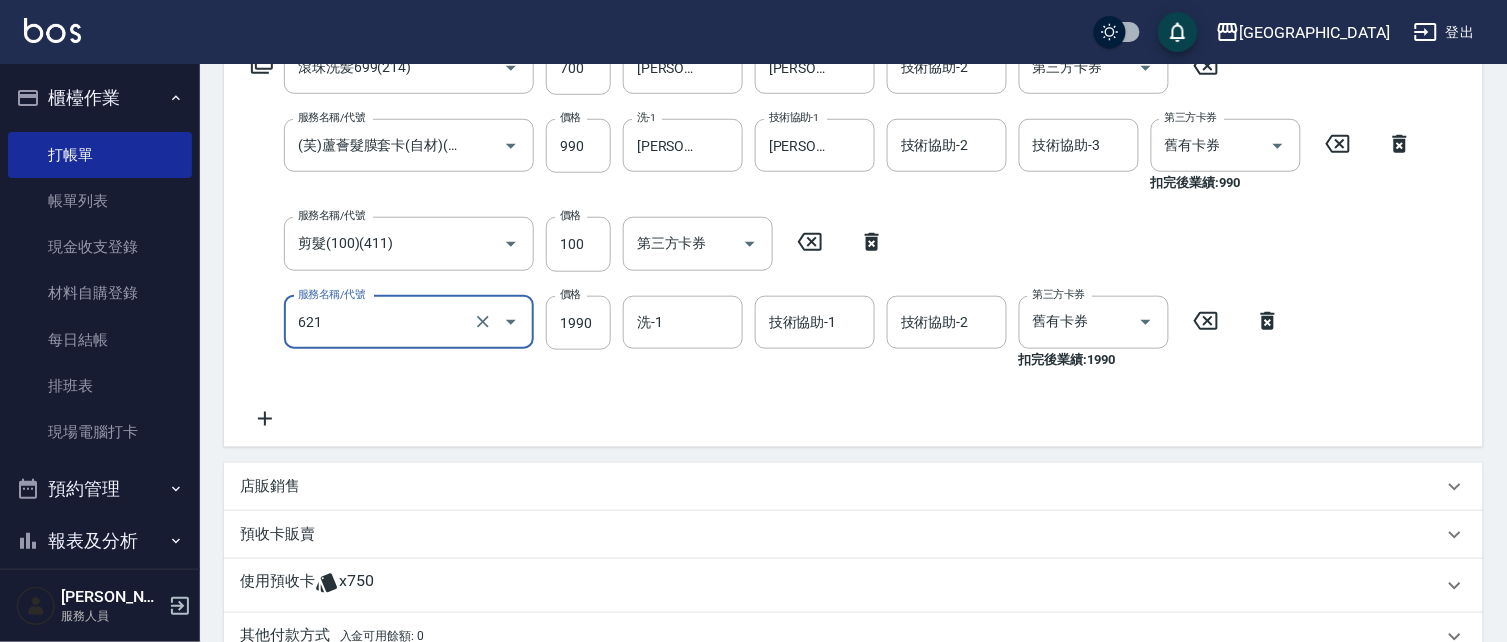 type on "染髮套餐券(1990)(621)" 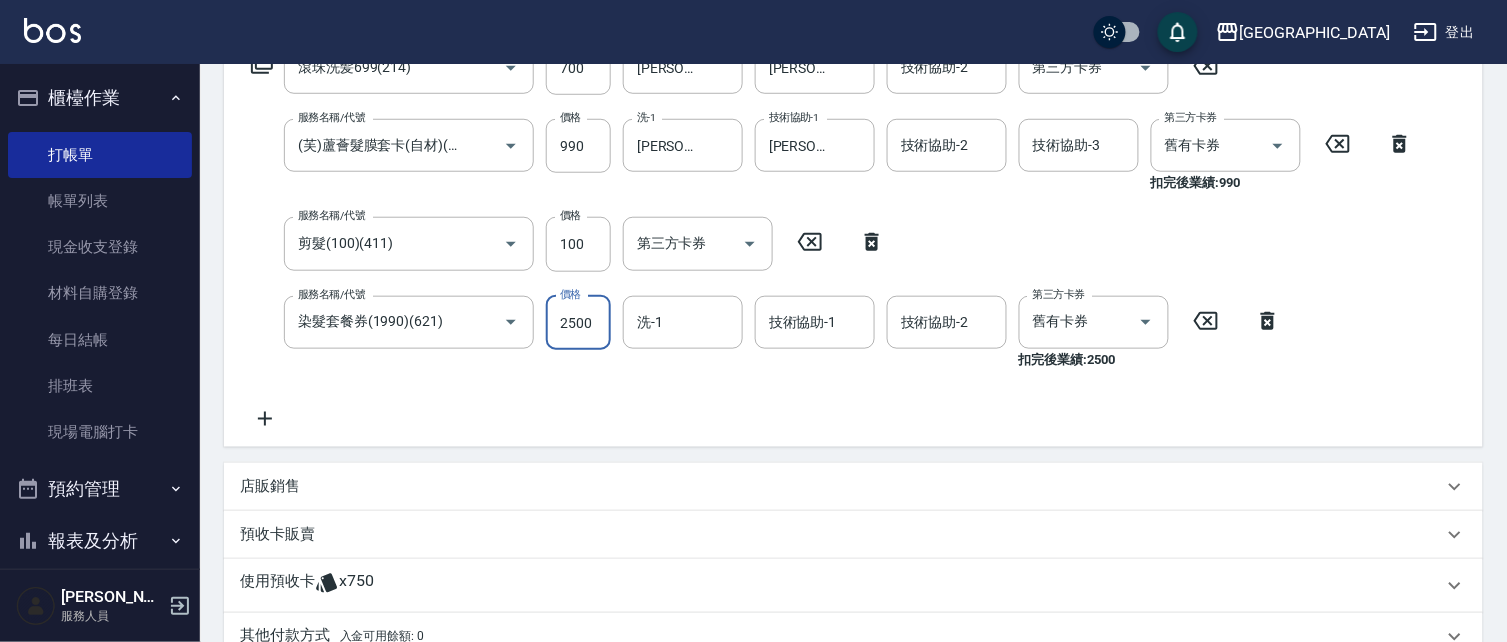type on "2500" 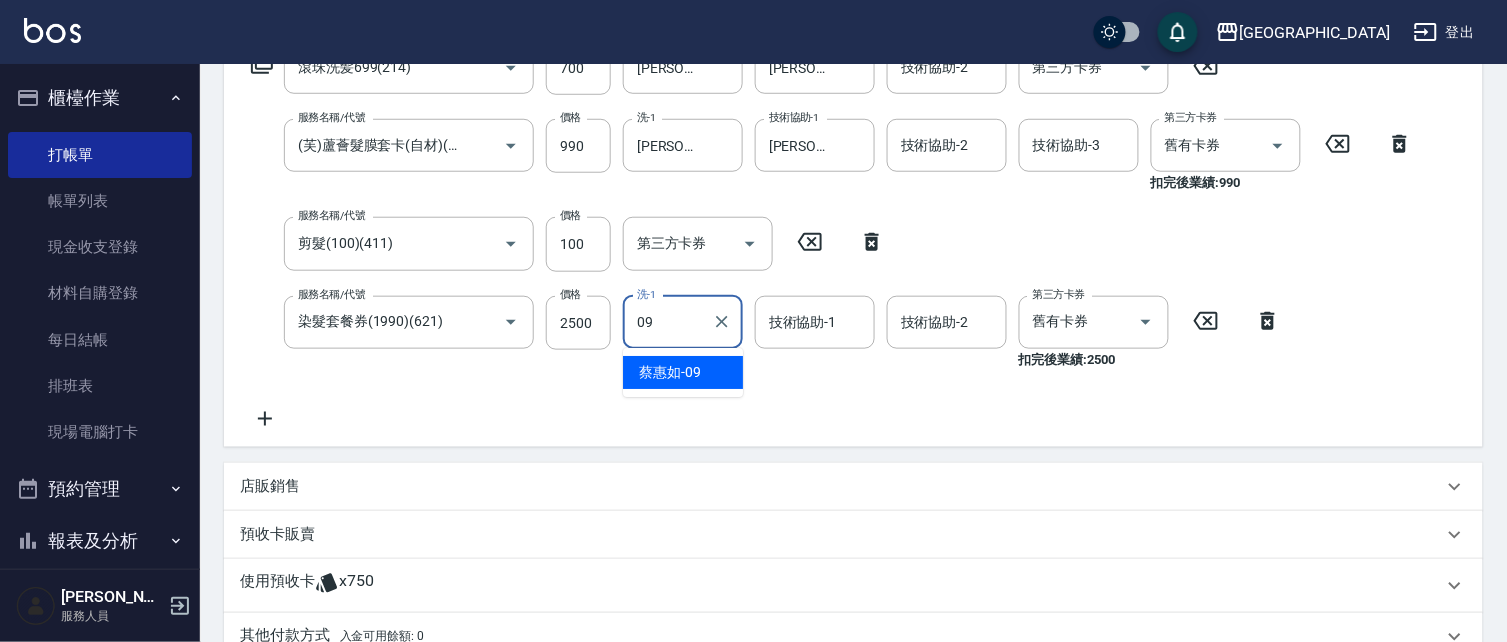 type on "09" 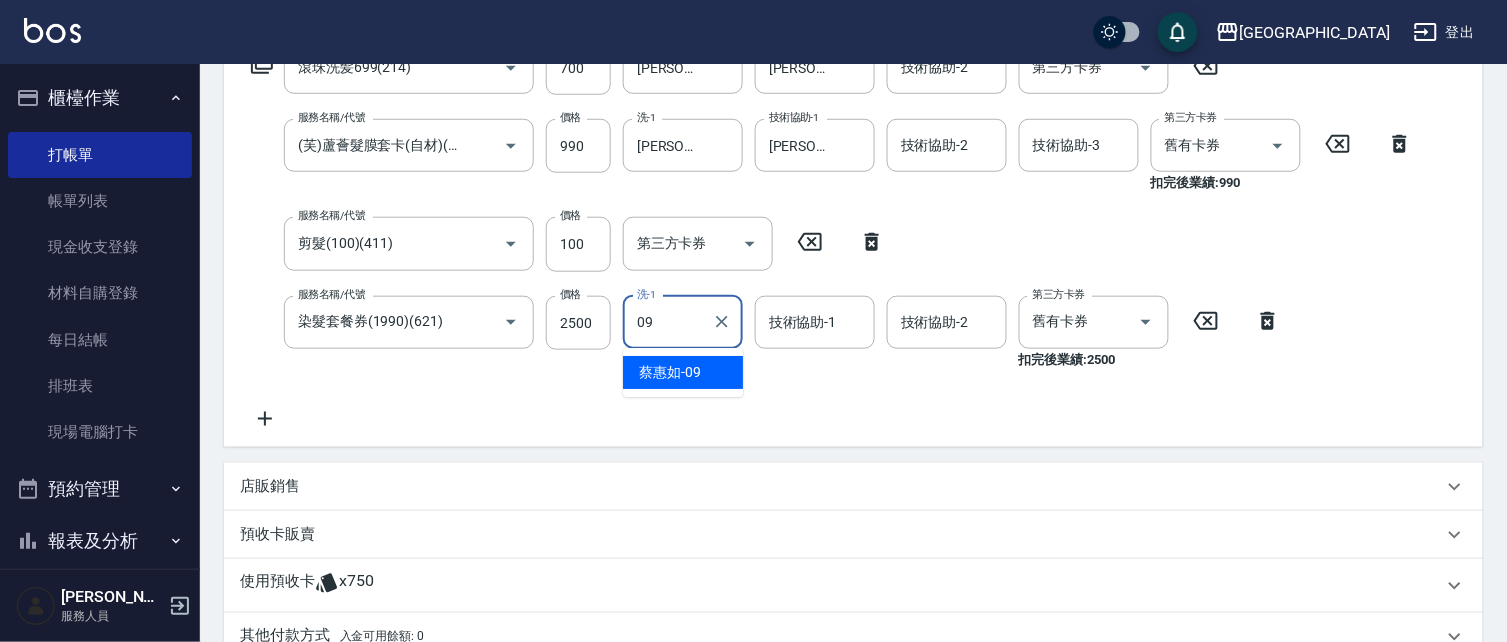 type on "0" 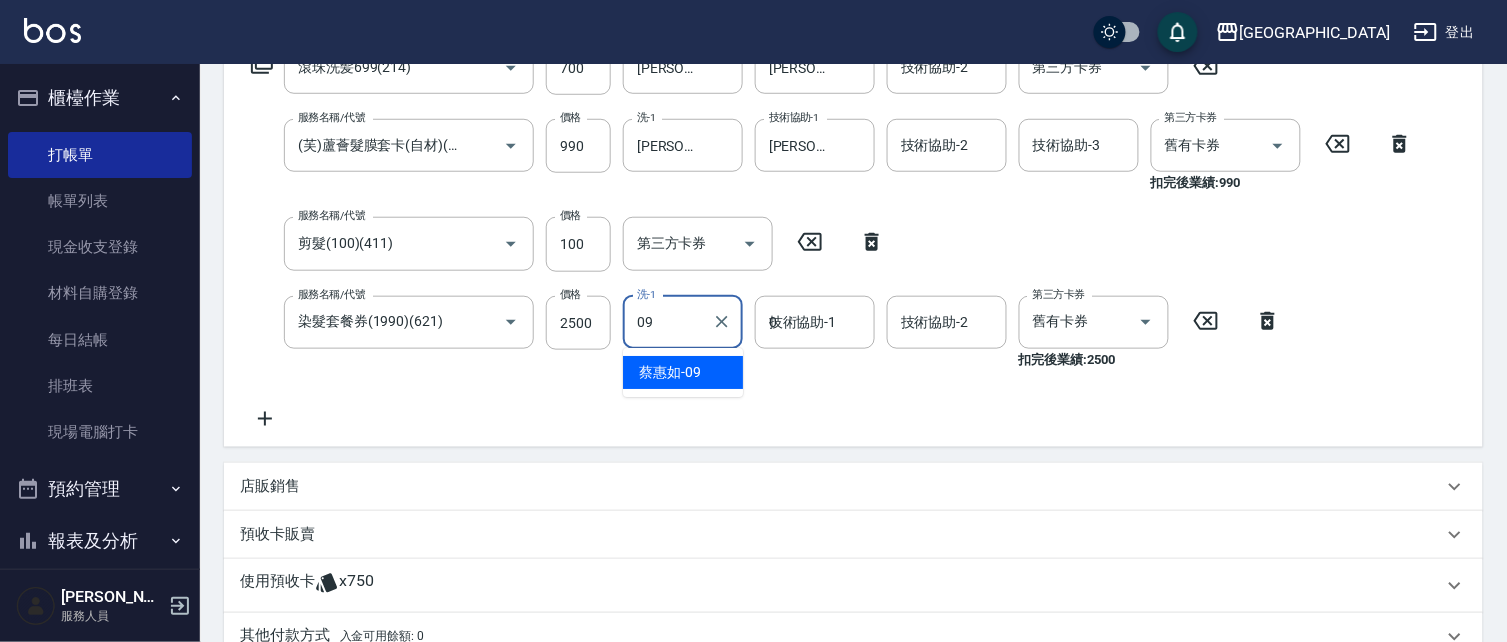 type on "蔡惠如-09" 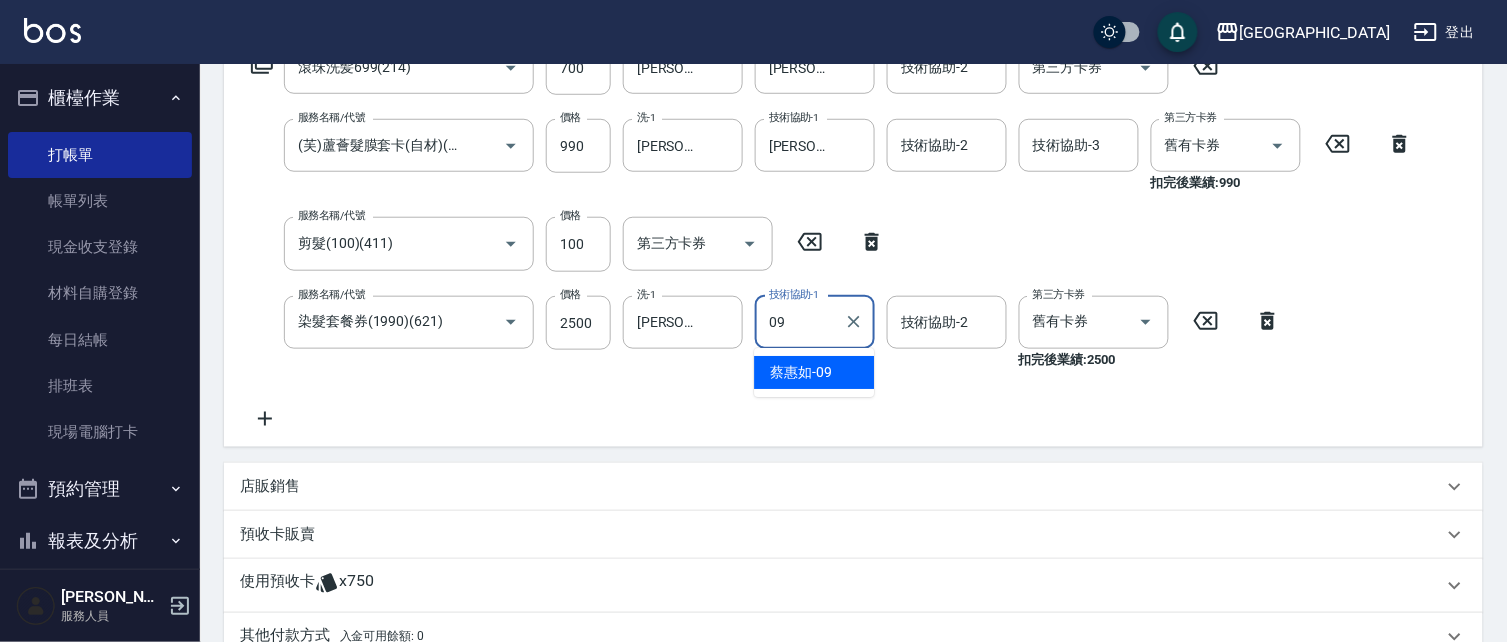 type on "蔡惠如-09" 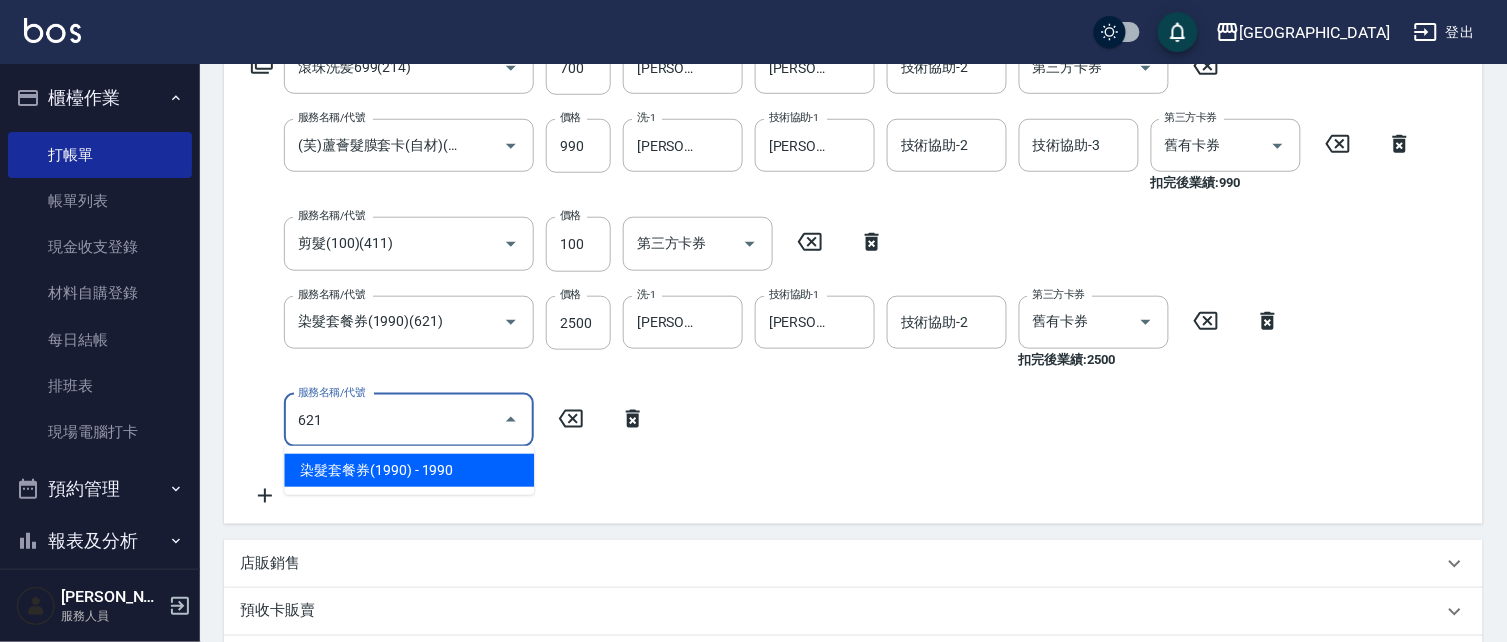 scroll, scrollTop: 0, scrollLeft: 0, axis: both 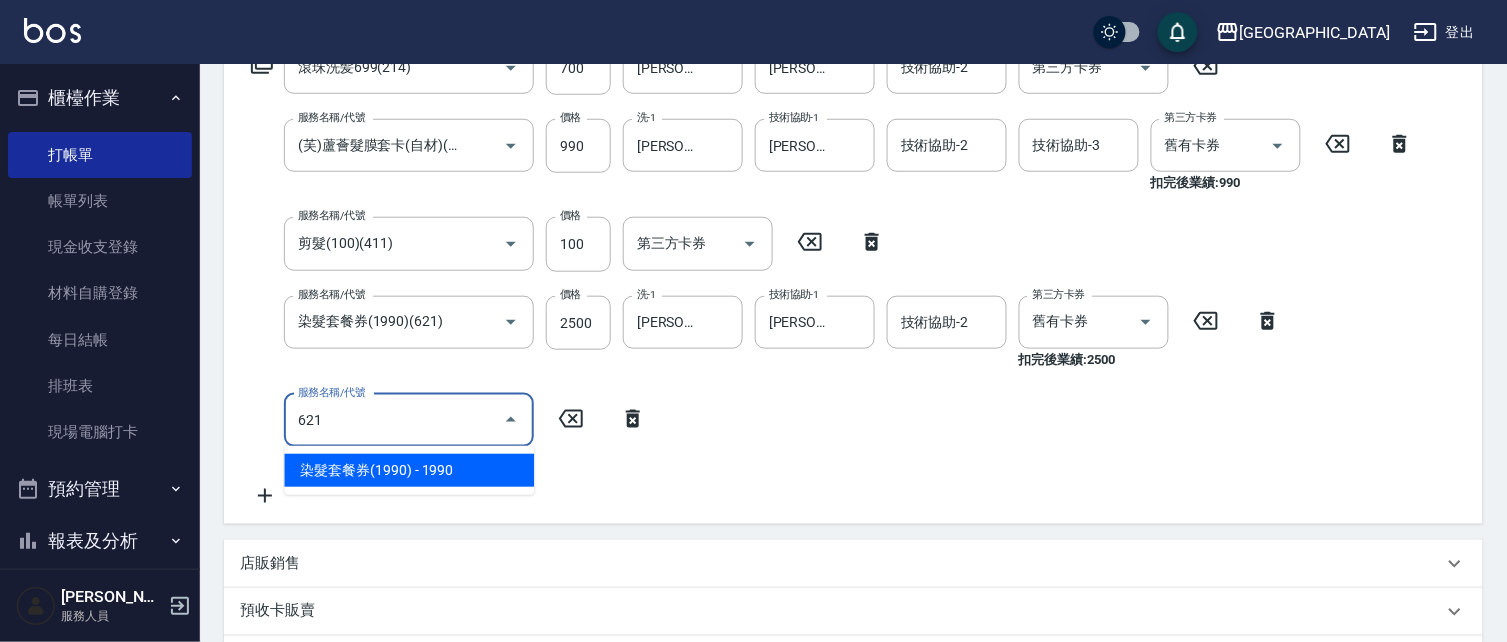 type on "621" 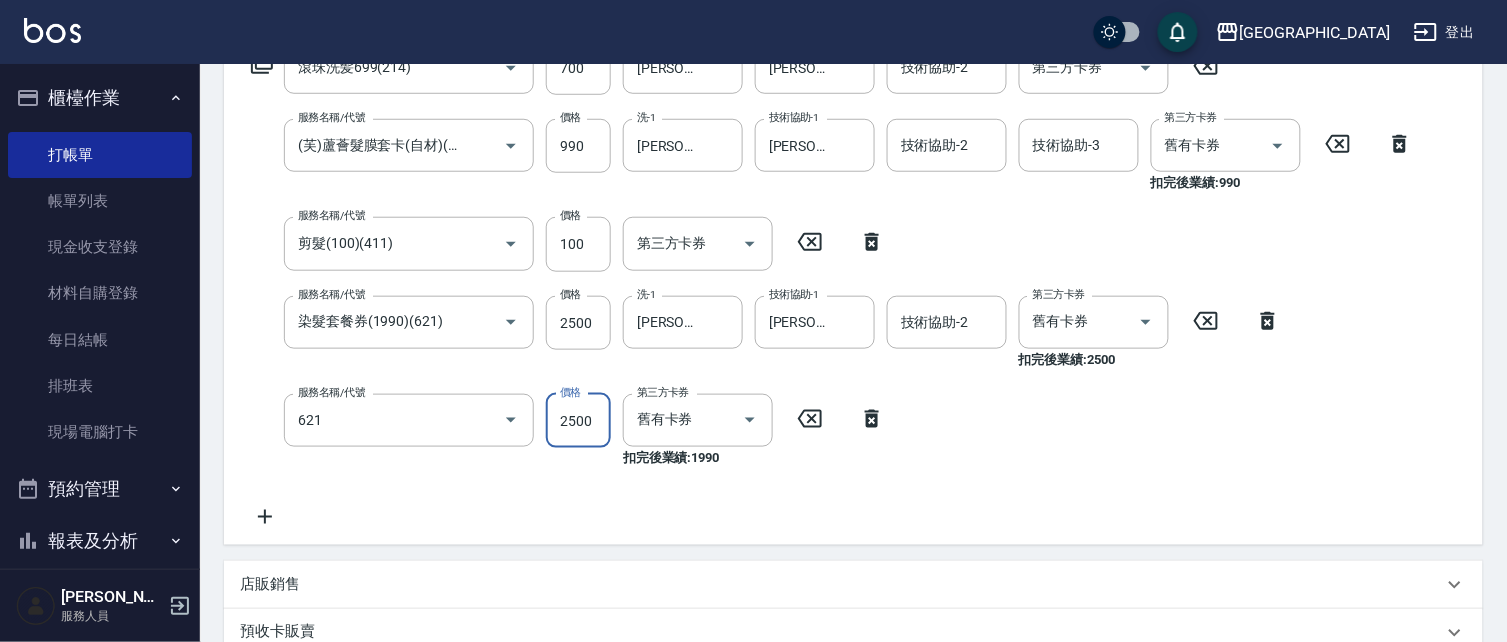 type on "2500" 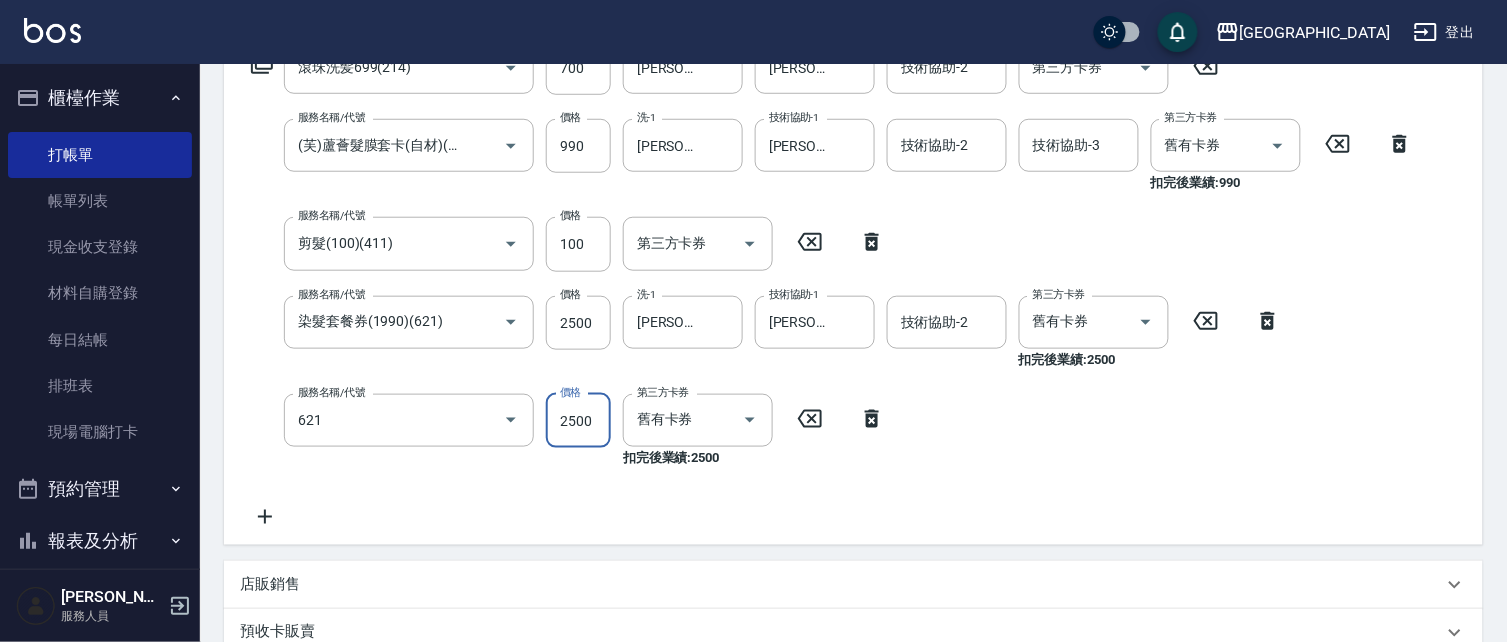 type on "染髮套餐券(1990)(621)" 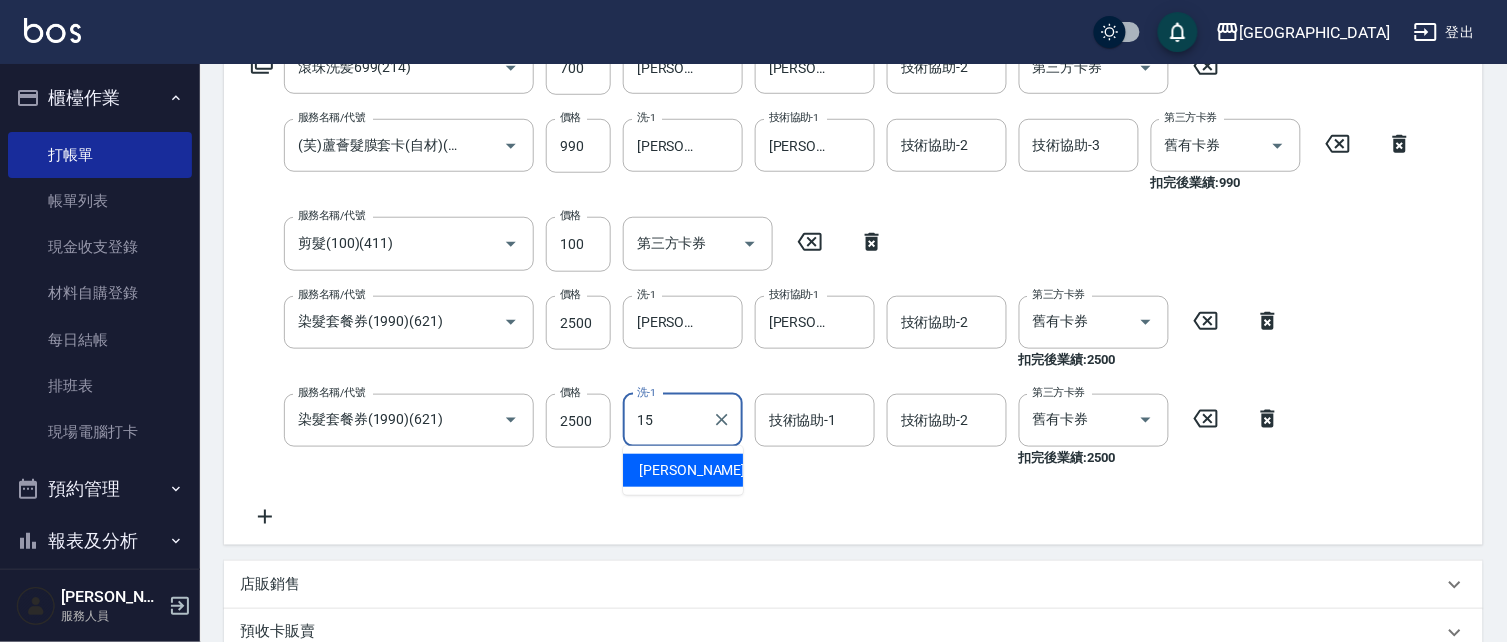 type on "15" 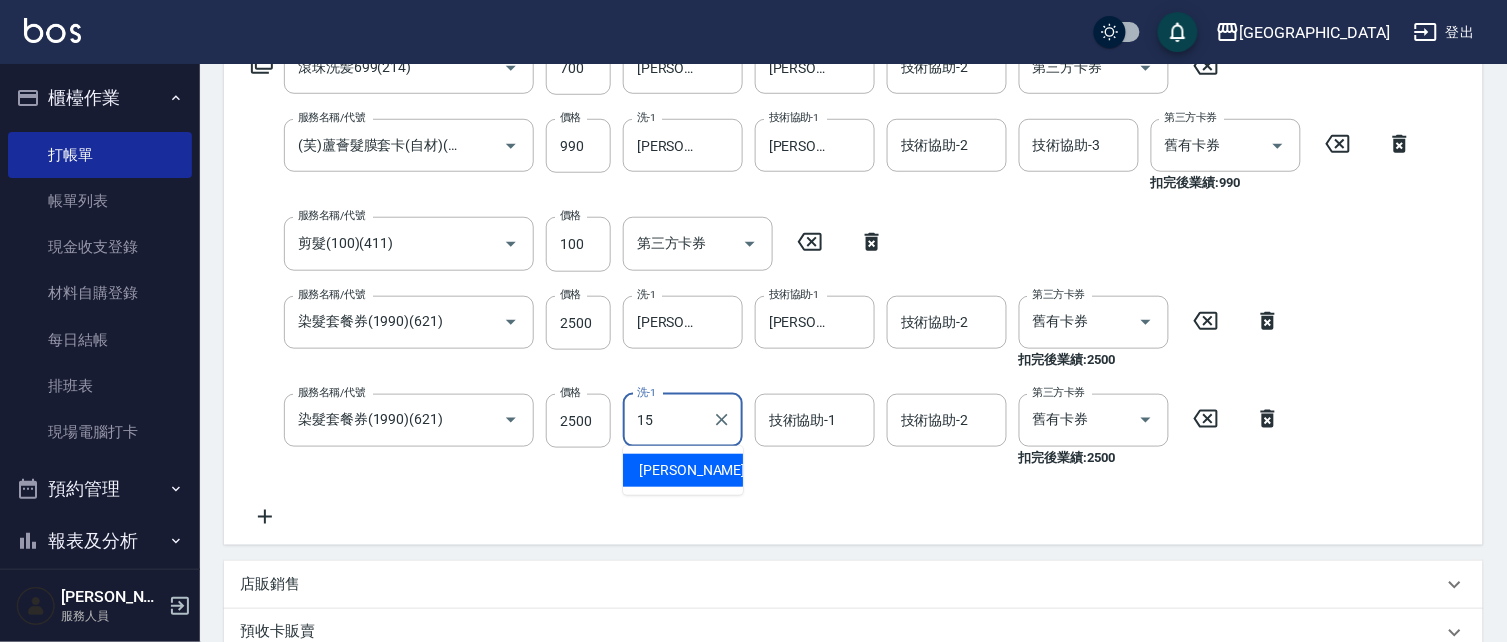 type on "1" 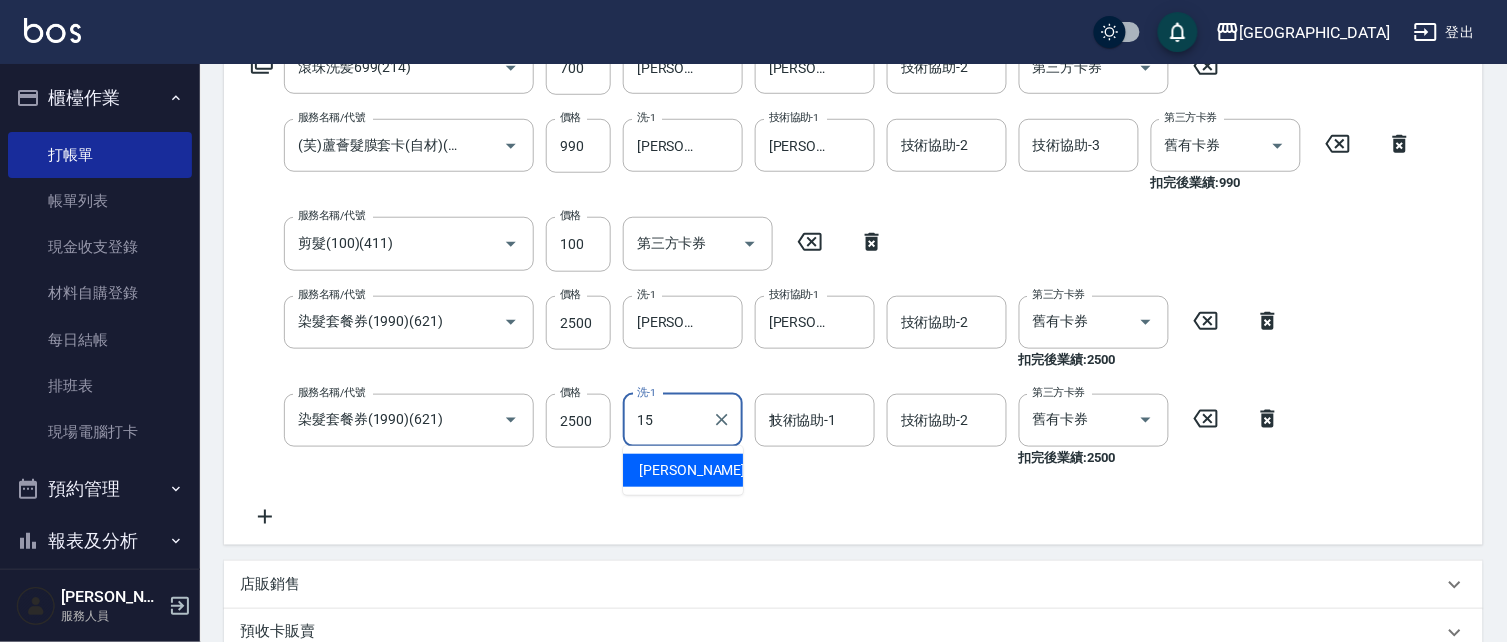 type on "蔡惠娟-15" 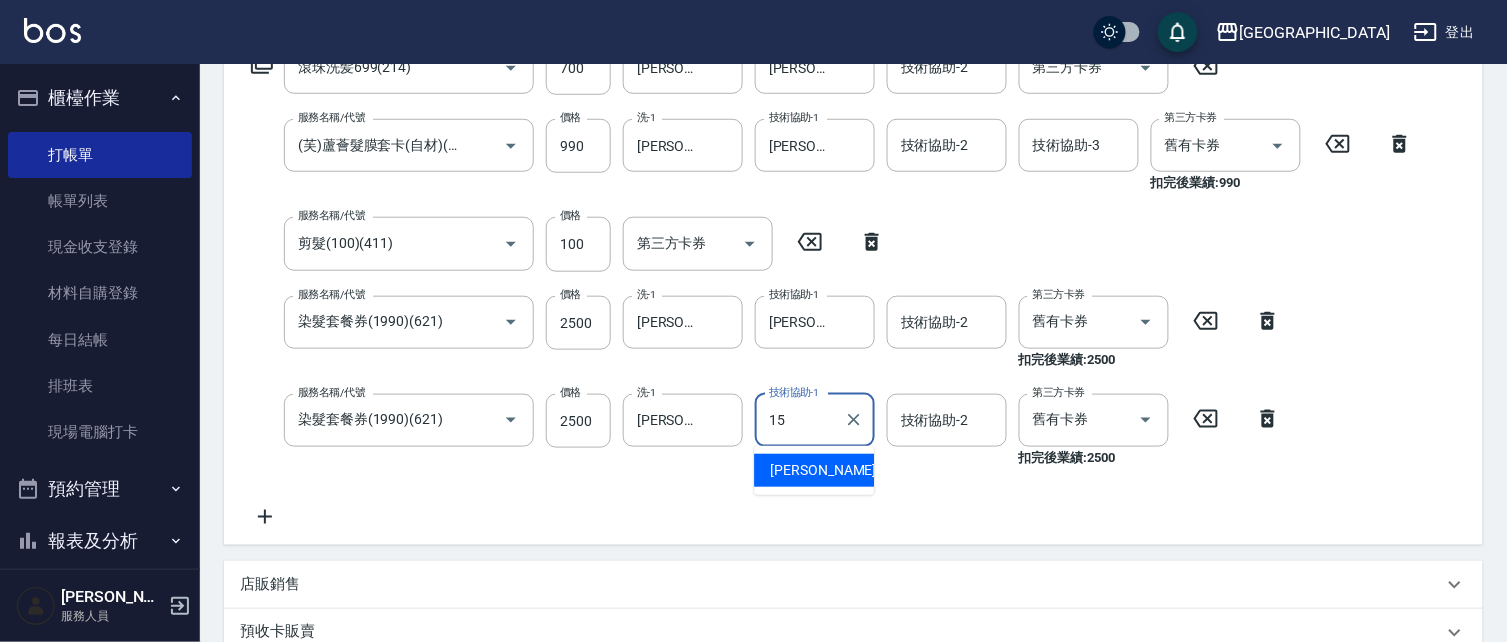 type on "蔡惠娟-15" 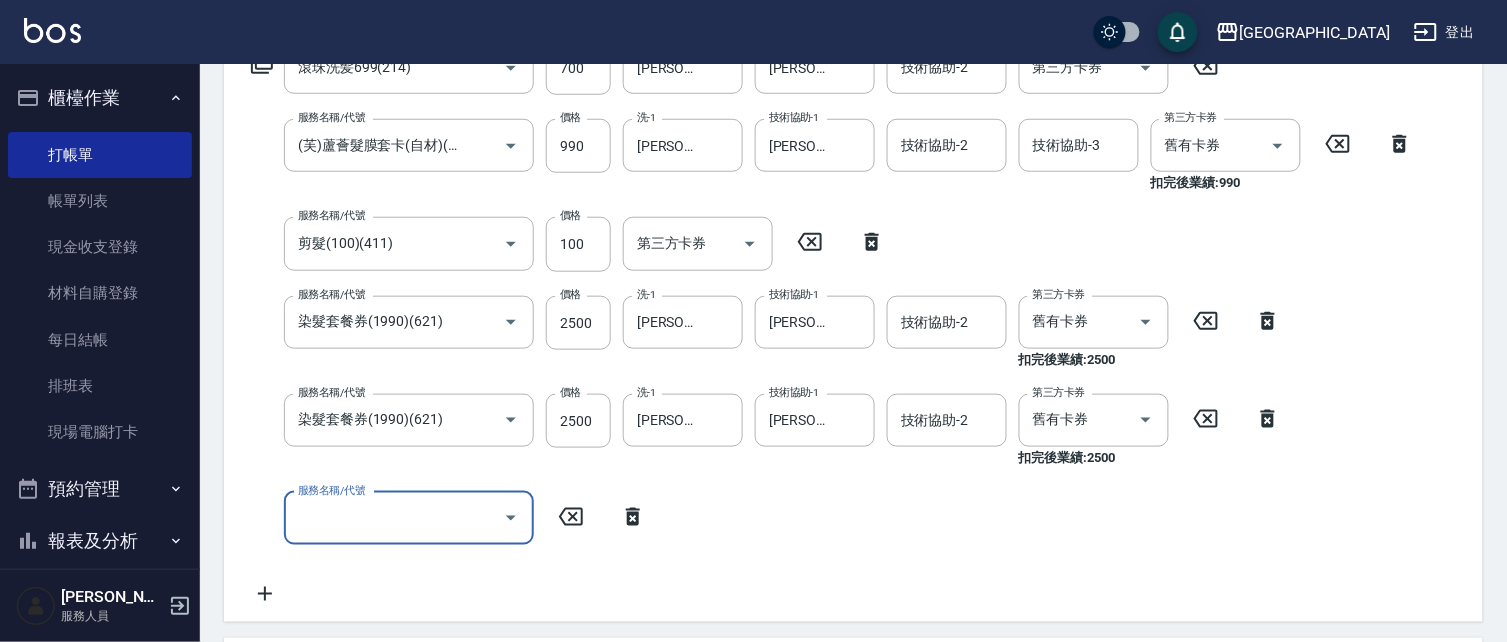 scroll, scrollTop: 0, scrollLeft: 0, axis: both 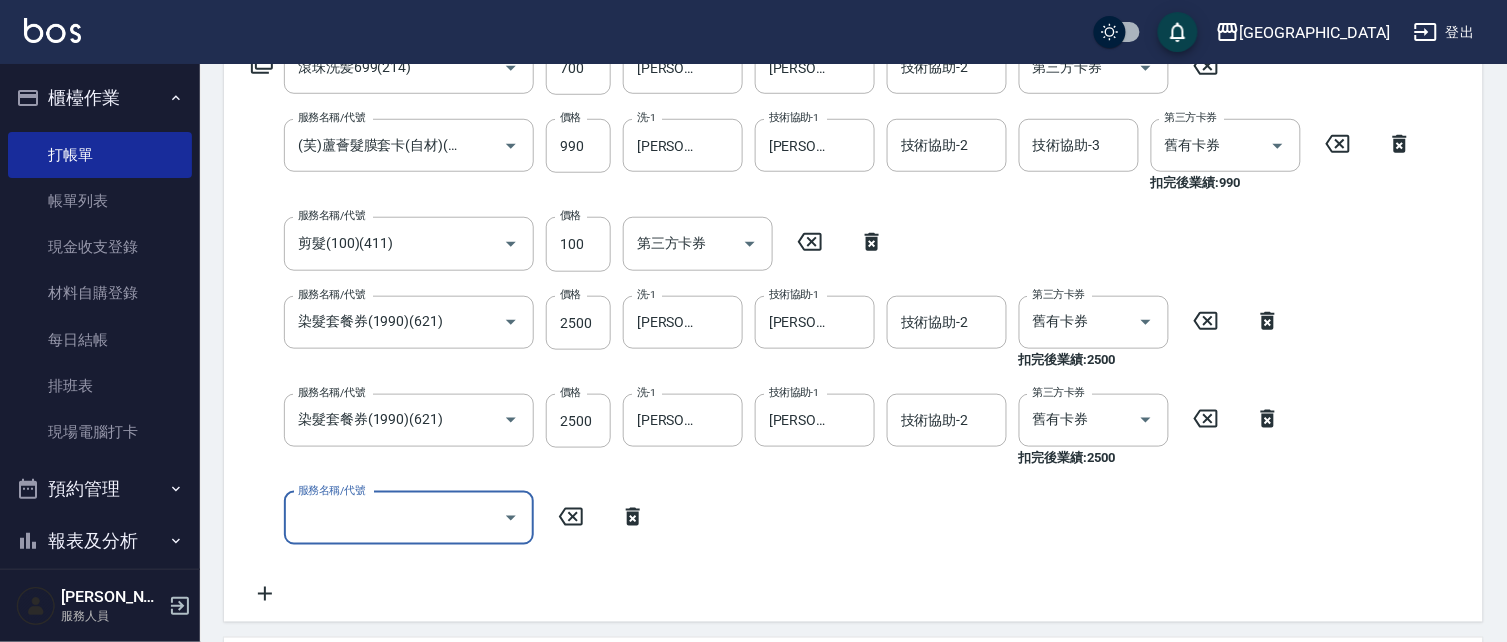 type 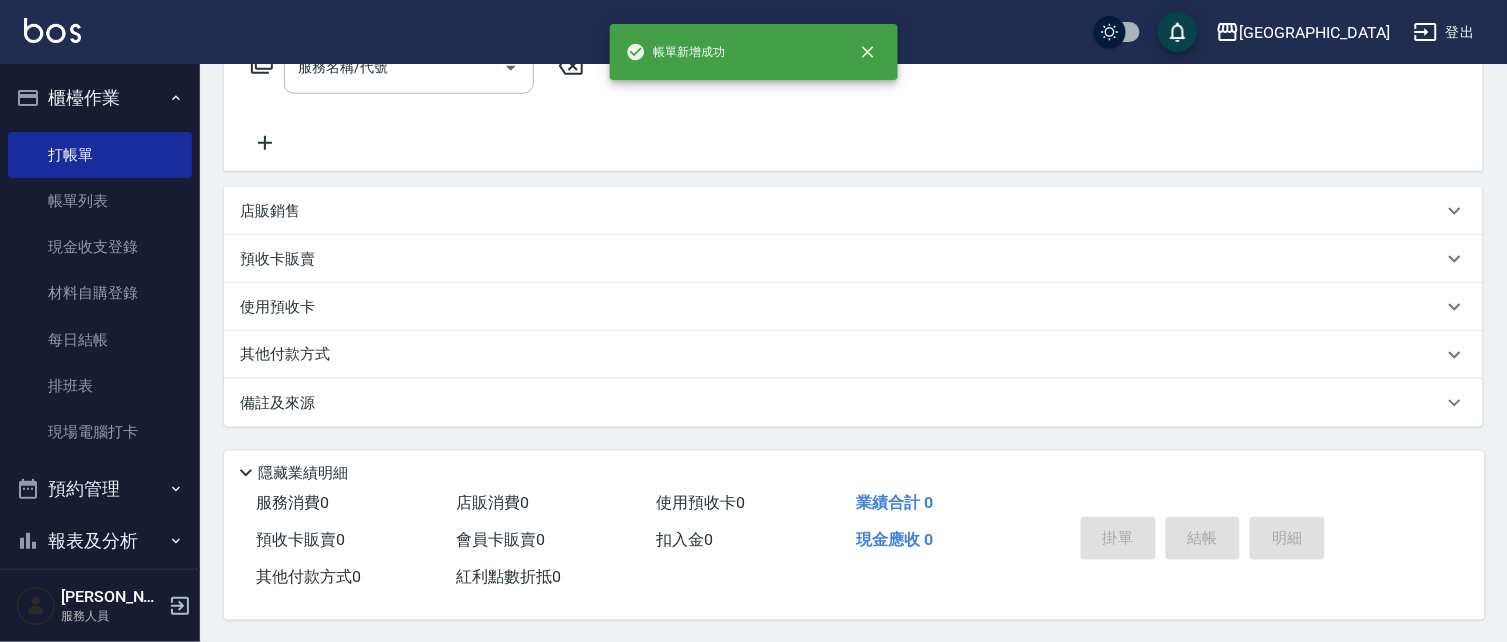 scroll, scrollTop: 0, scrollLeft: 0, axis: both 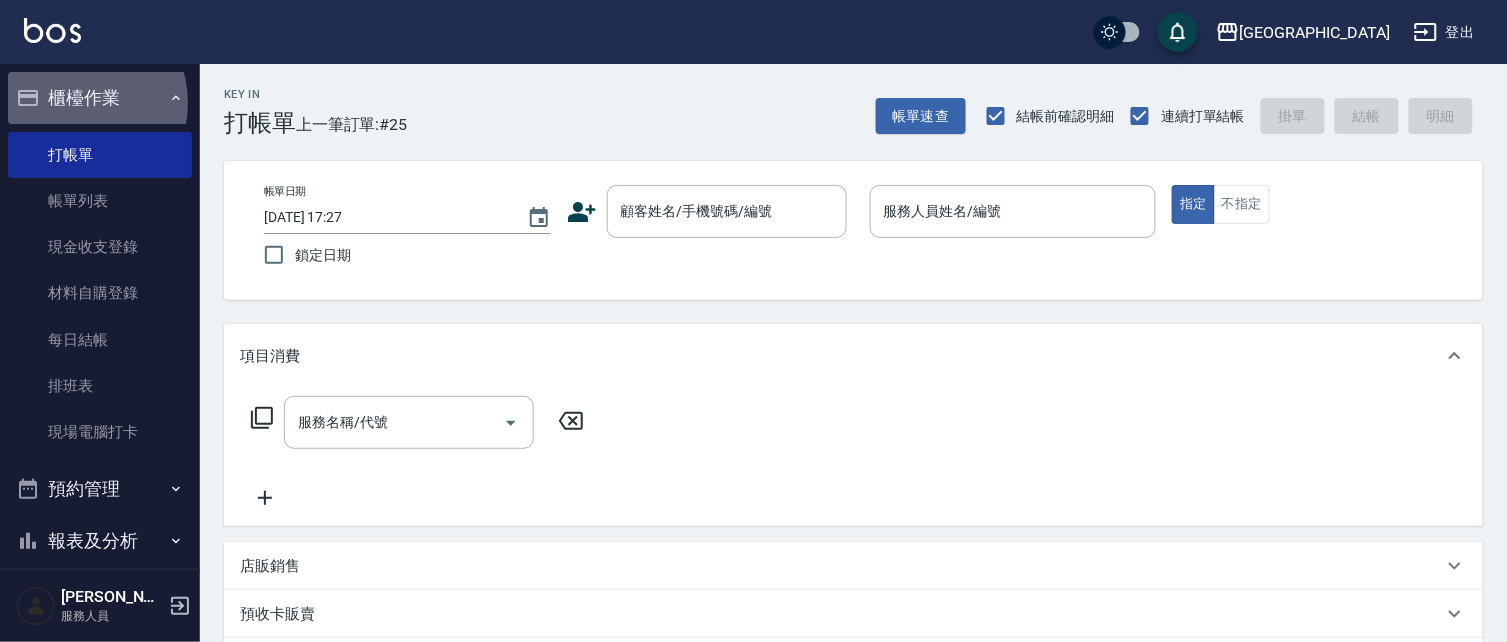 click on "櫃檯作業" at bounding box center (100, 98) 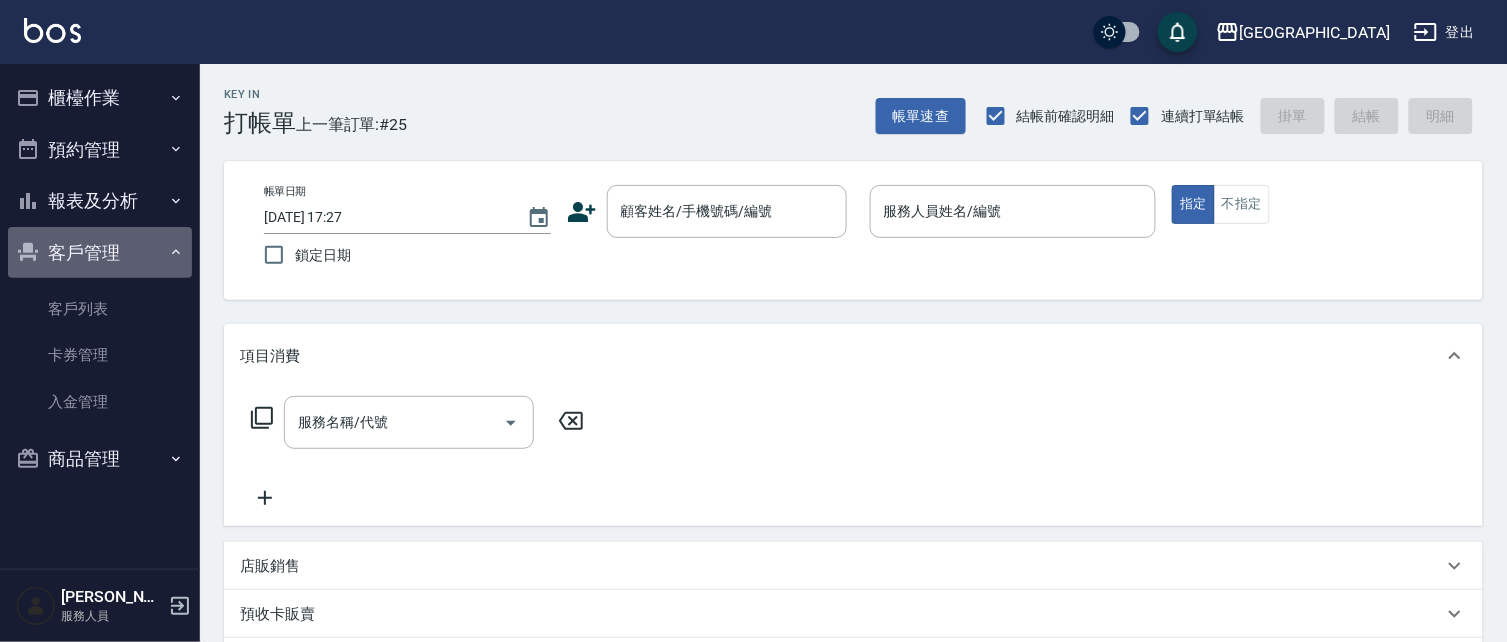 drag, startPoint x: 110, startPoint y: 253, endPoint x: 98, endPoint y: 245, distance: 14.422205 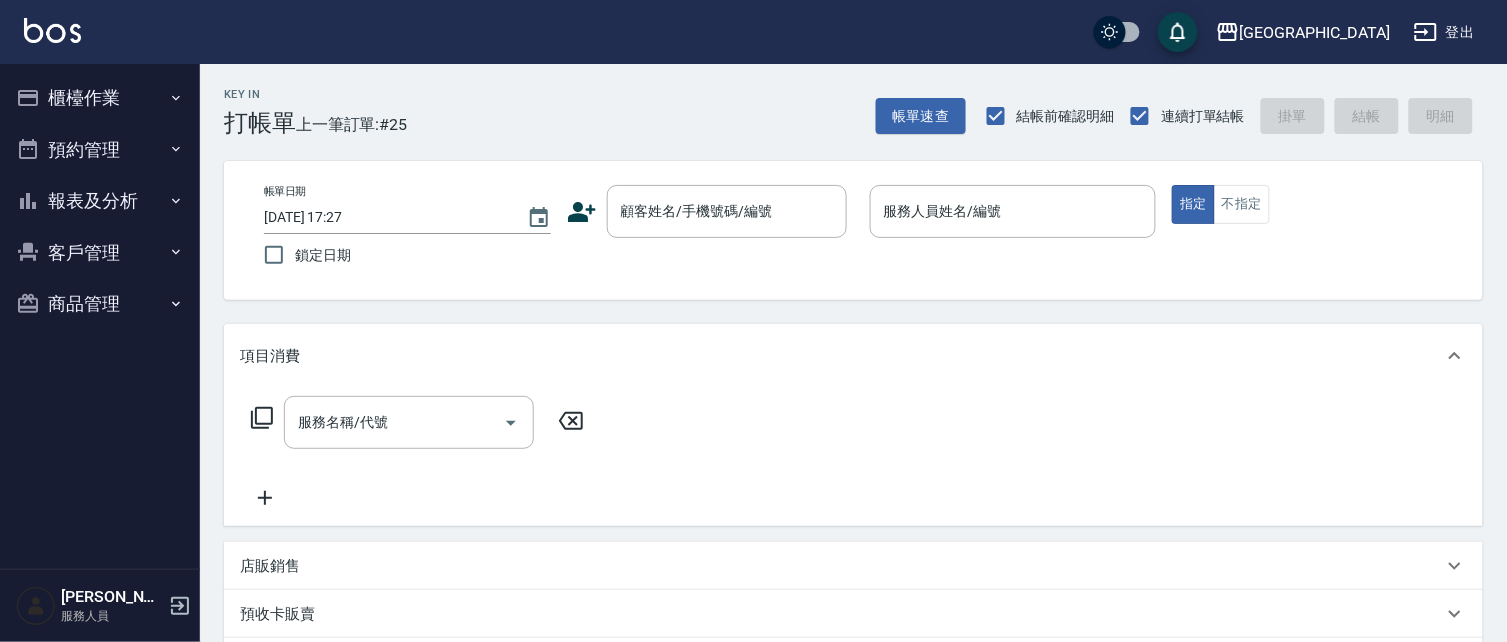 click on "櫃檯作業" at bounding box center [100, 98] 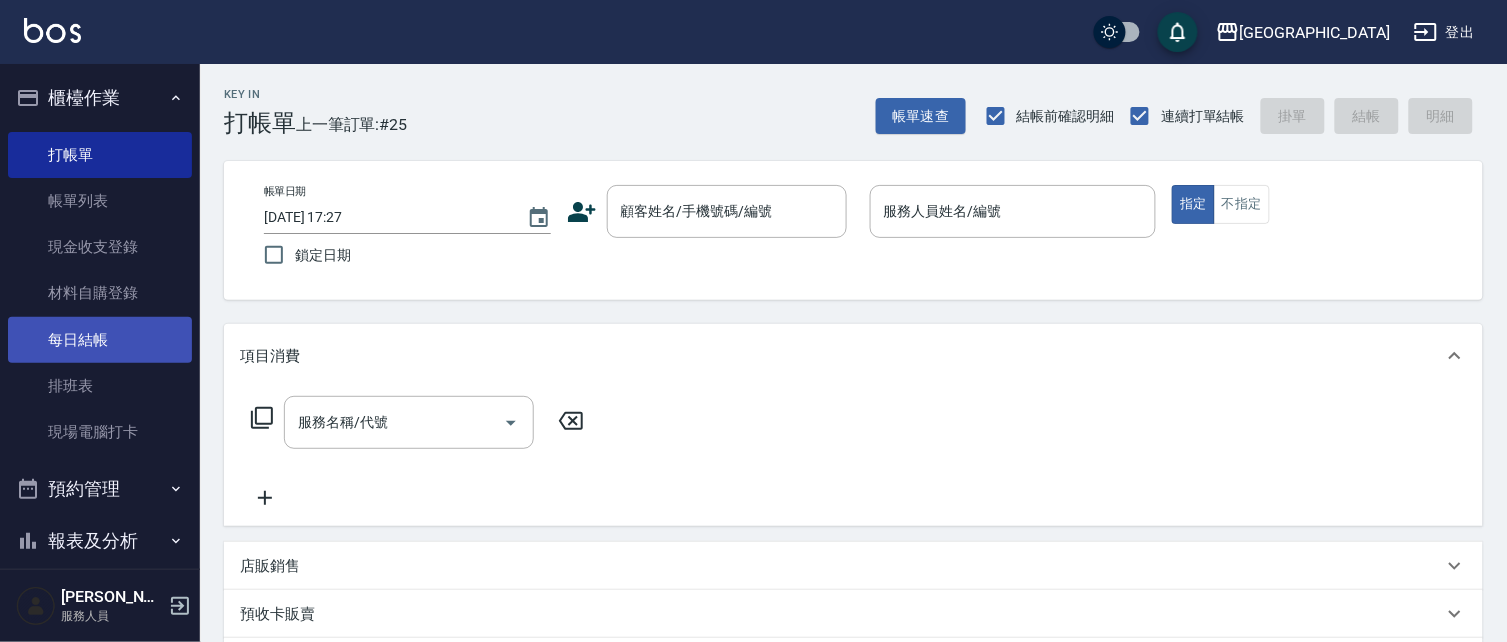 click on "每日結帳" at bounding box center (100, 340) 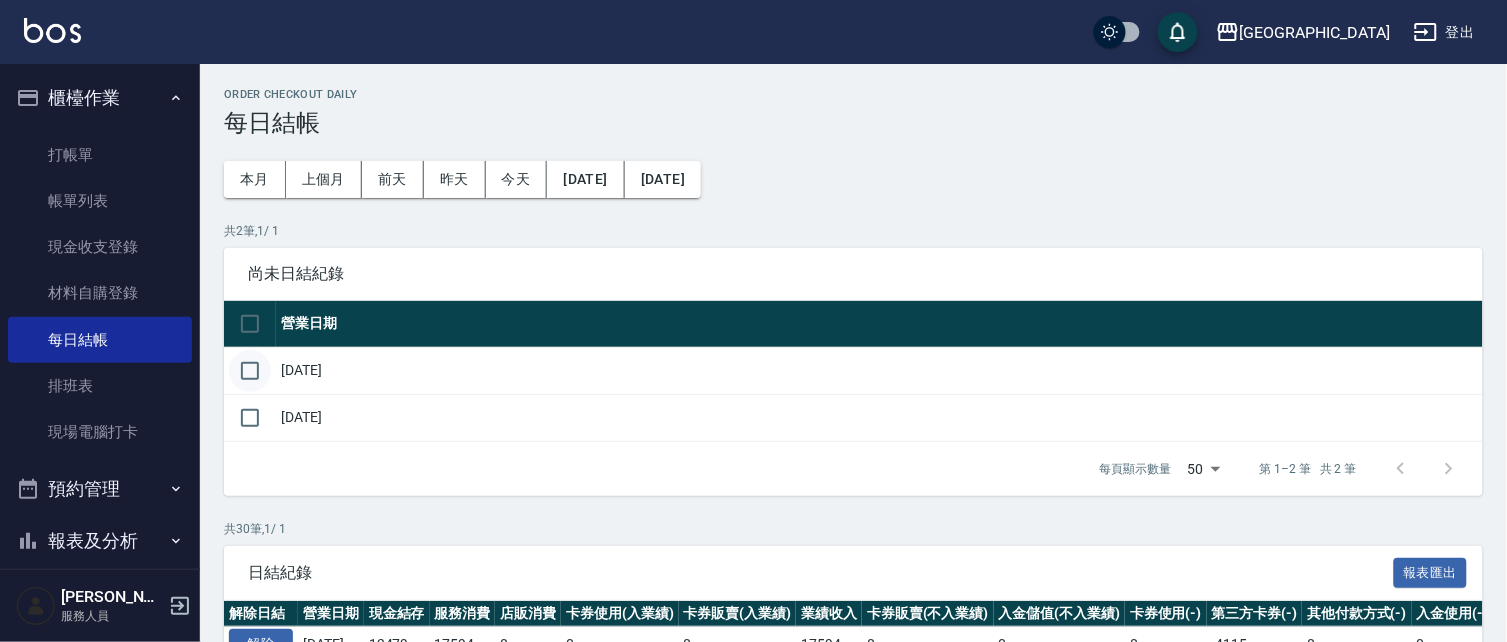 click at bounding box center [250, 371] 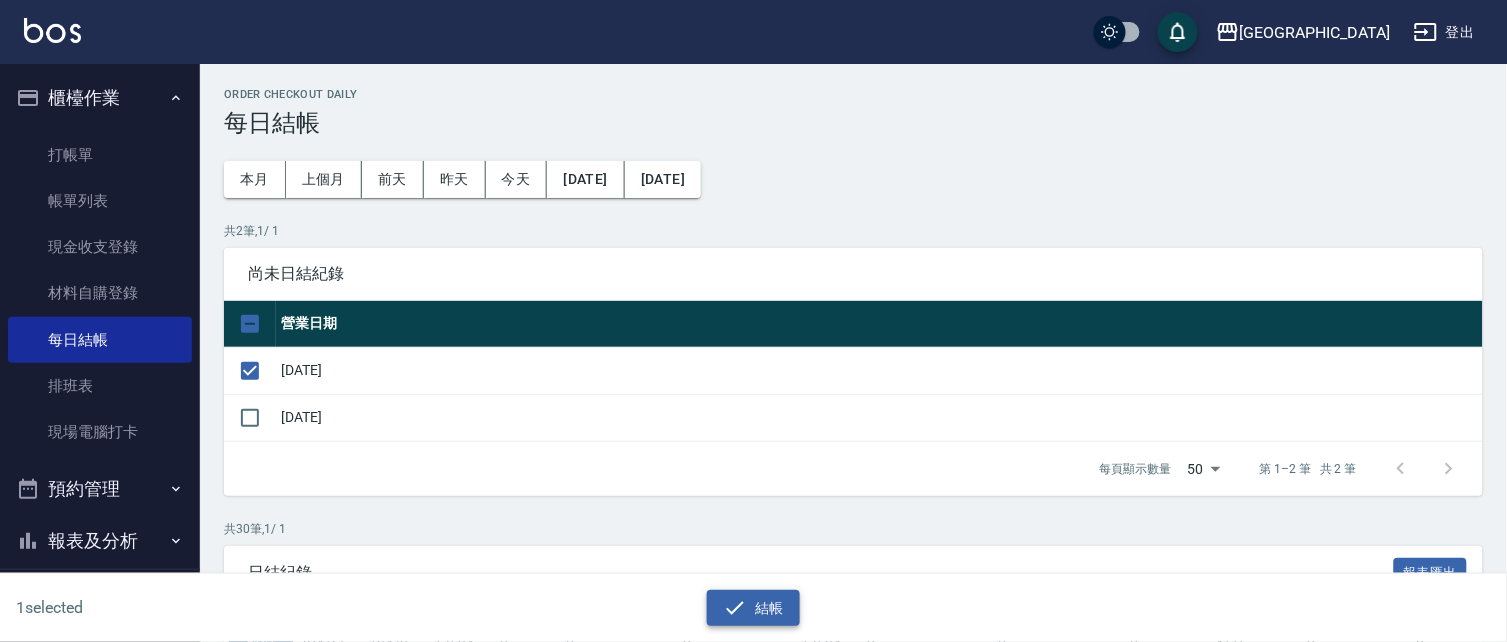 drag, startPoint x: 771, startPoint y: 587, endPoint x: 751, endPoint y: 593, distance: 20.880613 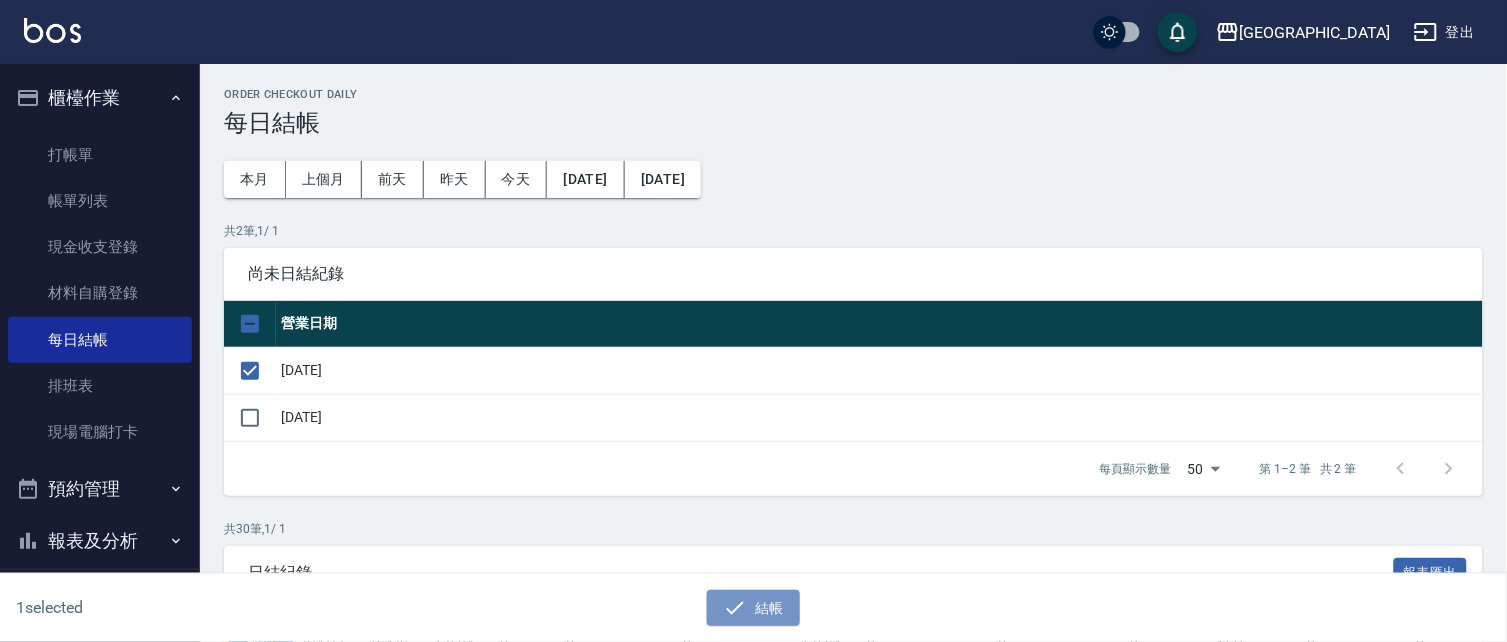 drag, startPoint x: 751, startPoint y: 593, endPoint x: 756, endPoint y: 580, distance: 13.928389 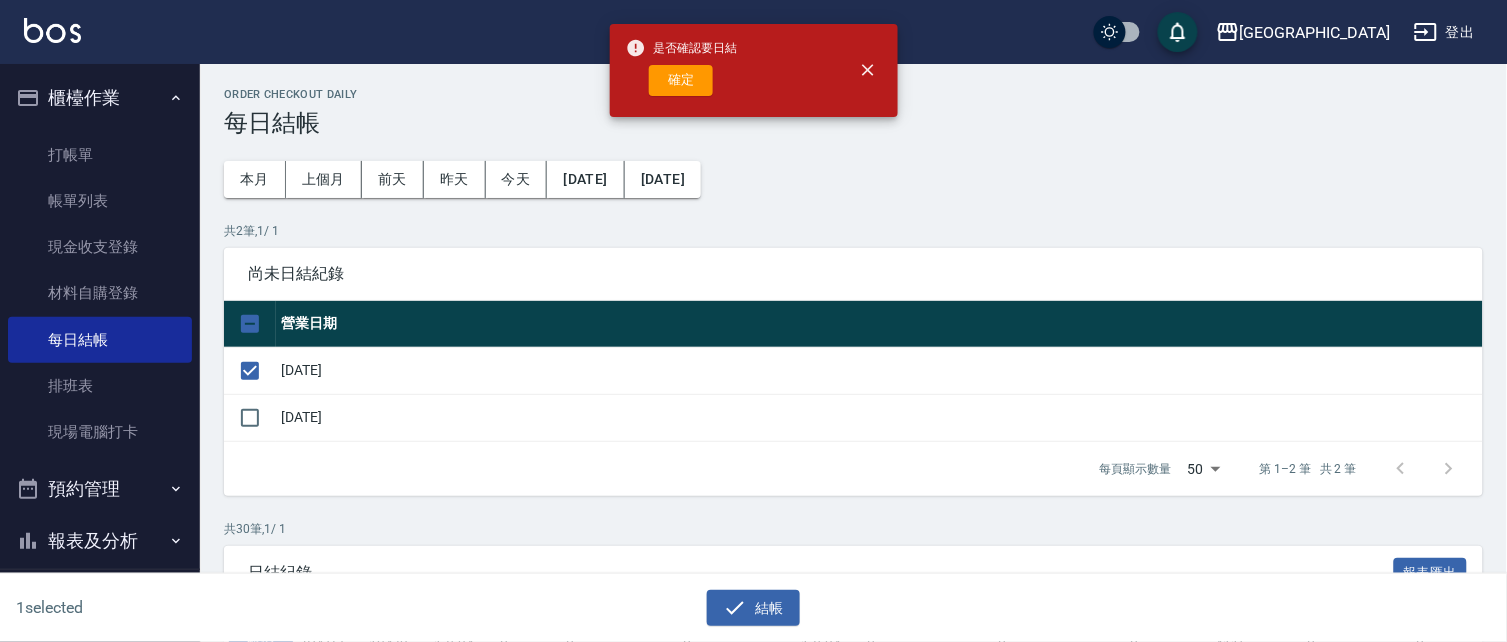 drag, startPoint x: 674, startPoint y: 78, endPoint x: 672, endPoint y: 88, distance: 10.198039 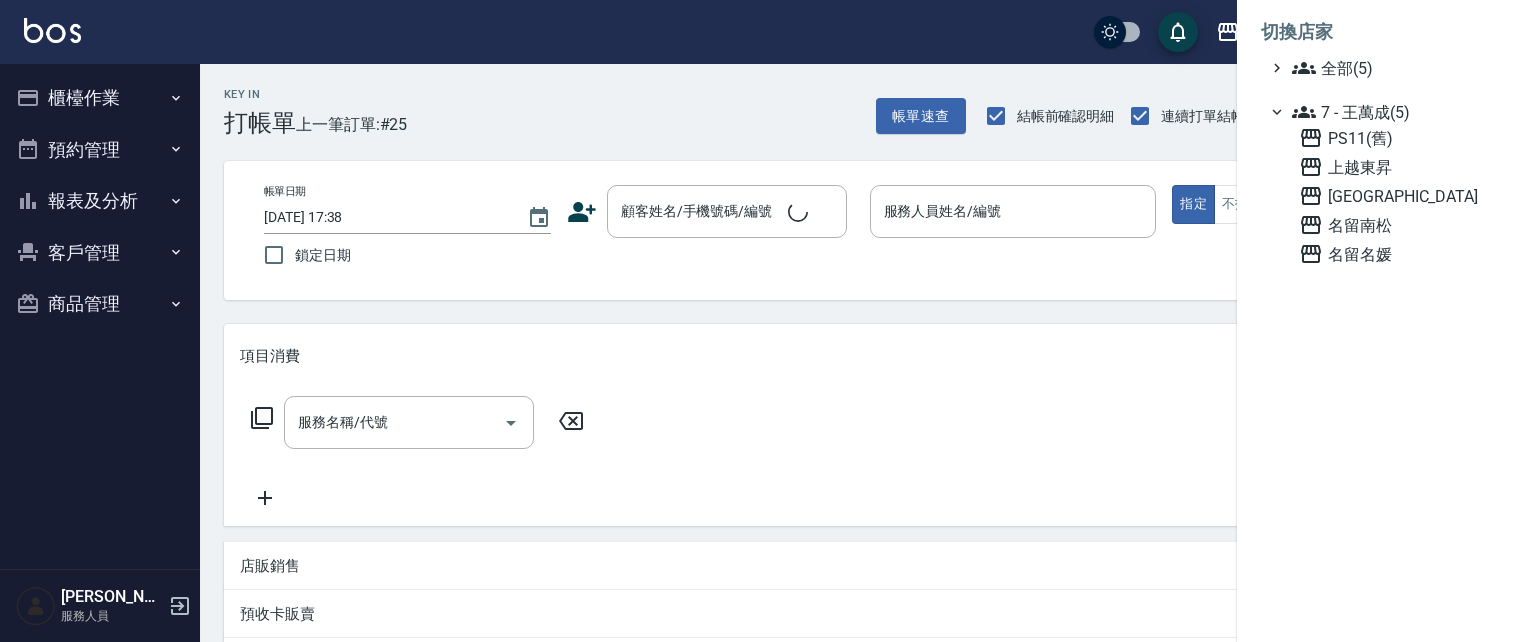 scroll, scrollTop: 0, scrollLeft: 0, axis: both 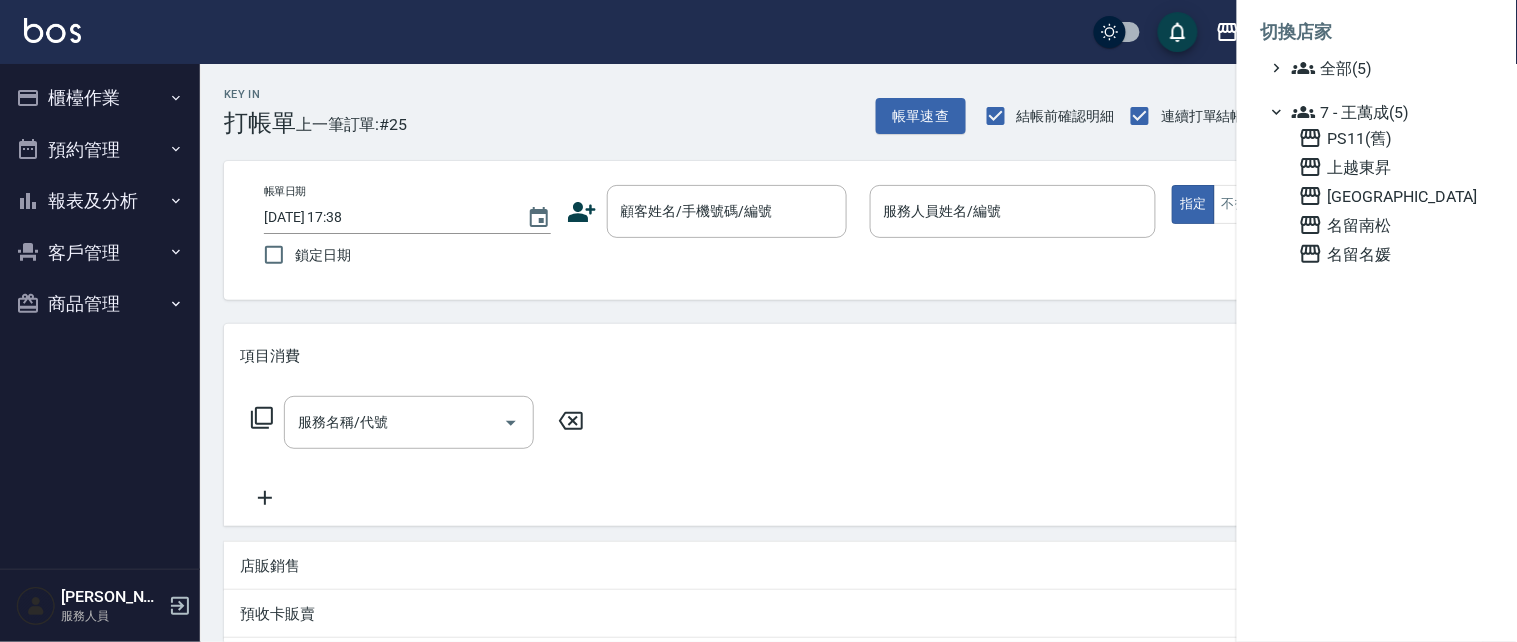 click on "7 - 王萬成(5)" at bounding box center [1388, 112] 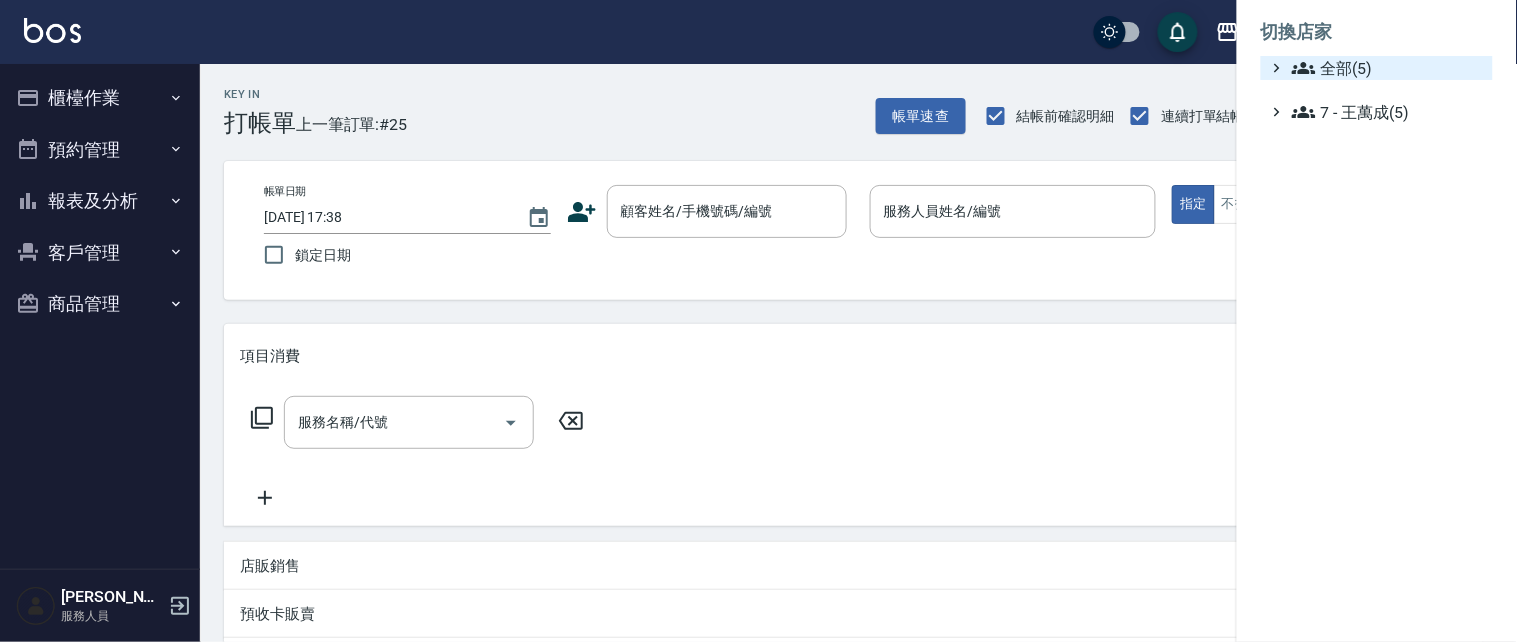 click on "全部(5)" at bounding box center (1388, 68) 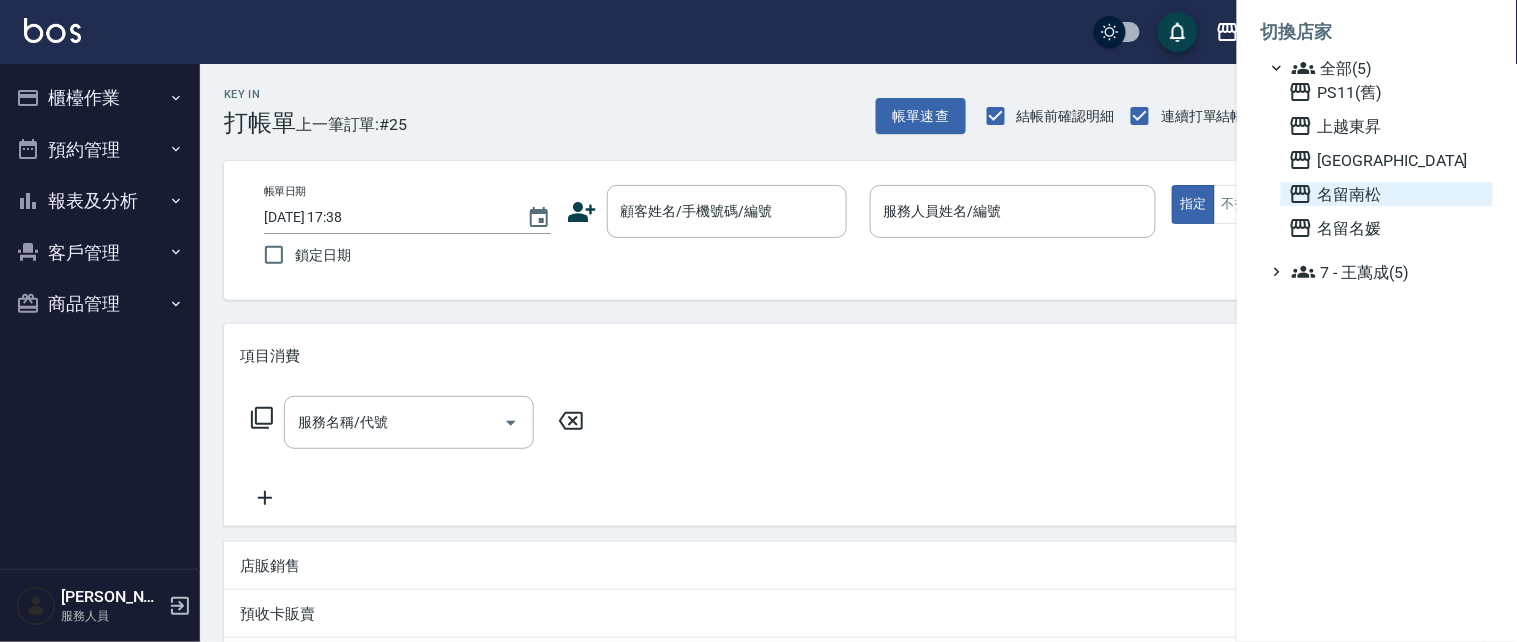 click on "名留南松" at bounding box center (1387, 194) 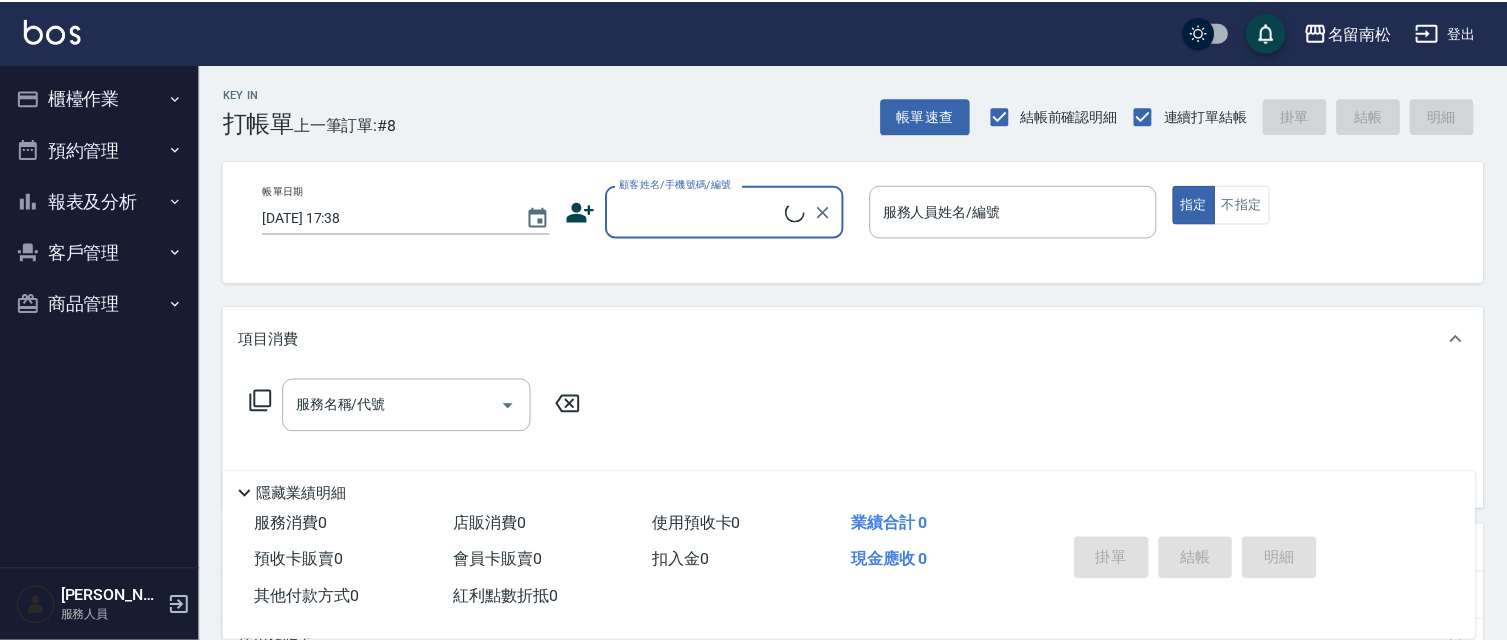 scroll, scrollTop: 0, scrollLeft: 0, axis: both 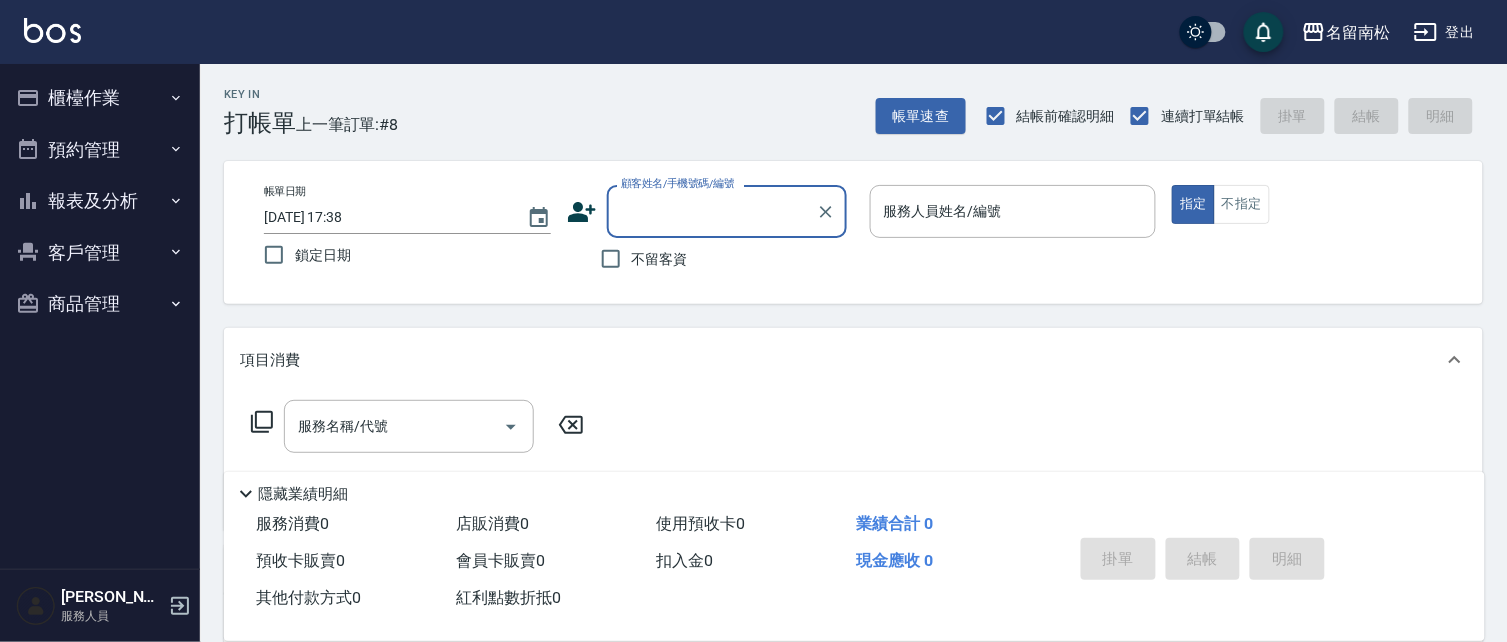 click on "櫃檯作業" at bounding box center (100, 98) 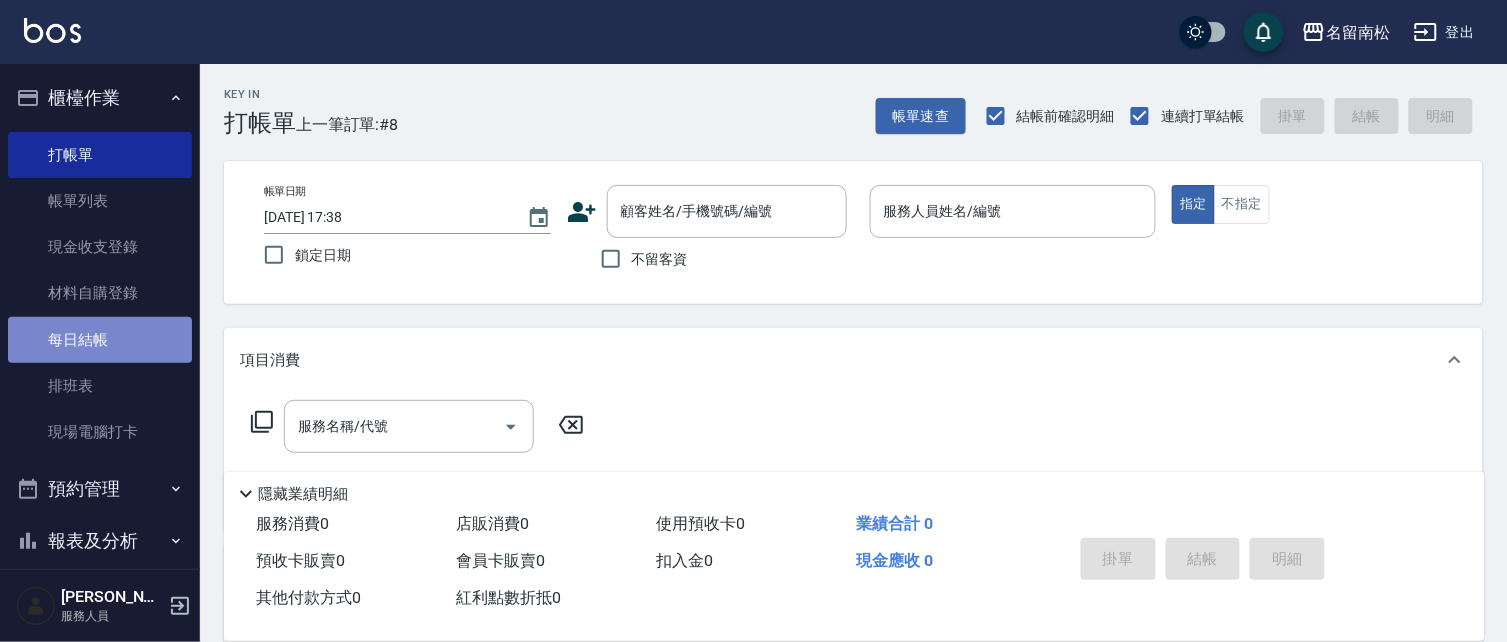 click on "每日結帳" at bounding box center [100, 340] 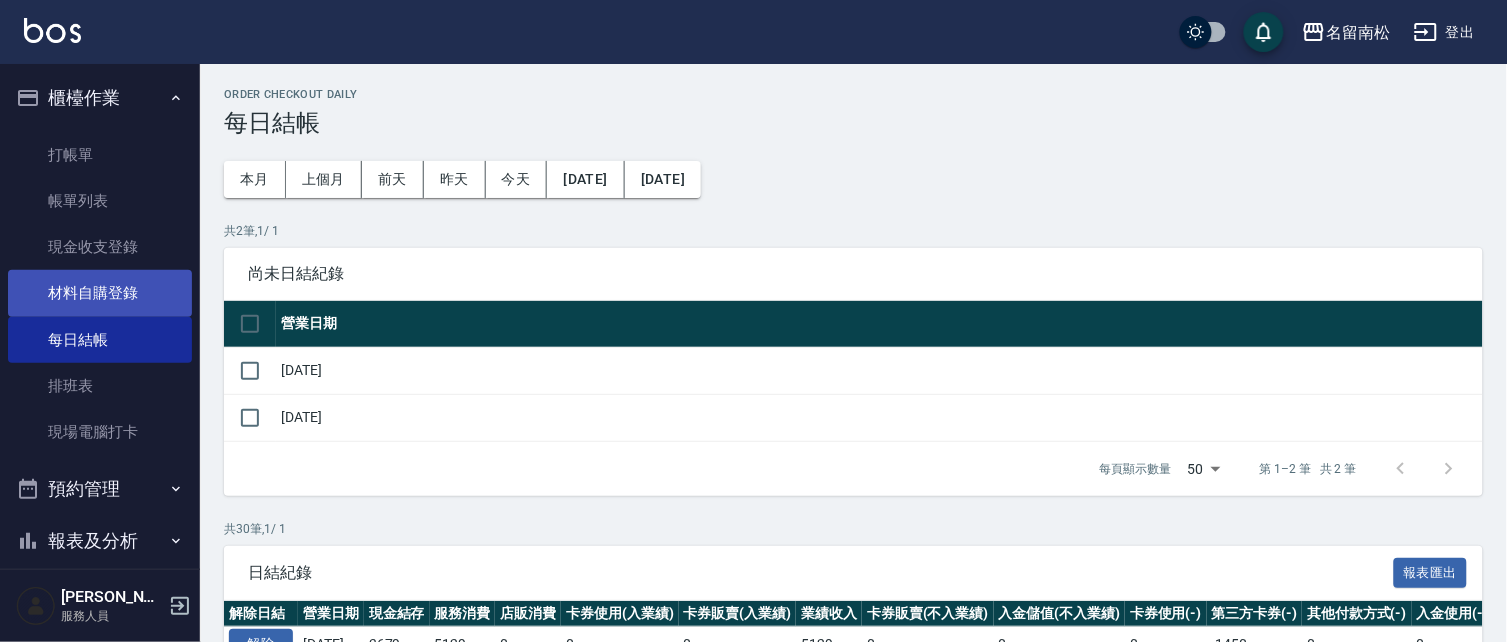click on "材料自購登錄" at bounding box center [100, 293] 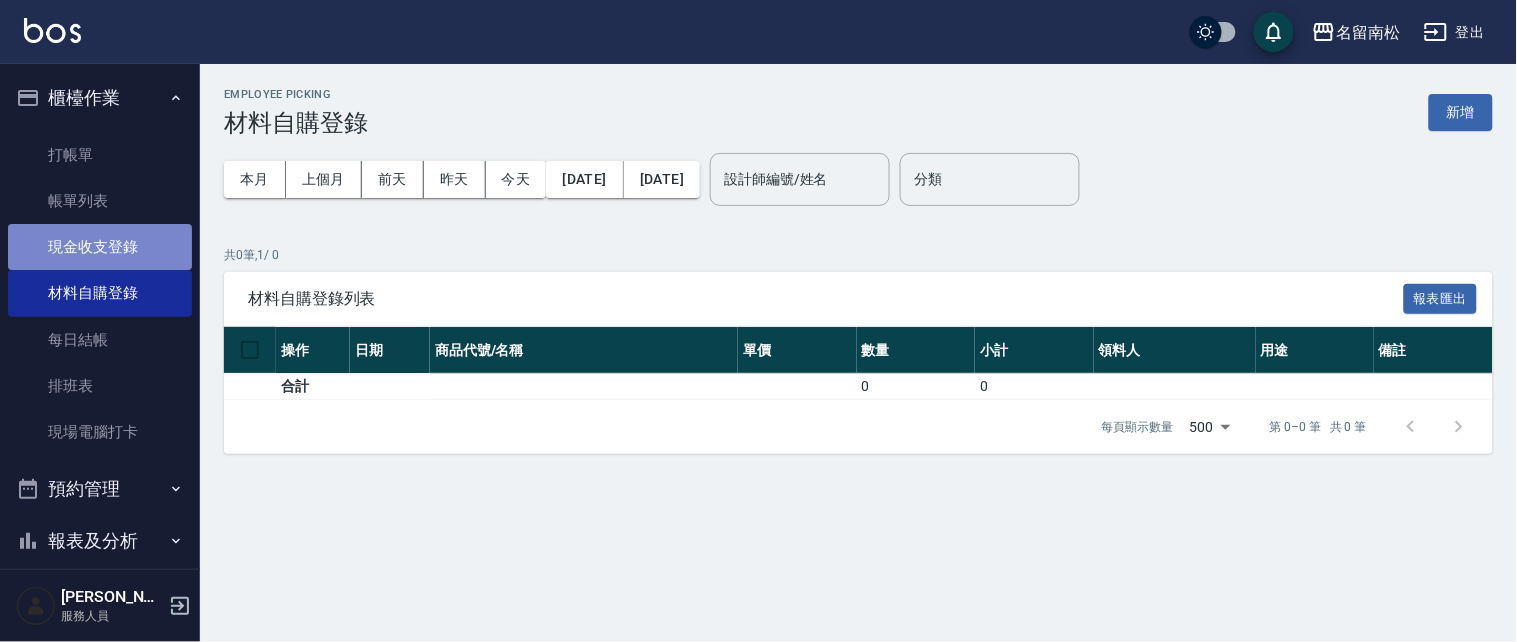 click on "現金收支登錄" at bounding box center [100, 247] 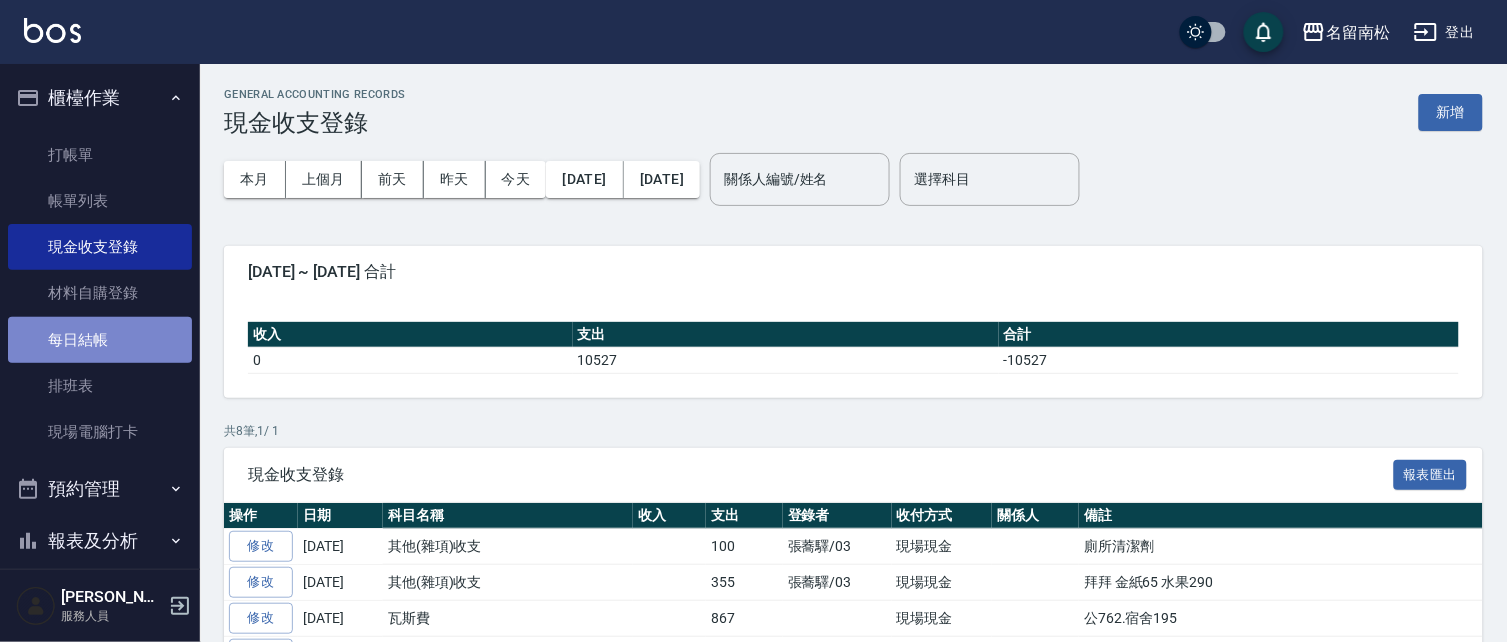 click on "每日結帳" at bounding box center [100, 340] 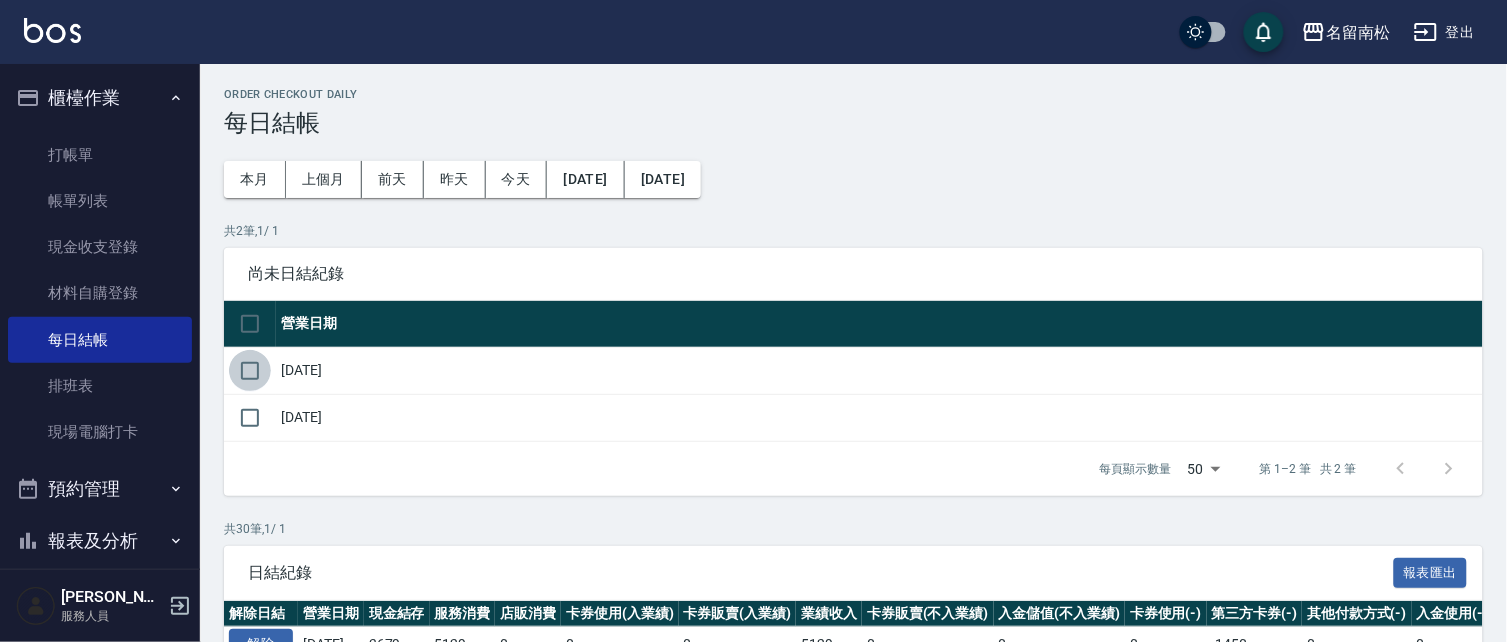 click at bounding box center (250, 371) 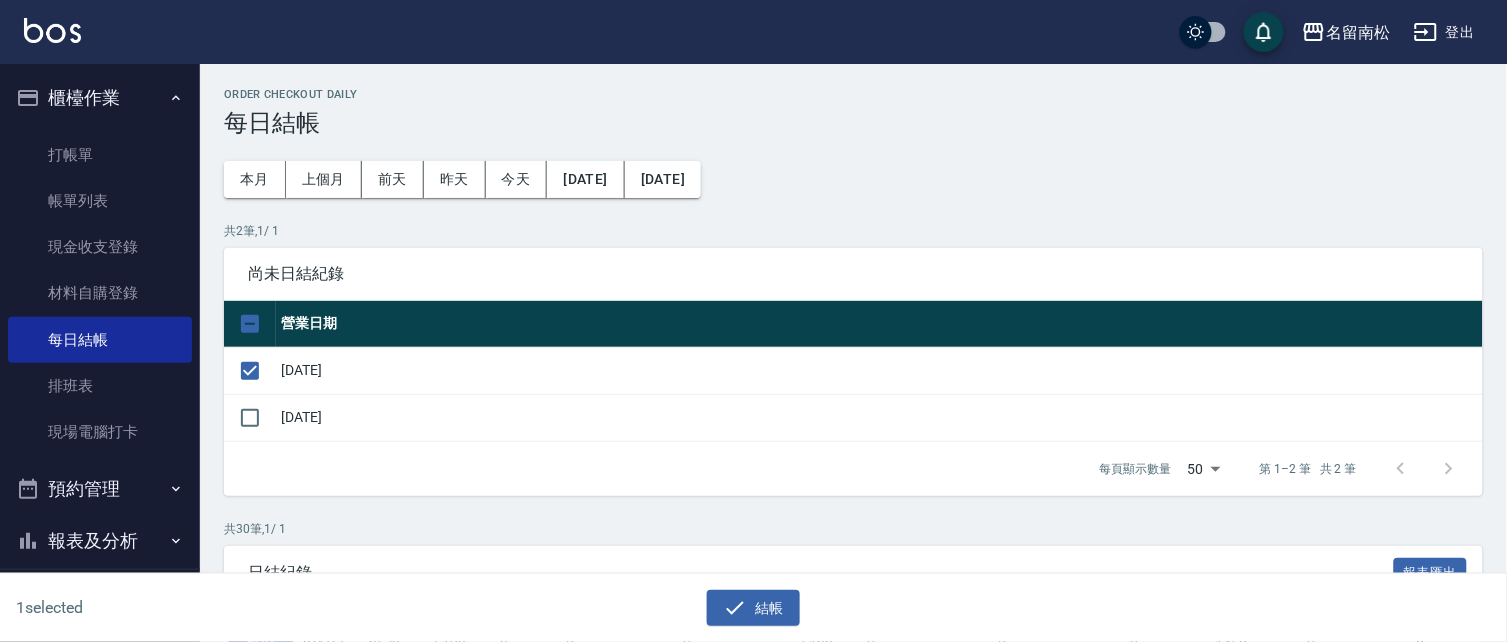 click on "結帳" at bounding box center [746, 600] 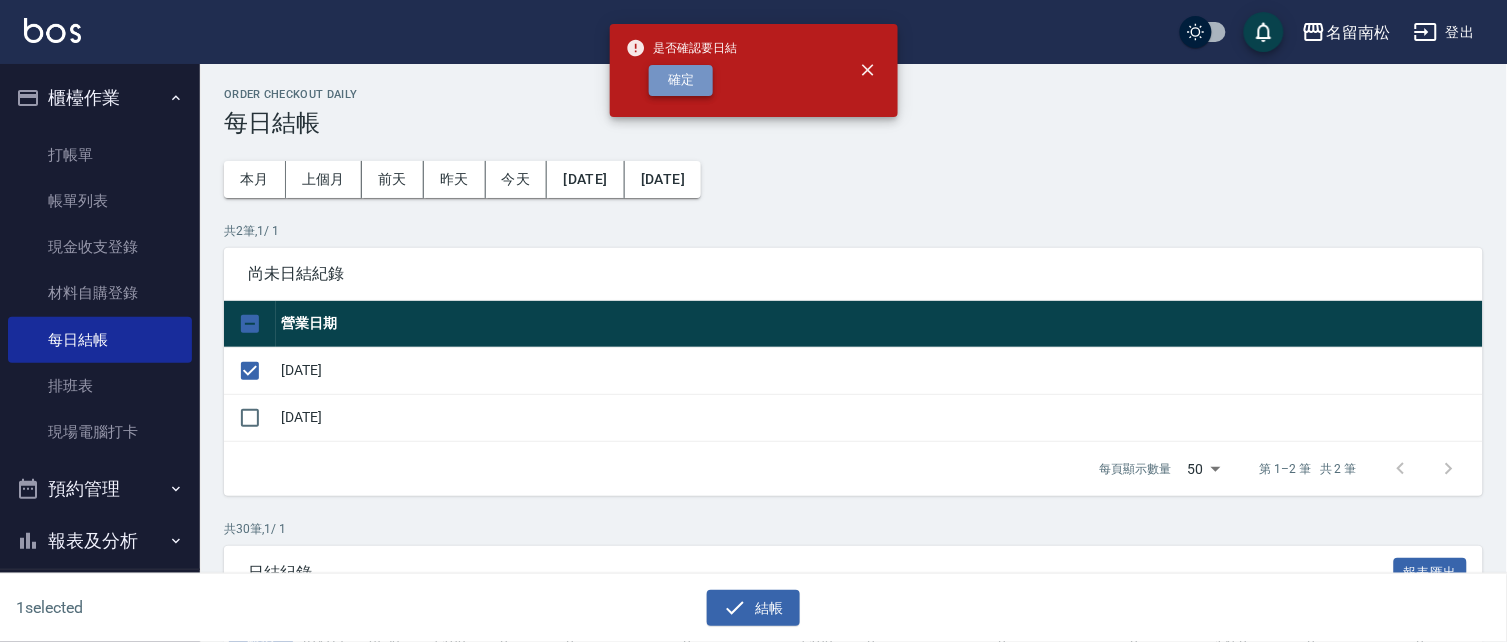 click on "確定" at bounding box center (681, 80) 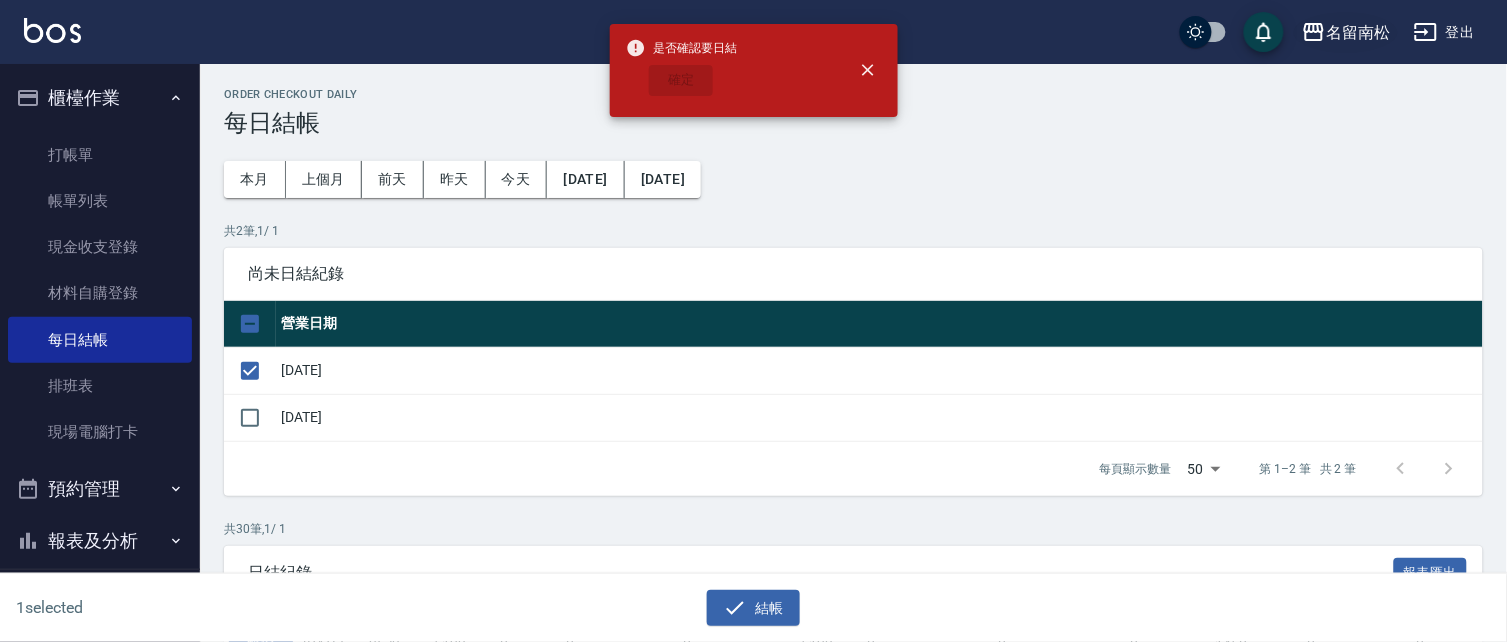 checkbox on "false" 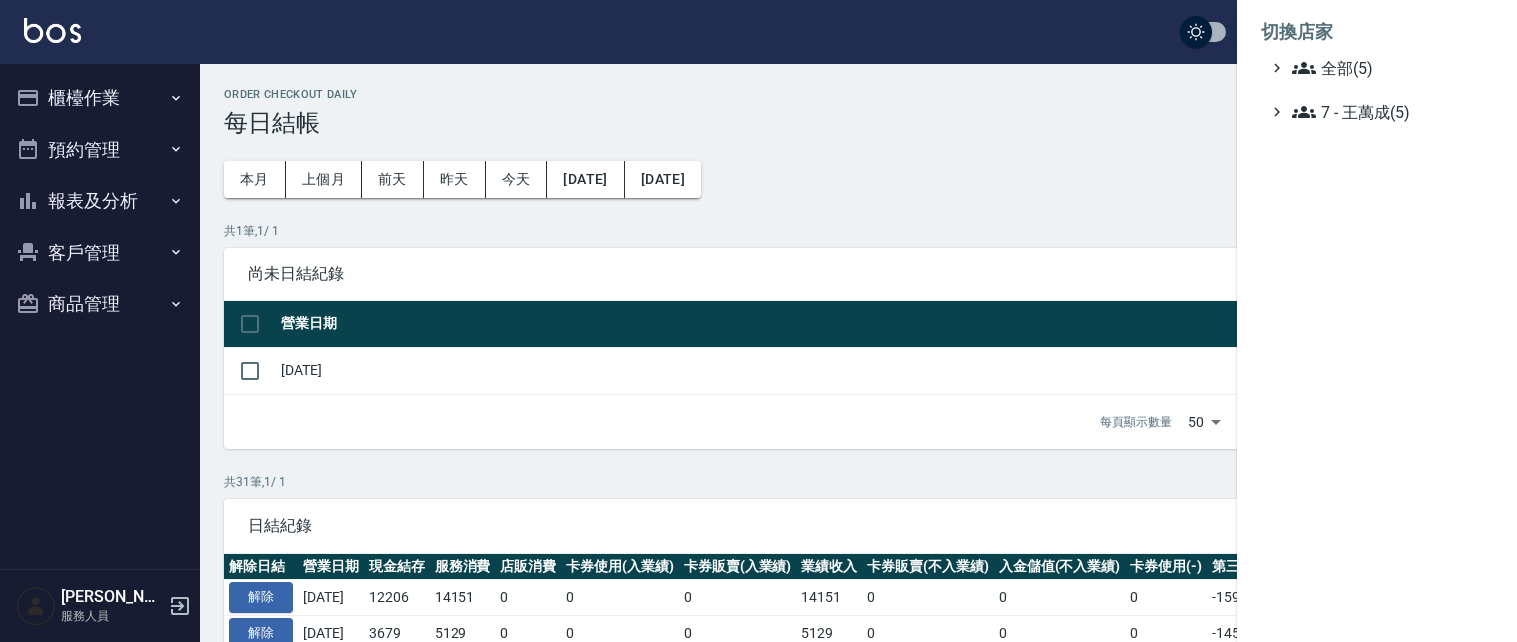 scroll, scrollTop: 0, scrollLeft: 0, axis: both 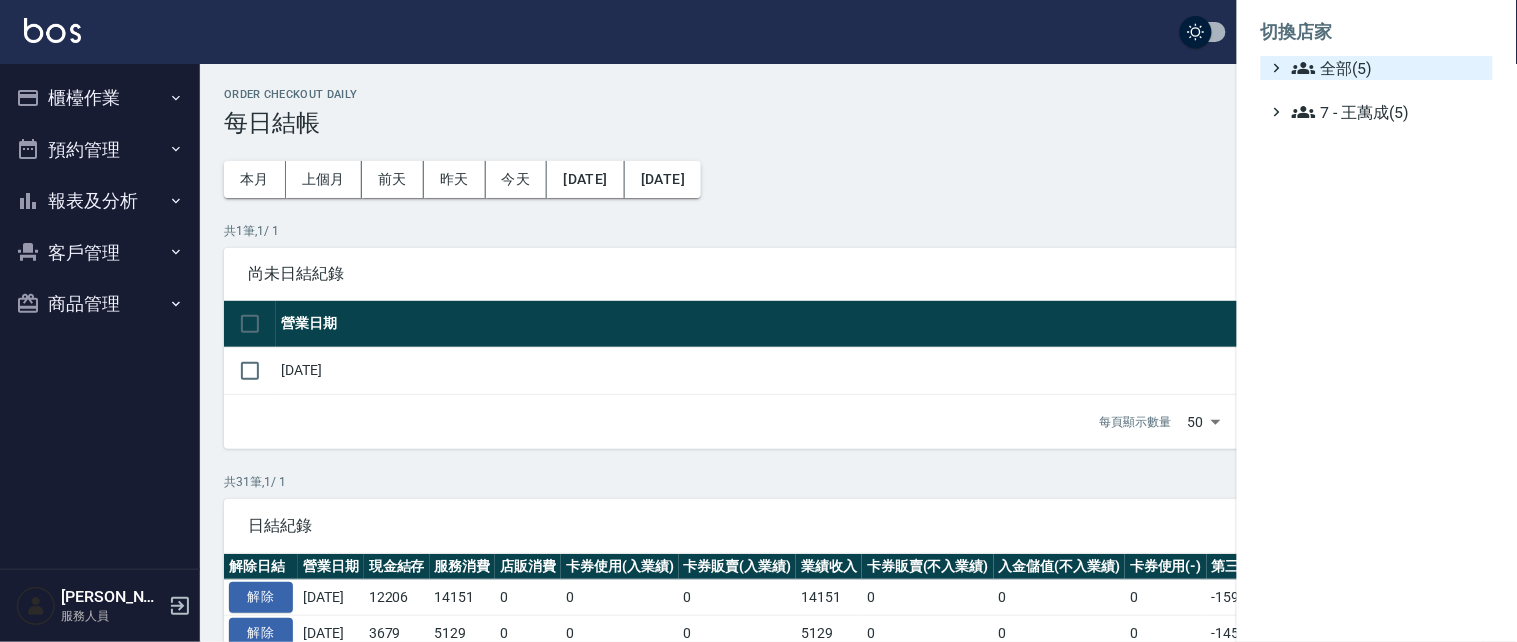 click on "全部(5)" at bounding box center [1388, 68] 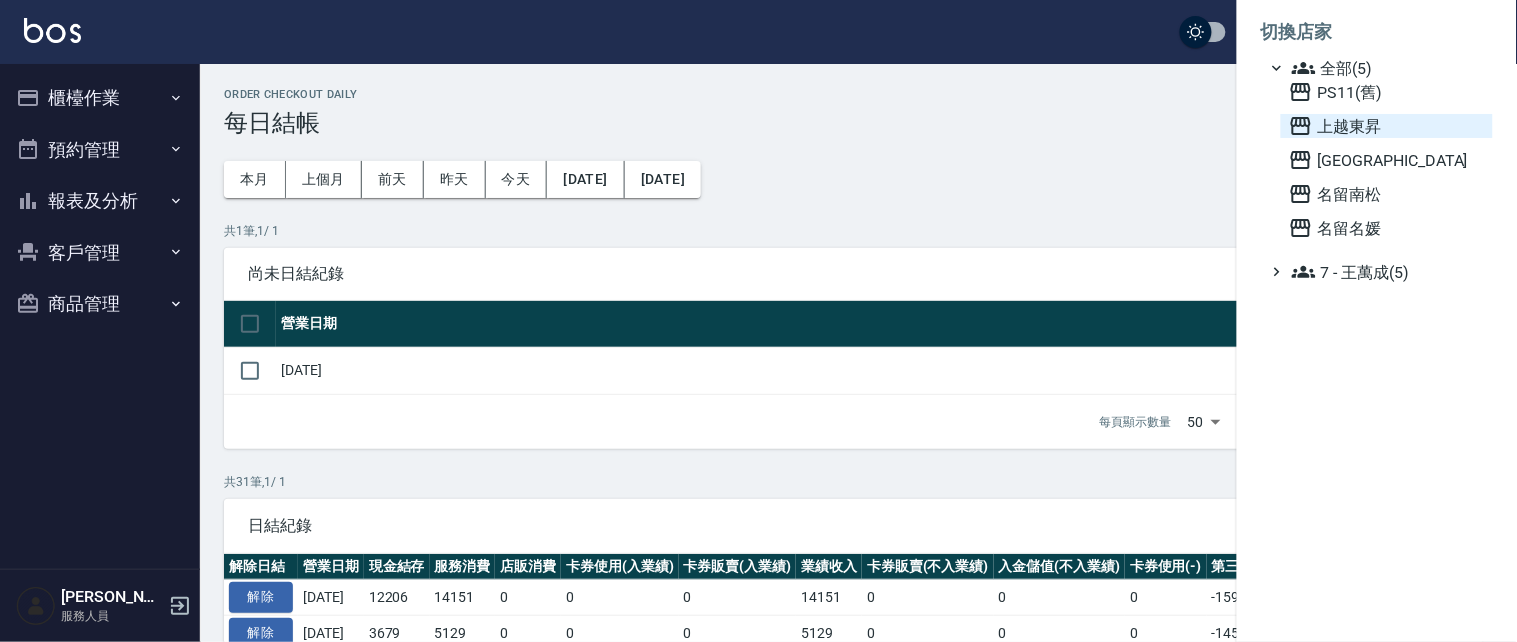 click on "上越東昇" at bounding box center [1387, 126] 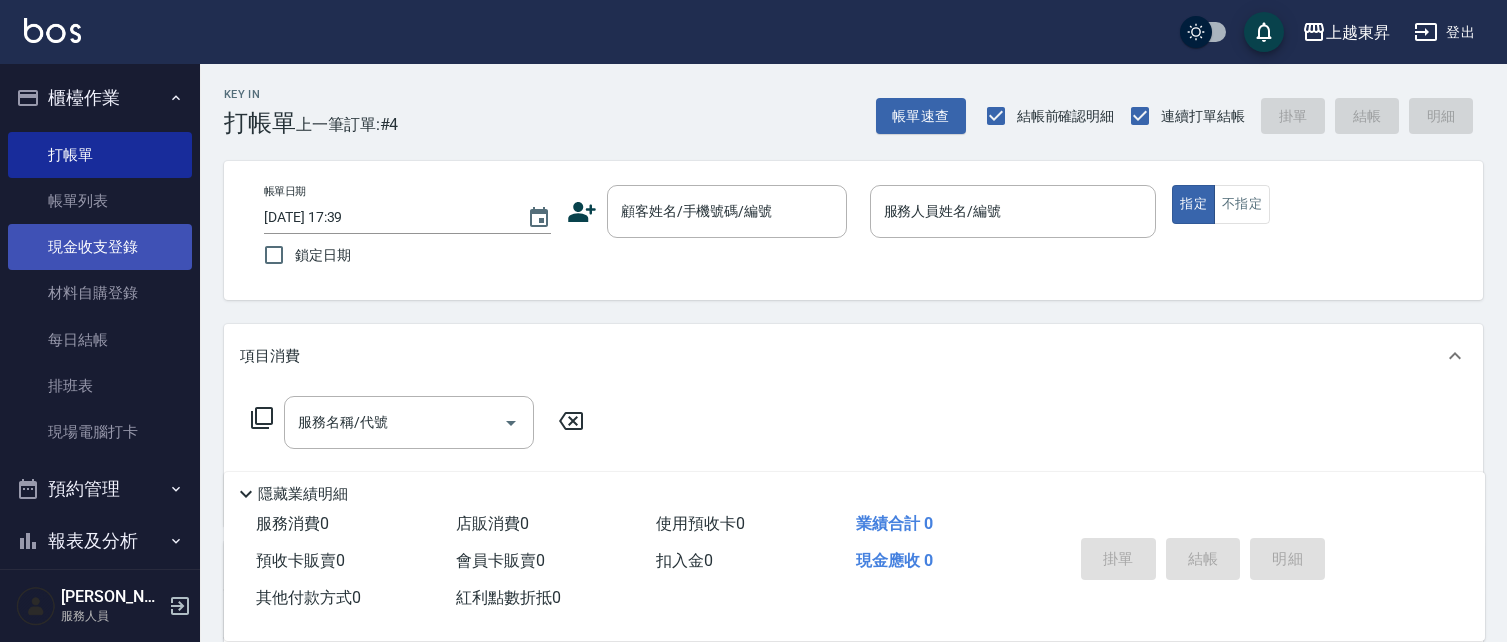 drag, startPoint x: 0, startPoint y: 0, endPoint x: 138, endPoint y: 232, distance: 269.94073 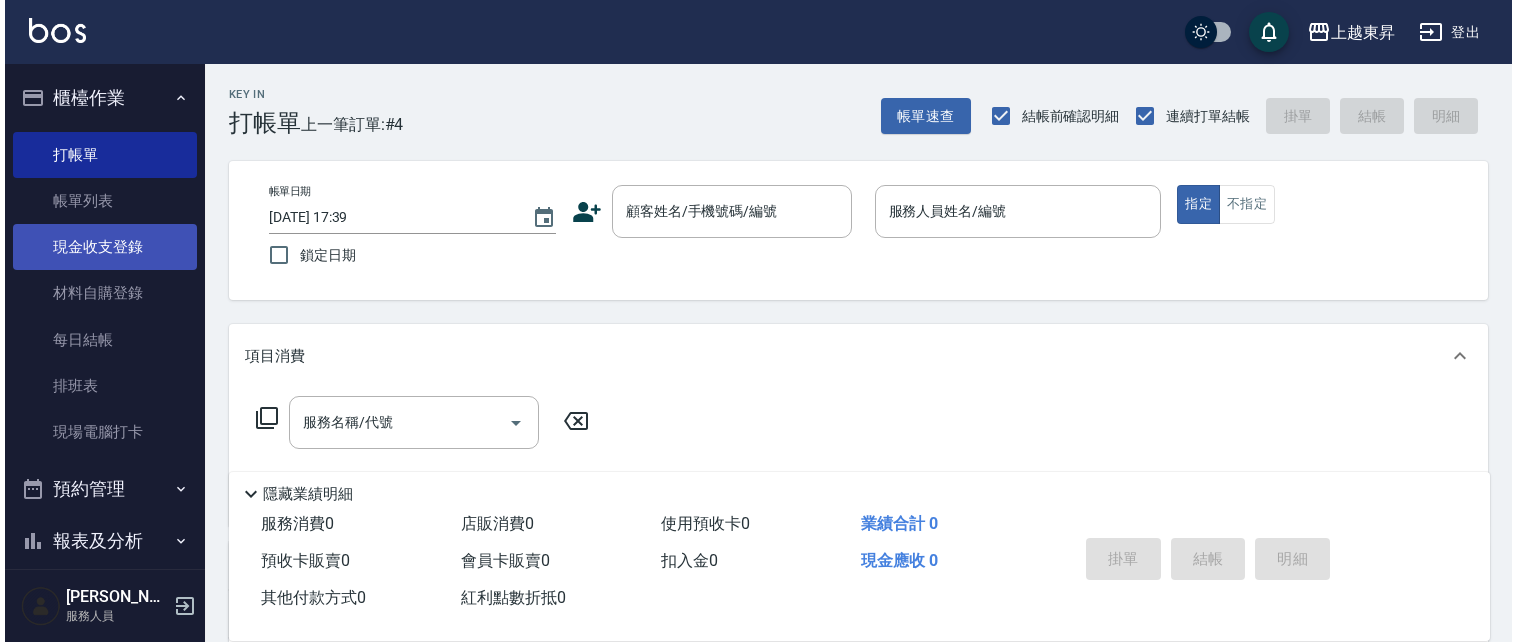 scroll, scrollTop: 0, scrollLeft: 0, axis: both 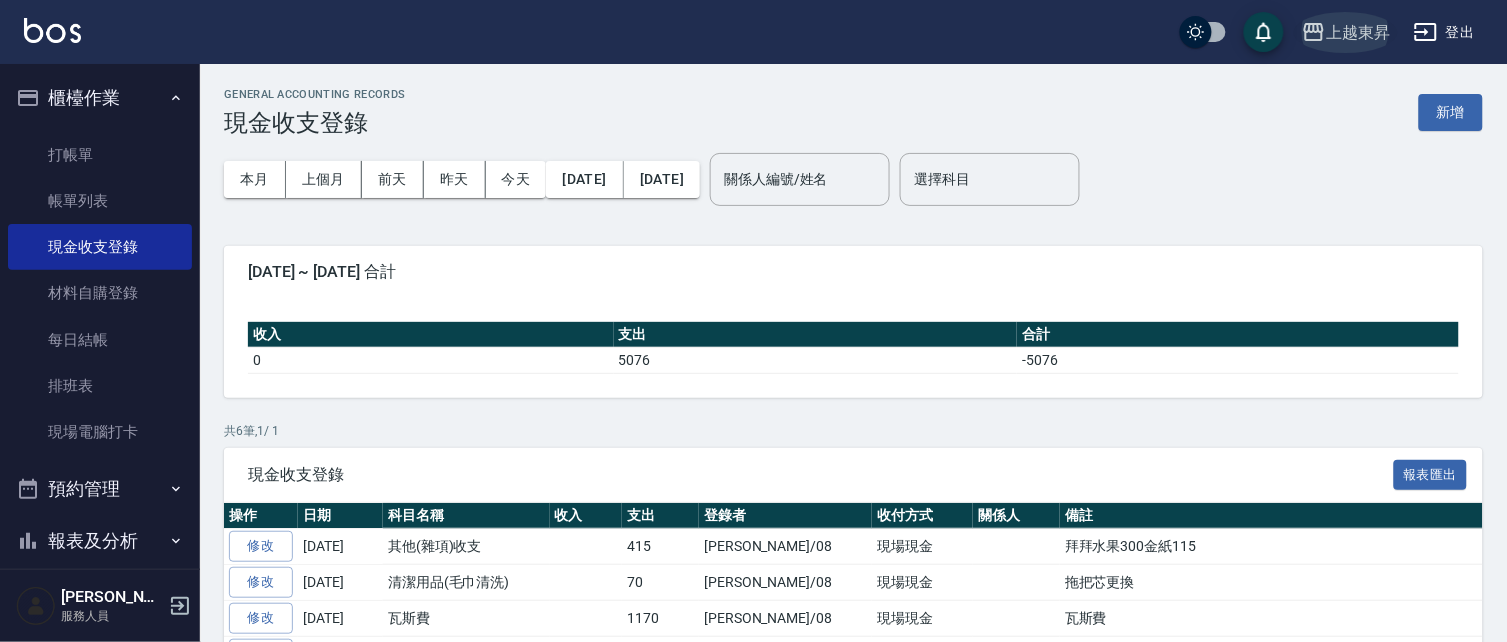 click on "上越東昇" at bounding box center (1346, 32) 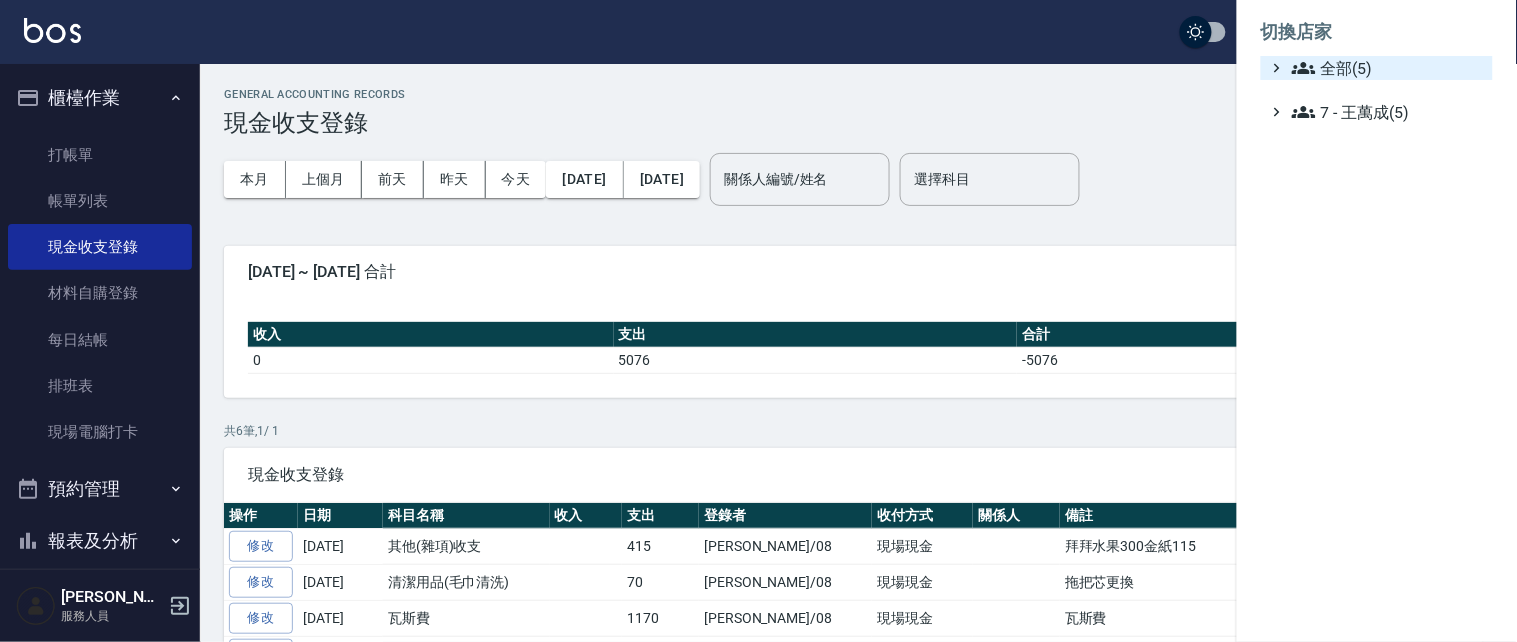 click on "全部(5)" at bounding box center [1388, 68] 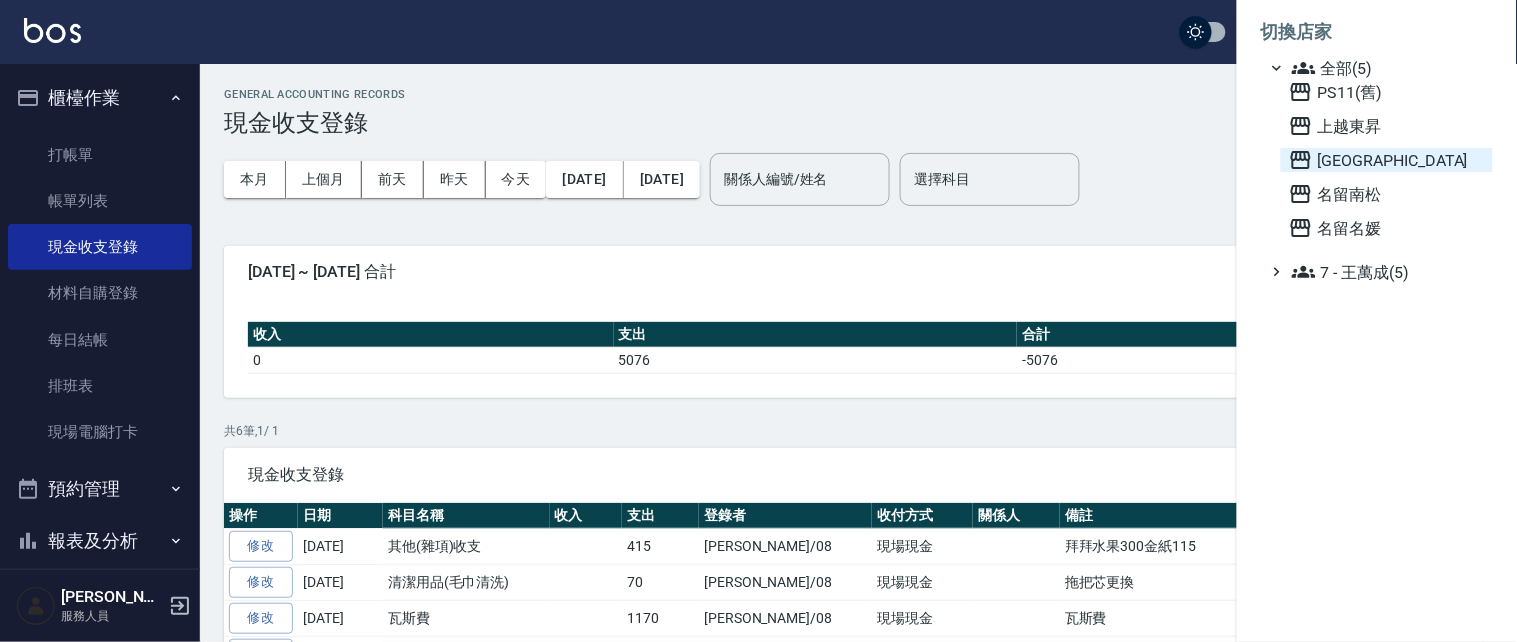 click on "[GEOGRAPHIC_DATA]" at bounding box center [1387, 160] 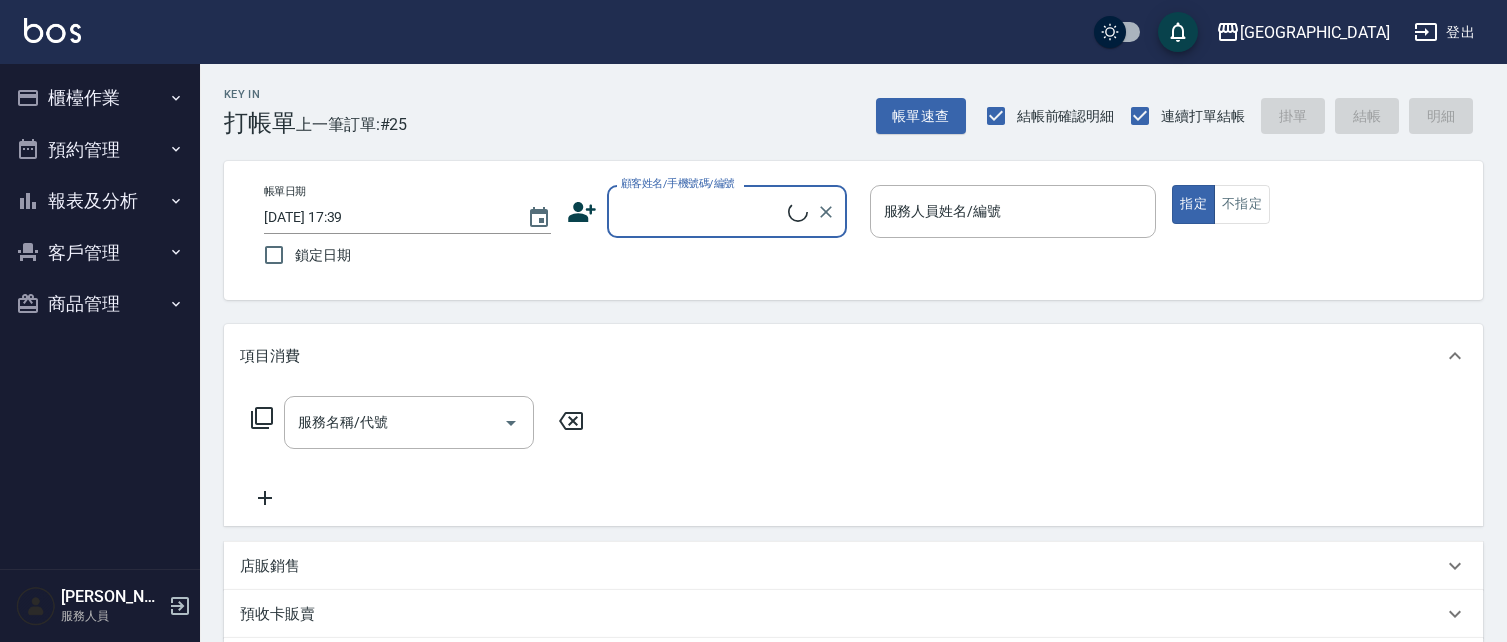 scroll, scrollTop: 0, scrollLeft: 0, axis: both 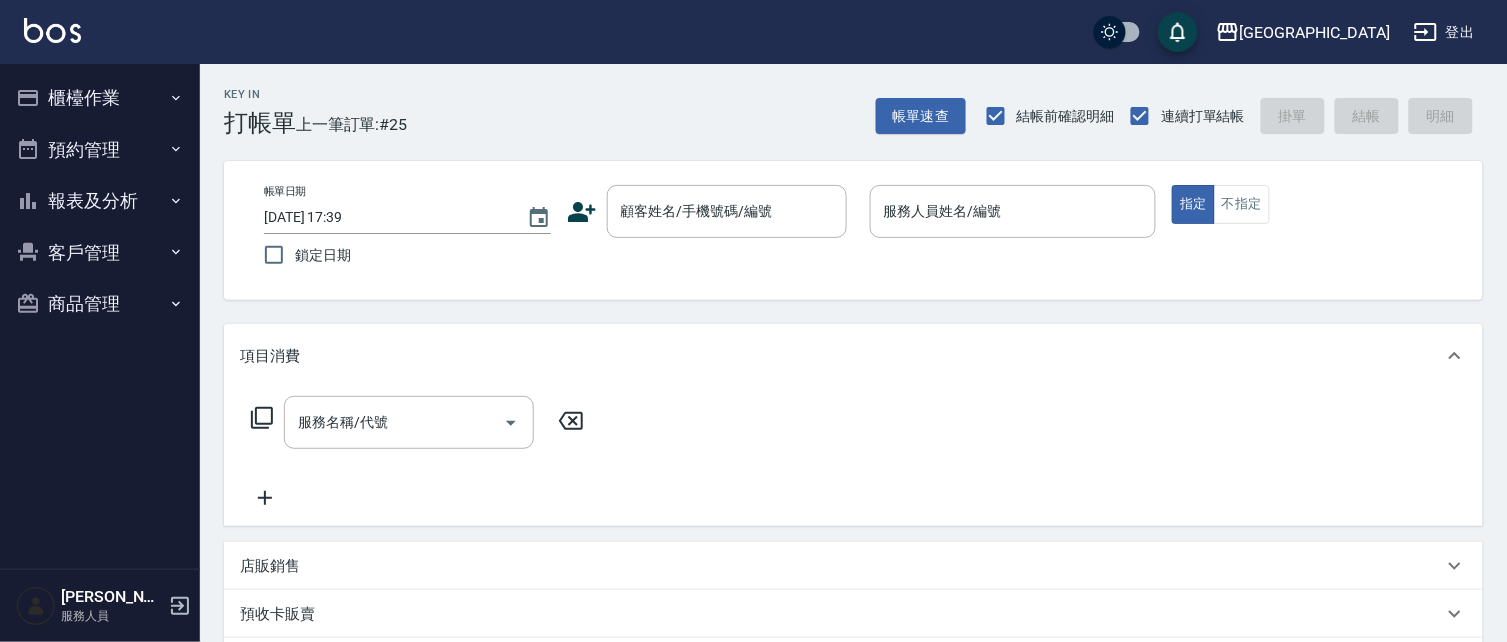drag, startPoint x: 0, startPoint y: 0, endPoint x: 1377, endPoint y: 358, distance: 1422.7765 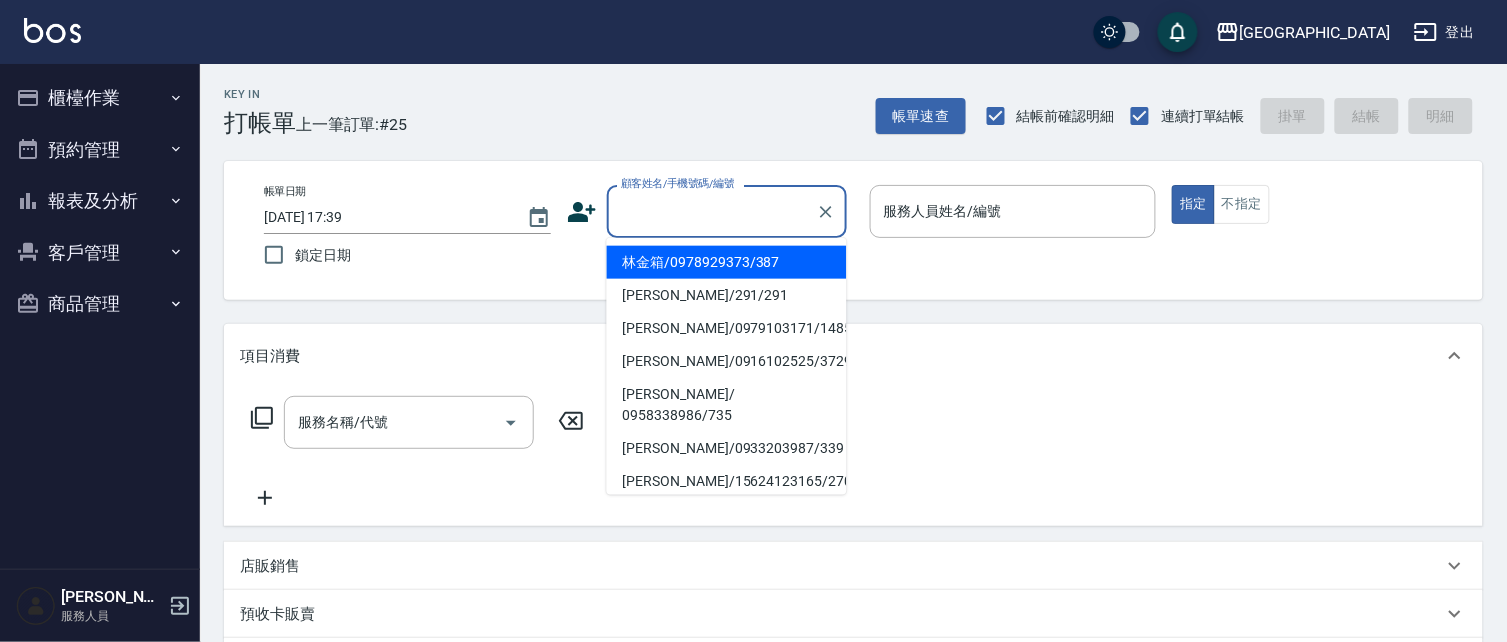 click on "顧客姓名/手機號碼/編號 顧客姓名/手機號碼/編號" at bounding box center [727, 211] 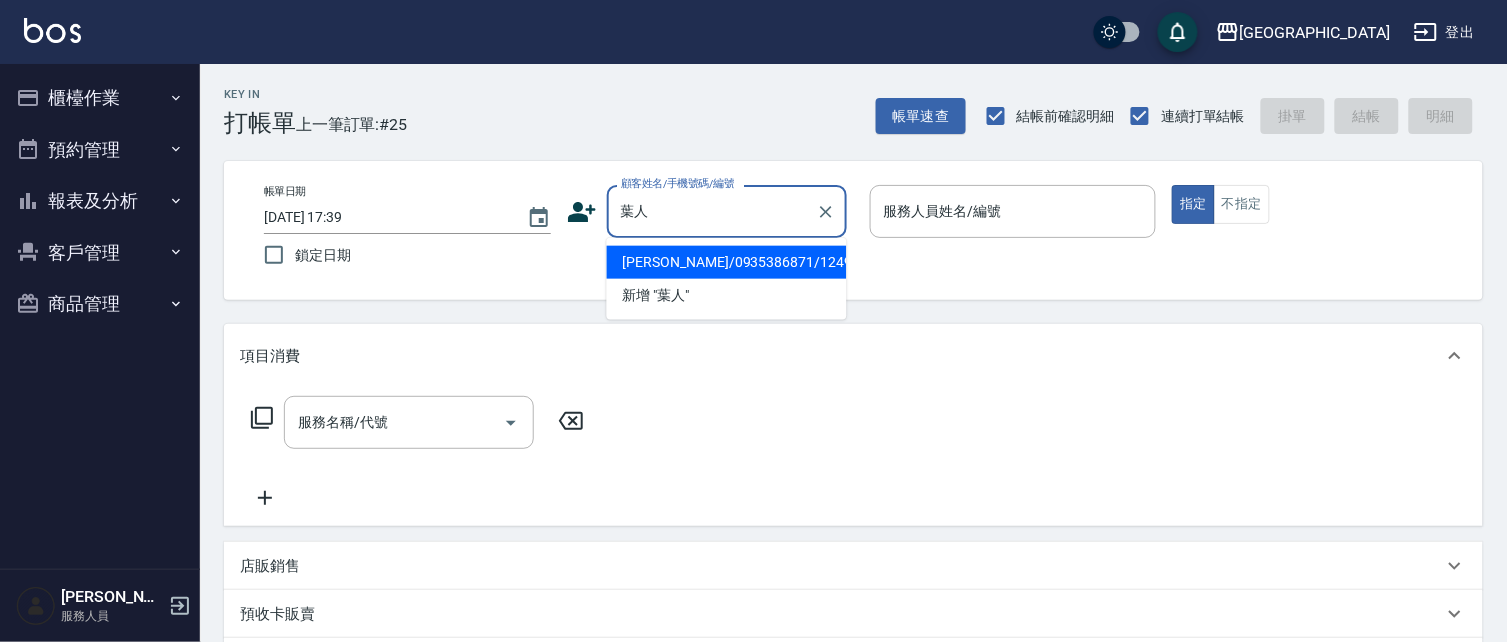 click on "葉人豪/0935386871/1249" at bounding box center [727, 262] 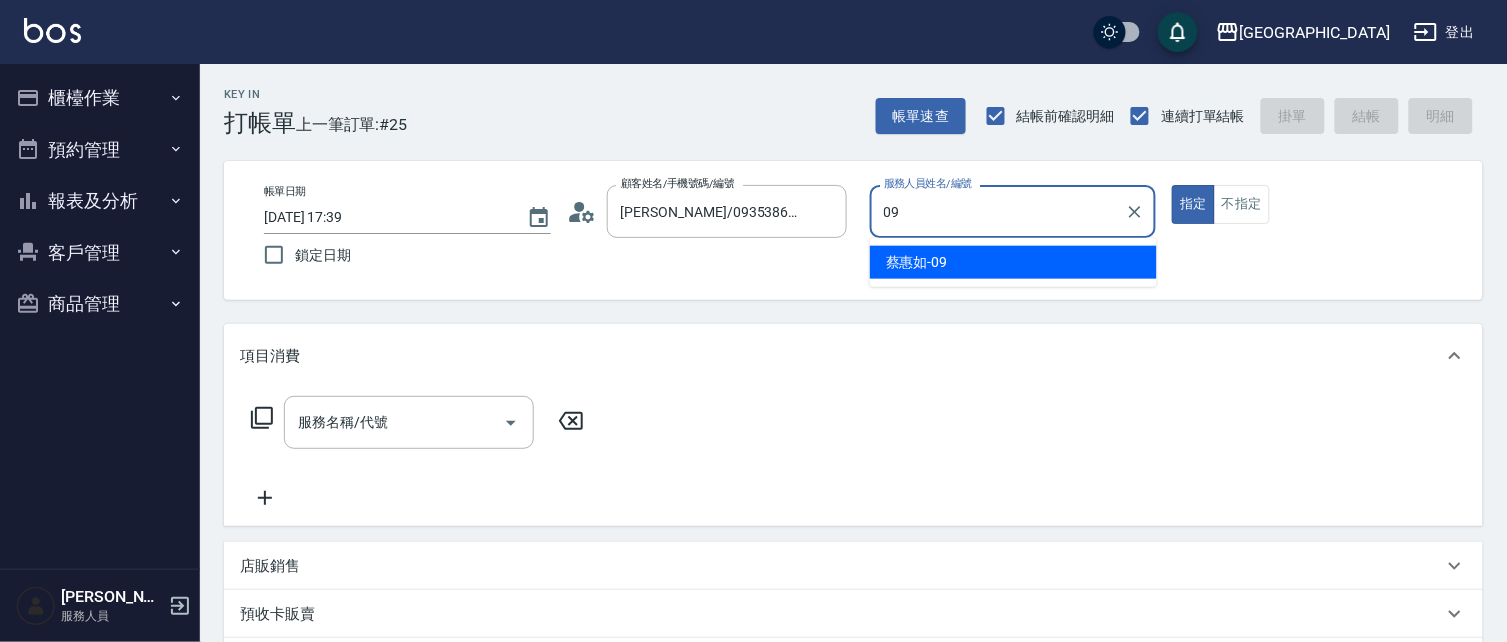 type on "09" 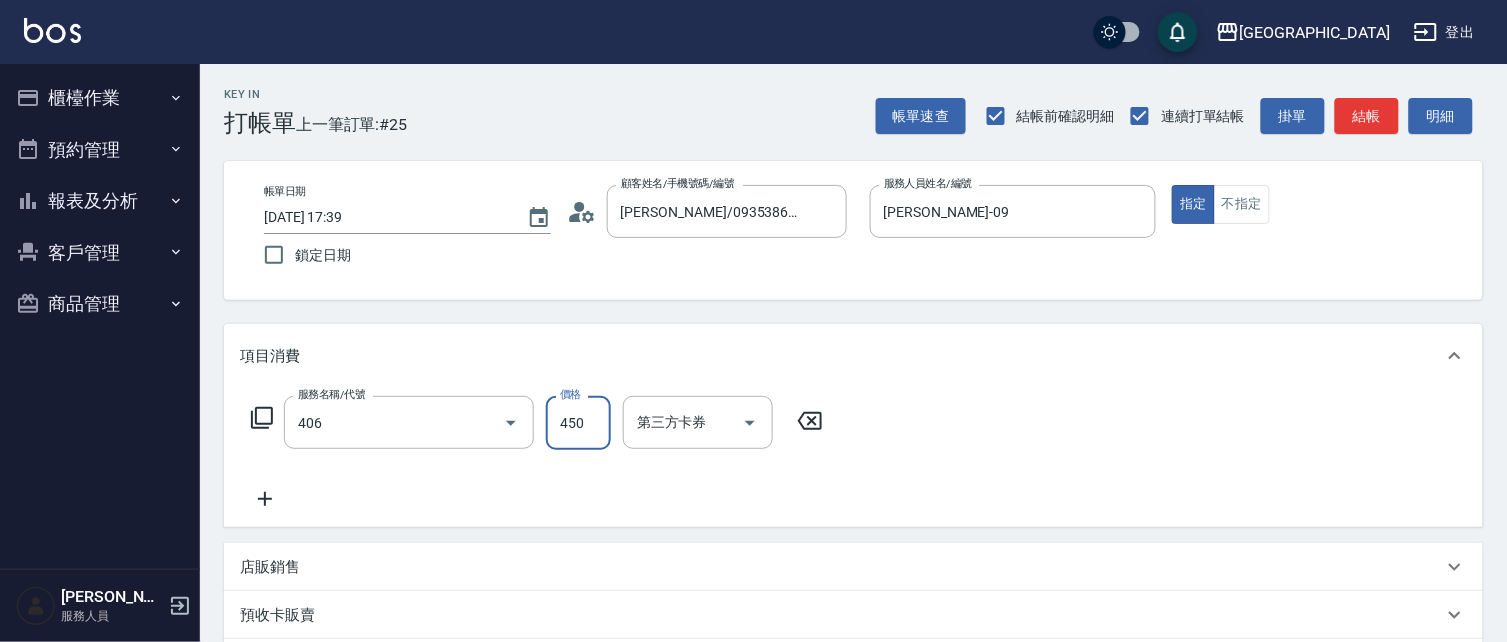 type on "剪髮(450)(406)" 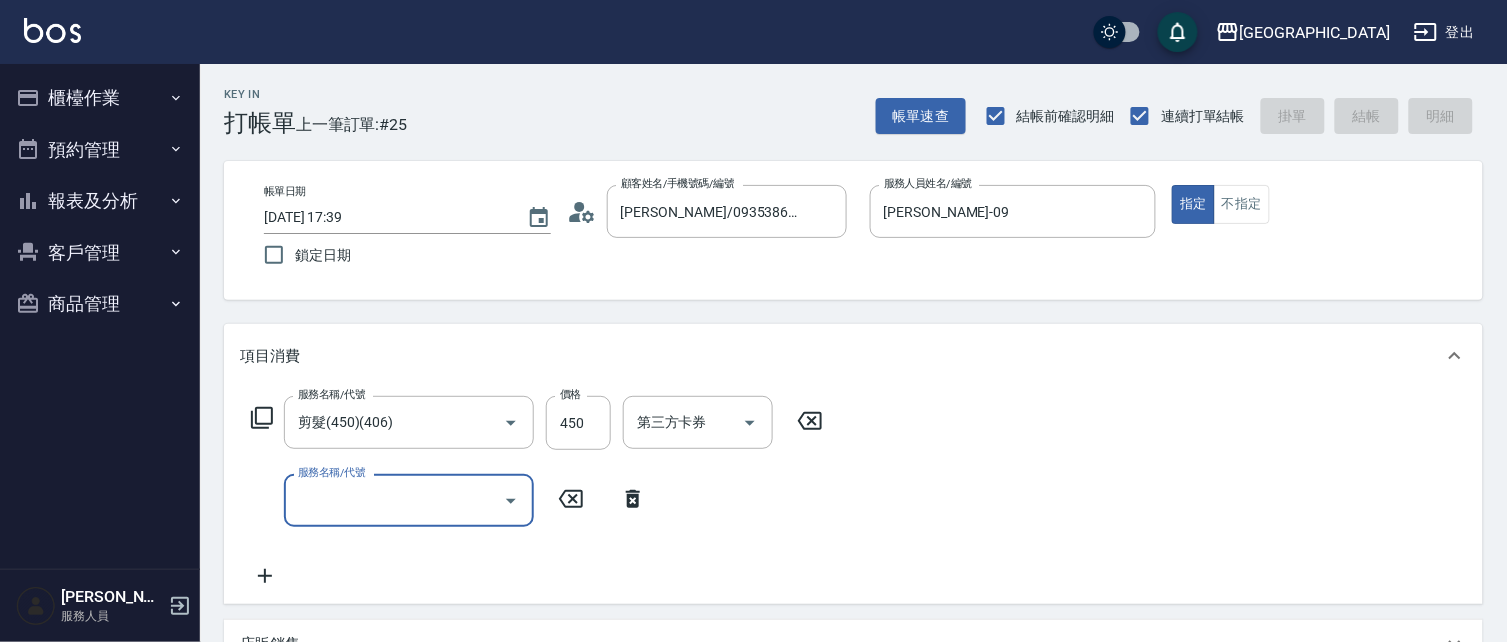 type on "2025/07/11 17:56" 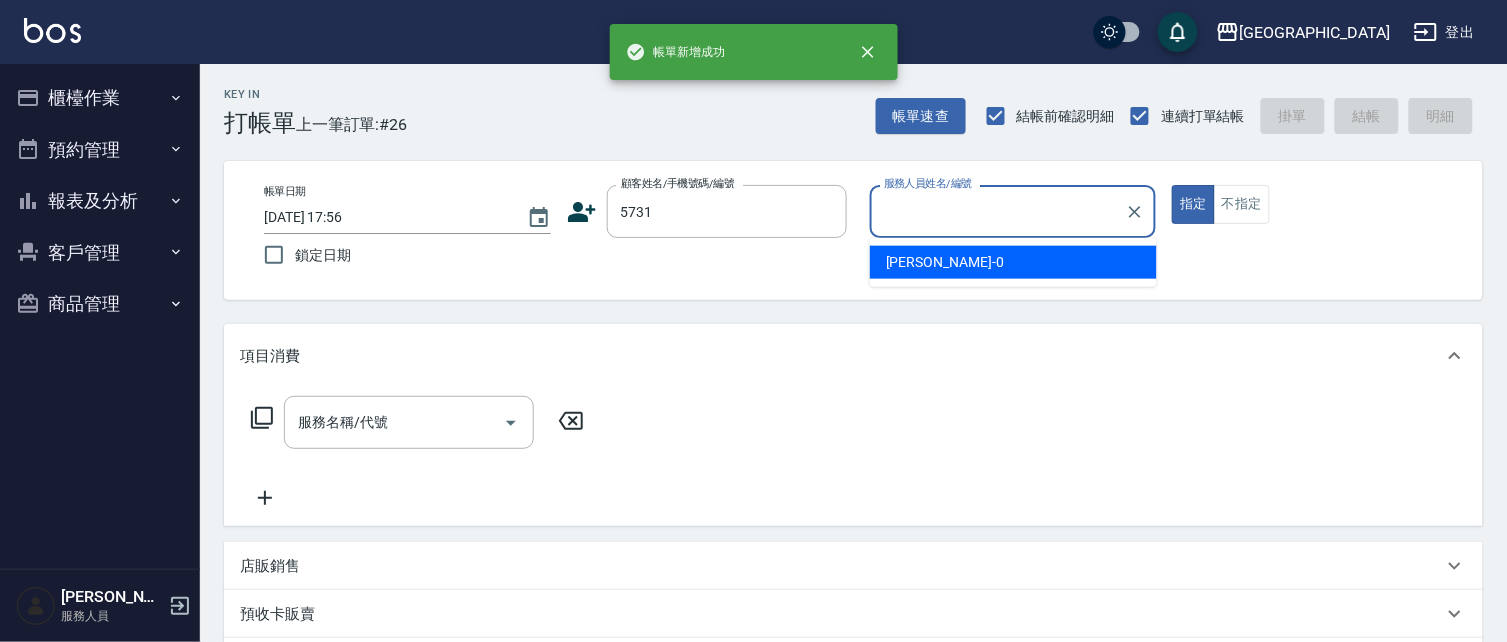 type on "5731" 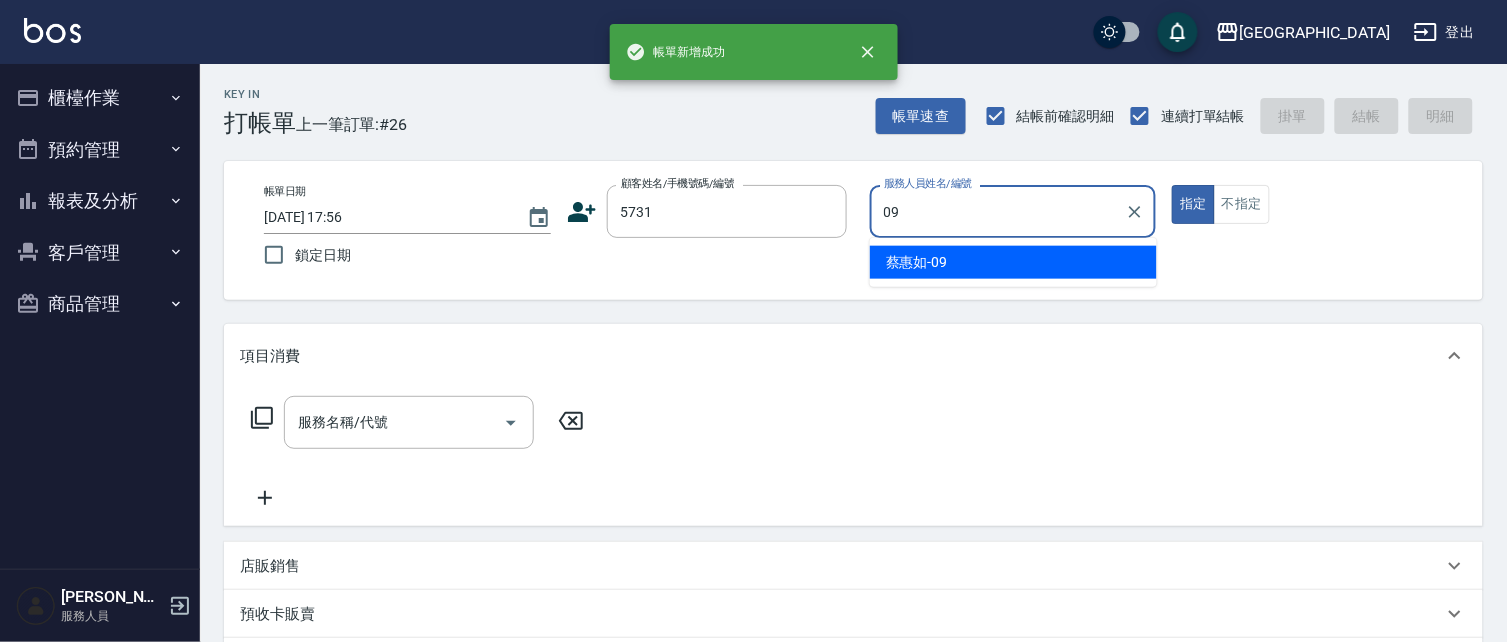 type on "蔡惠如-09" 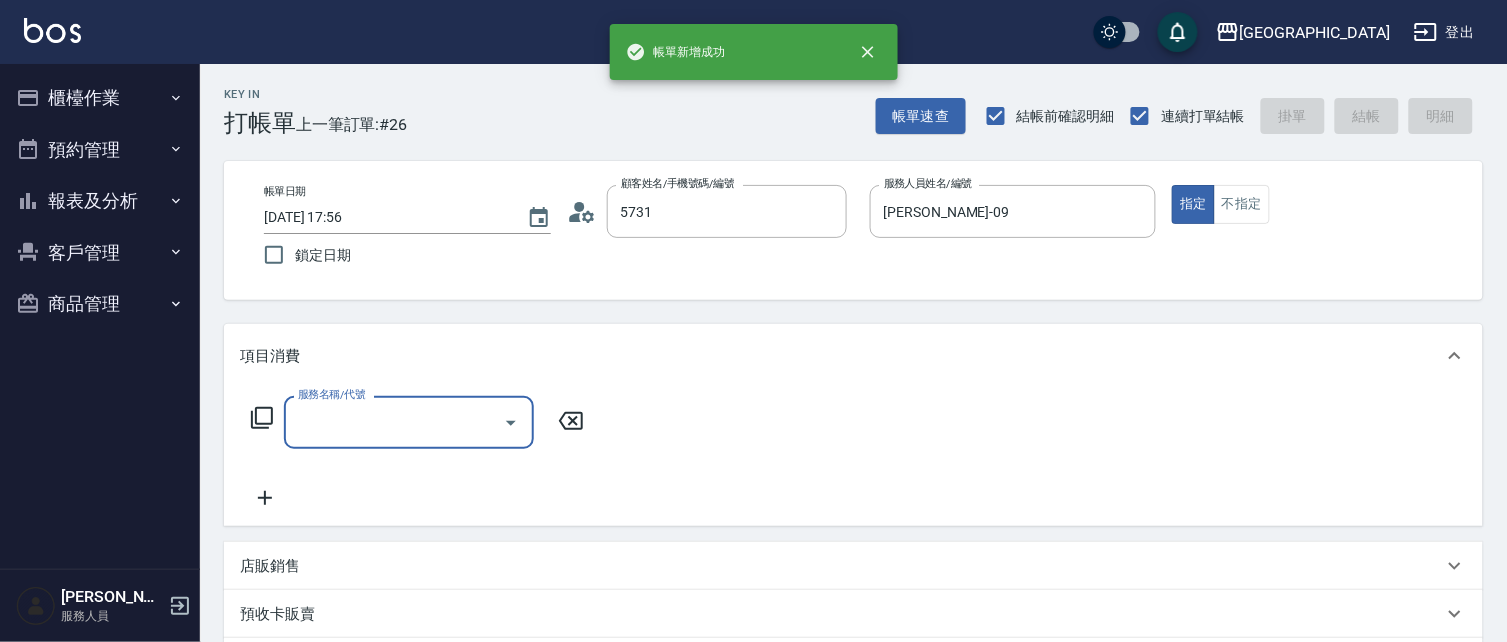 type on "劉曉螢/0972837299/5731" 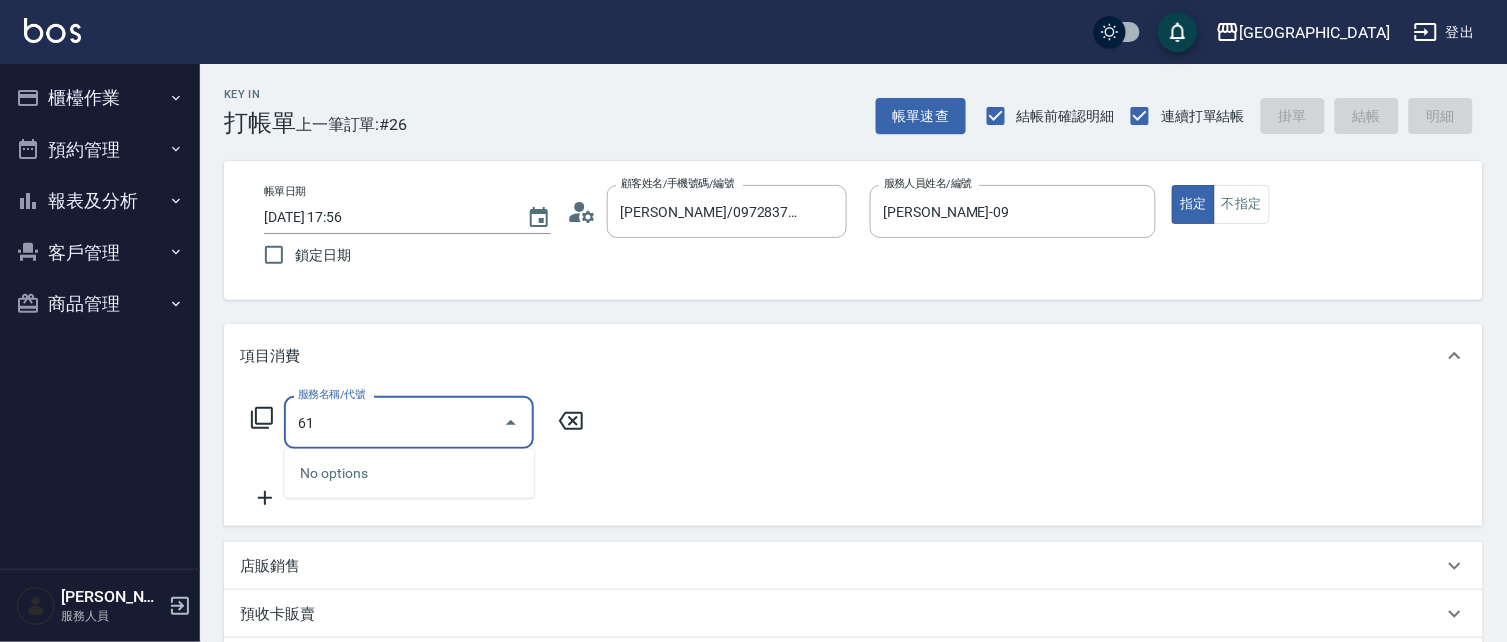 type on "6" 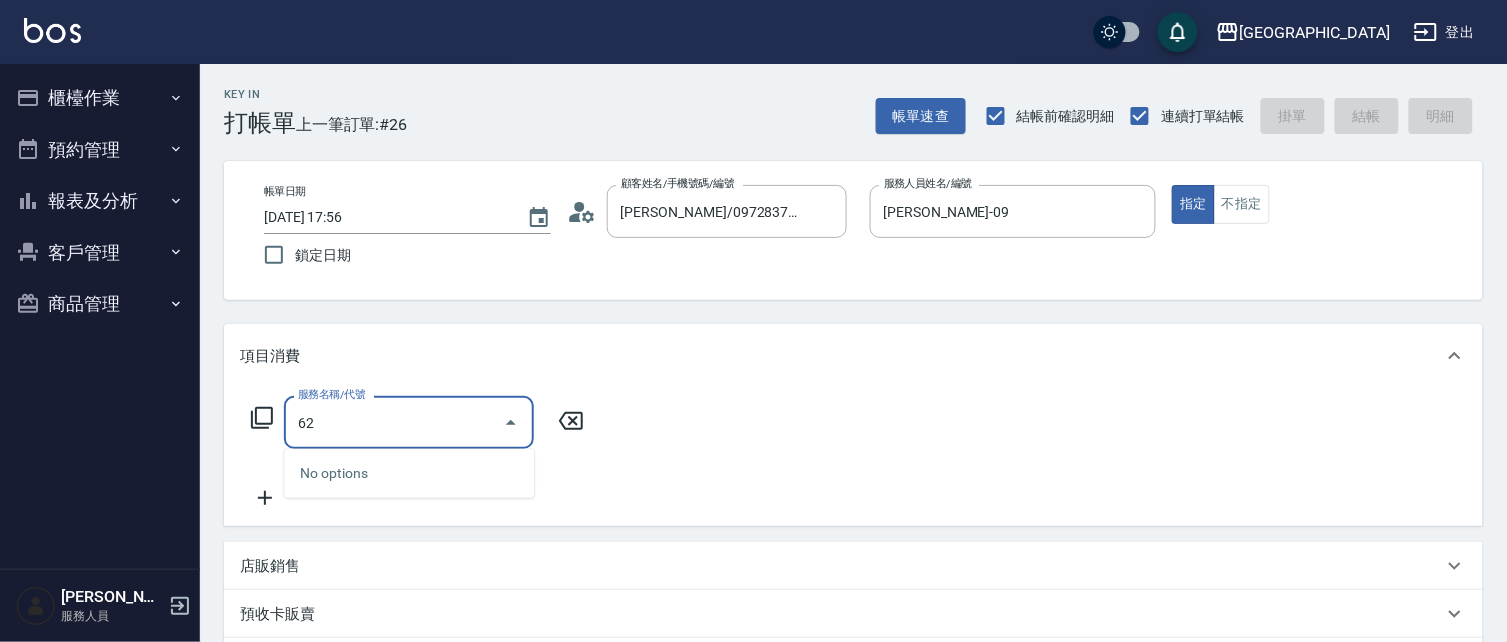 type on "626" 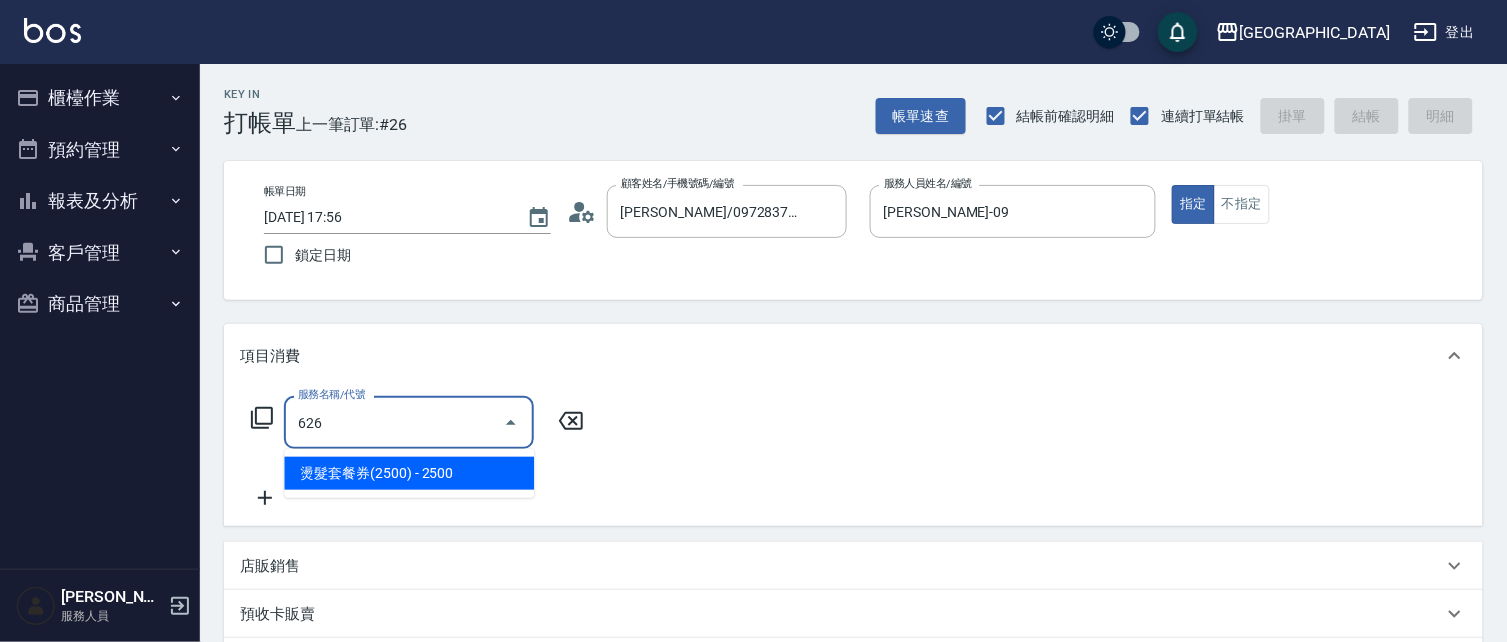 click at bounding box center (511, 423) 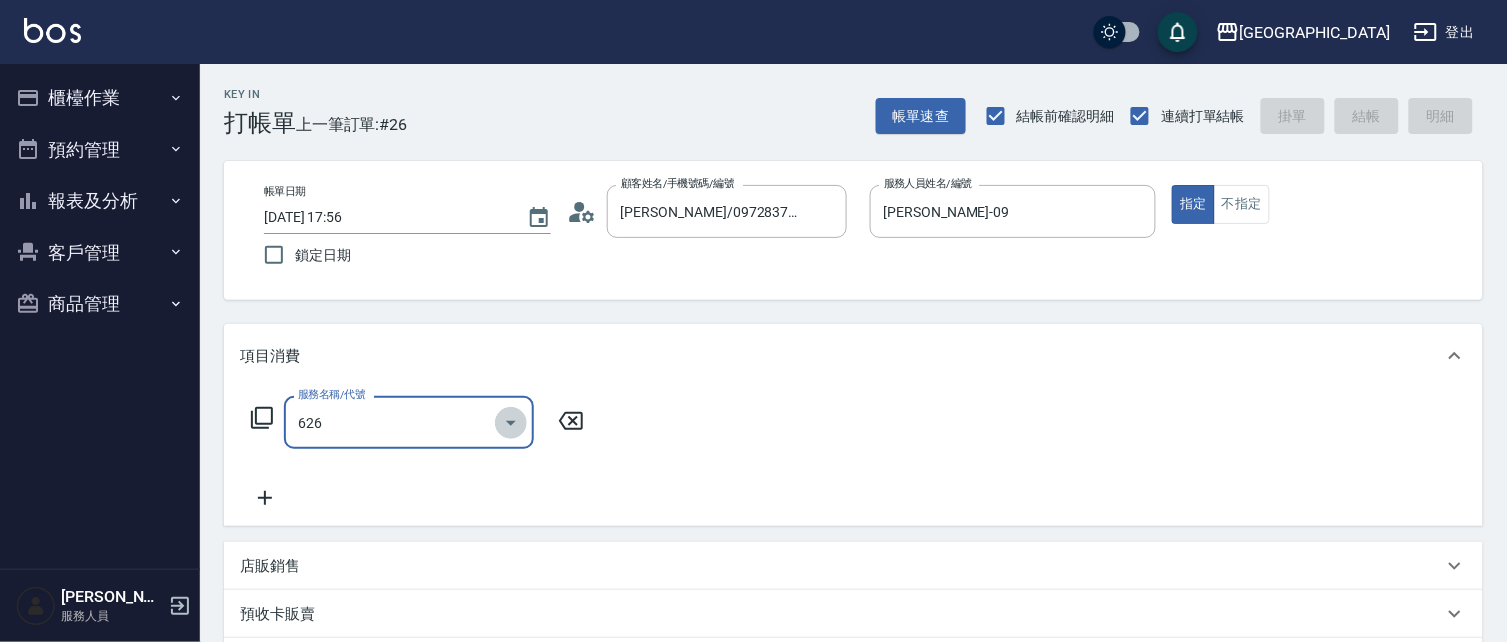 click 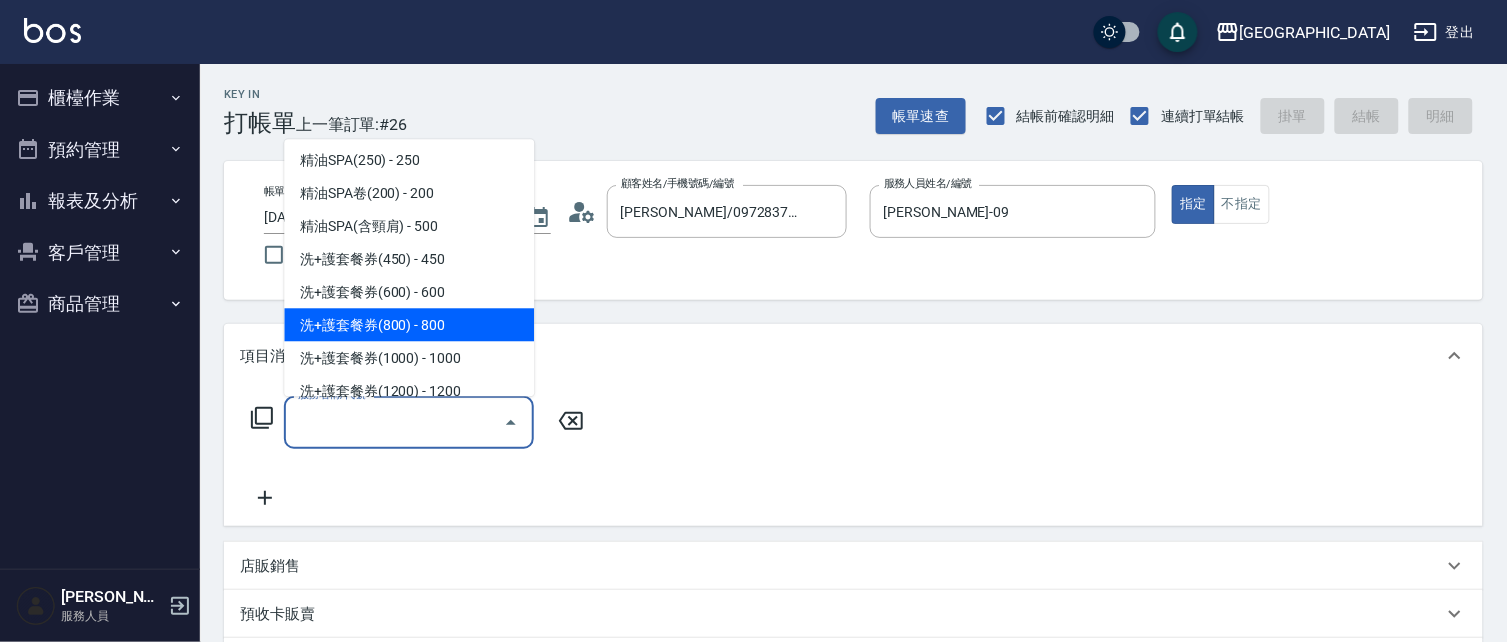 scroll, scrollTop: 2579, scrollLeft: 0, axis: vertical 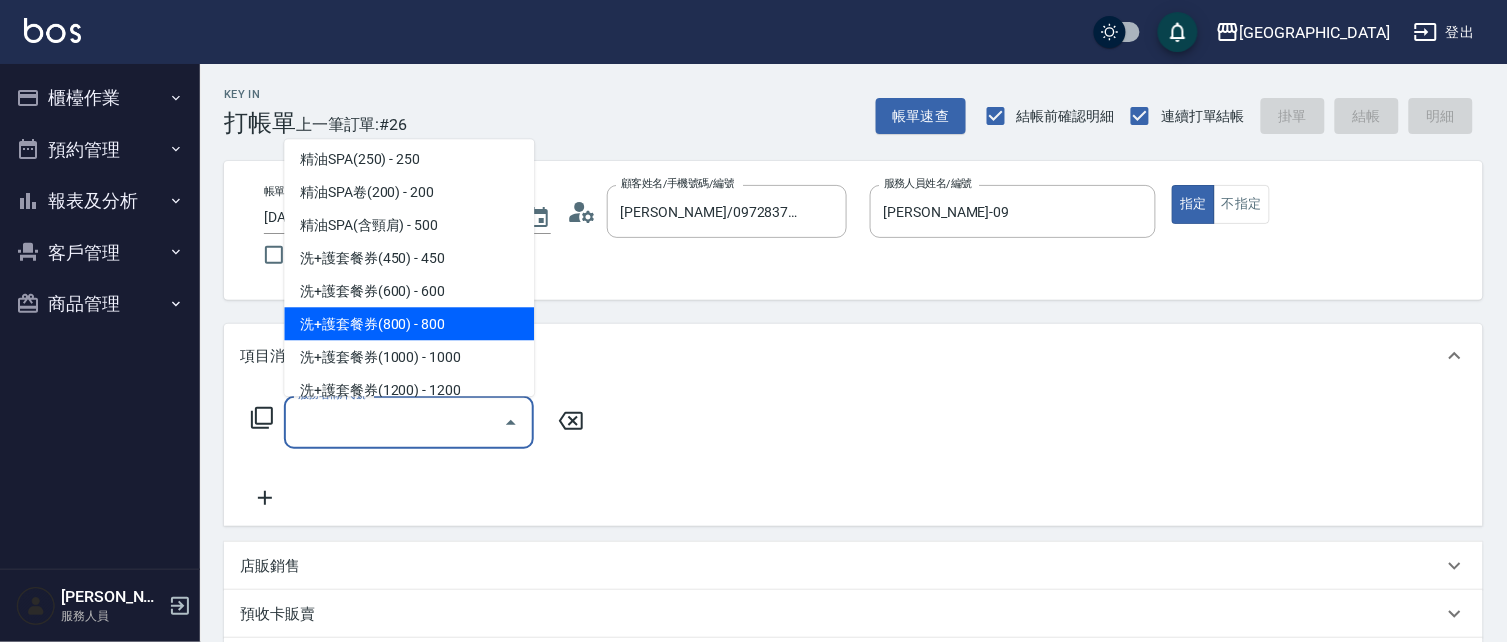 click on "洗+護套餐券(800) - 800" at bounding box center (409, 324) 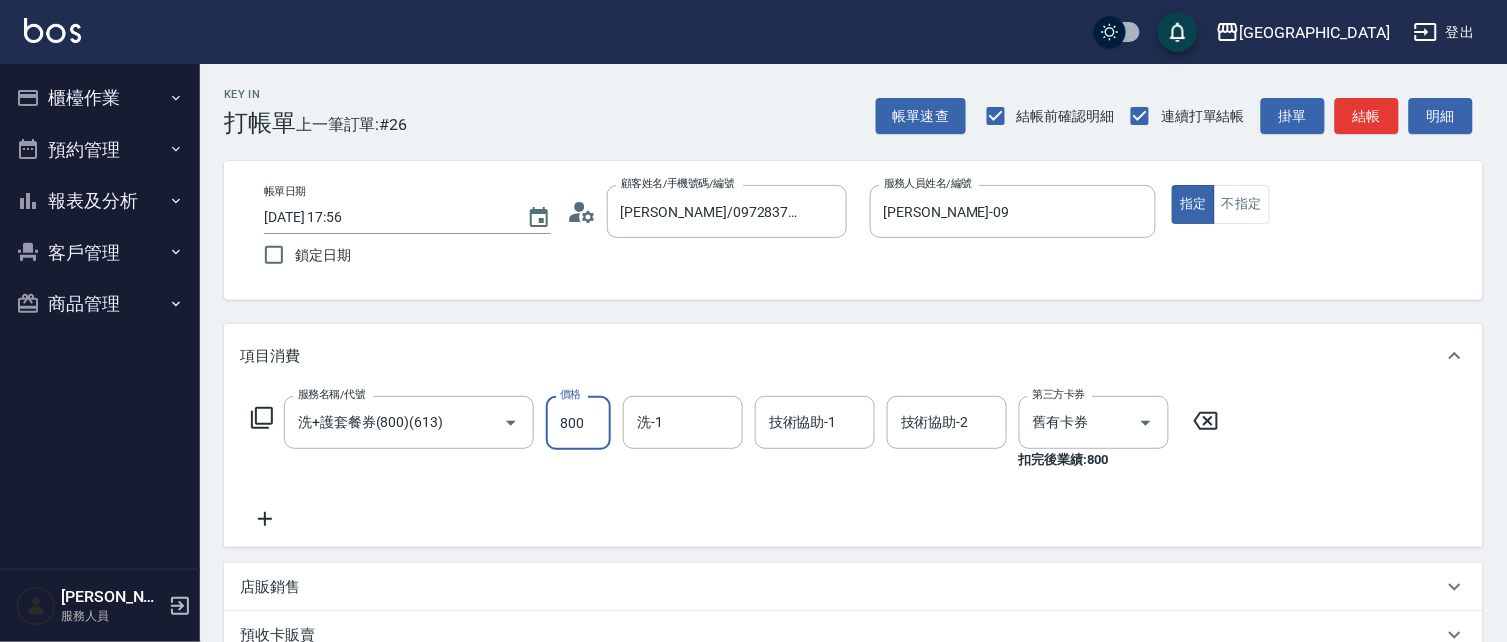 click on "800" at bounding box center (578, 423) 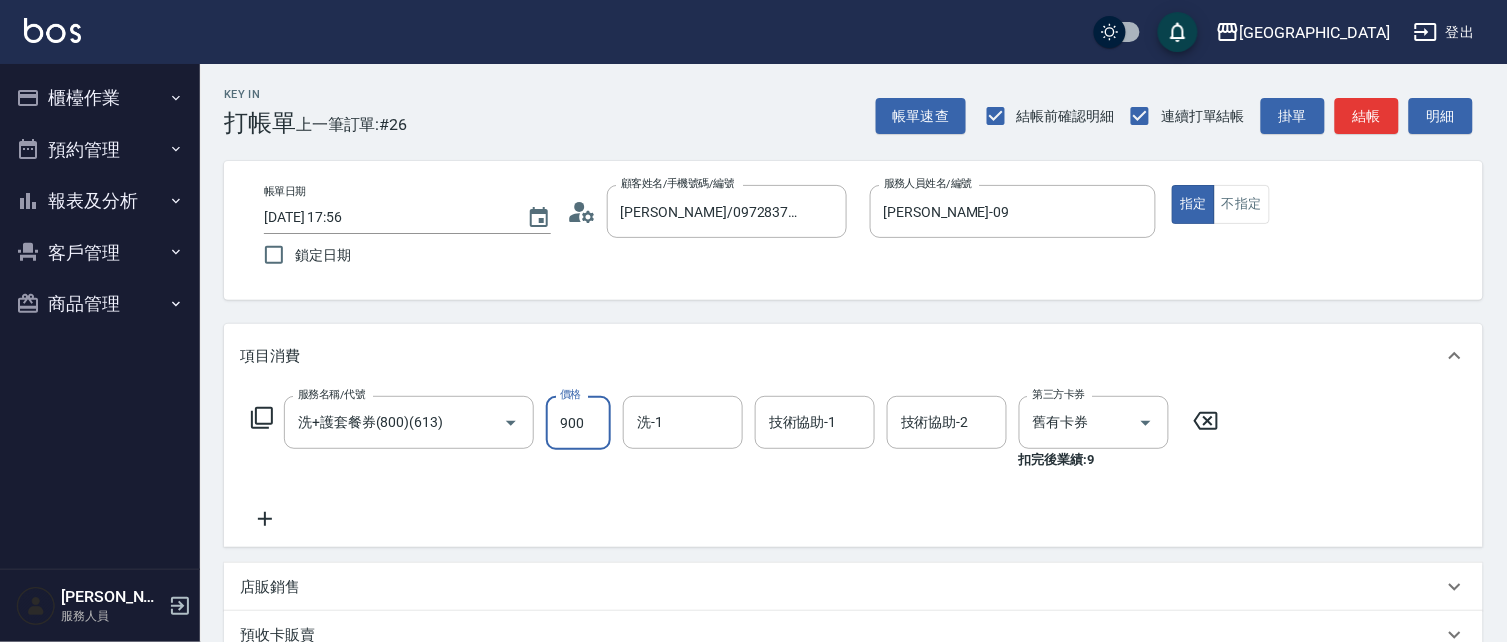 type on "900" 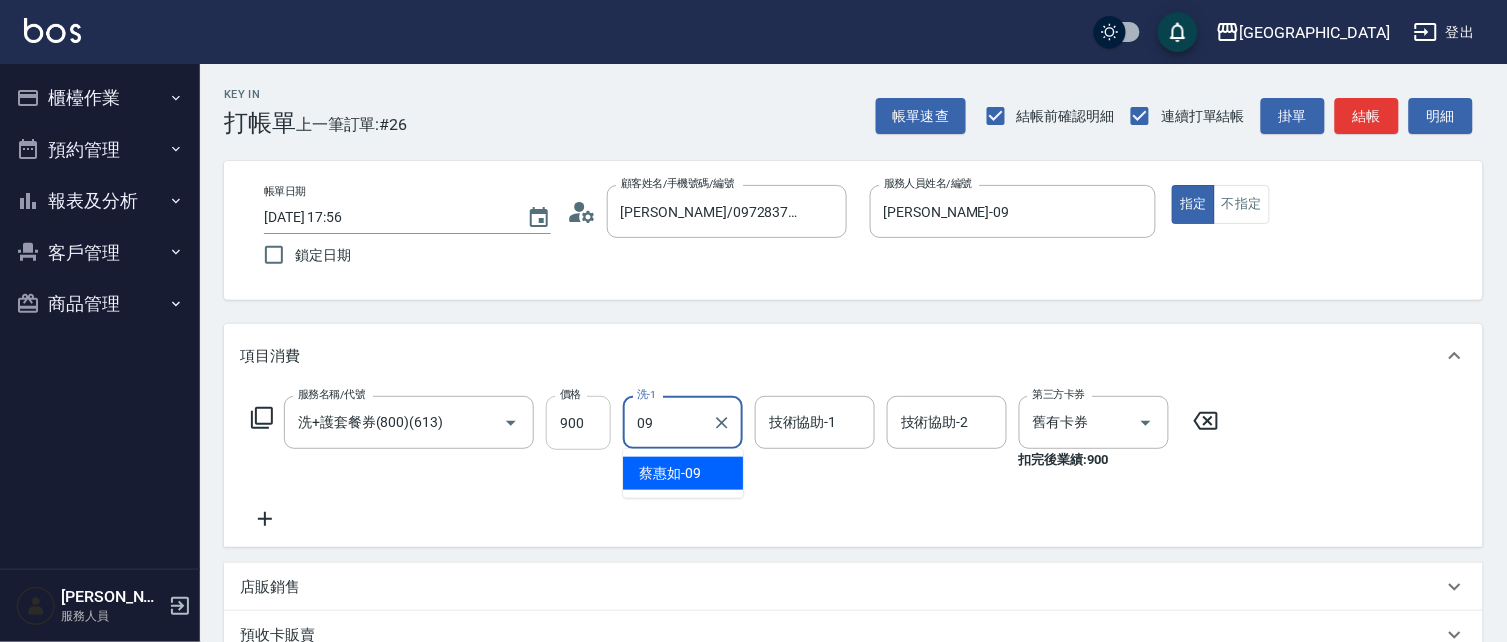 type on "蔡惠如-09" 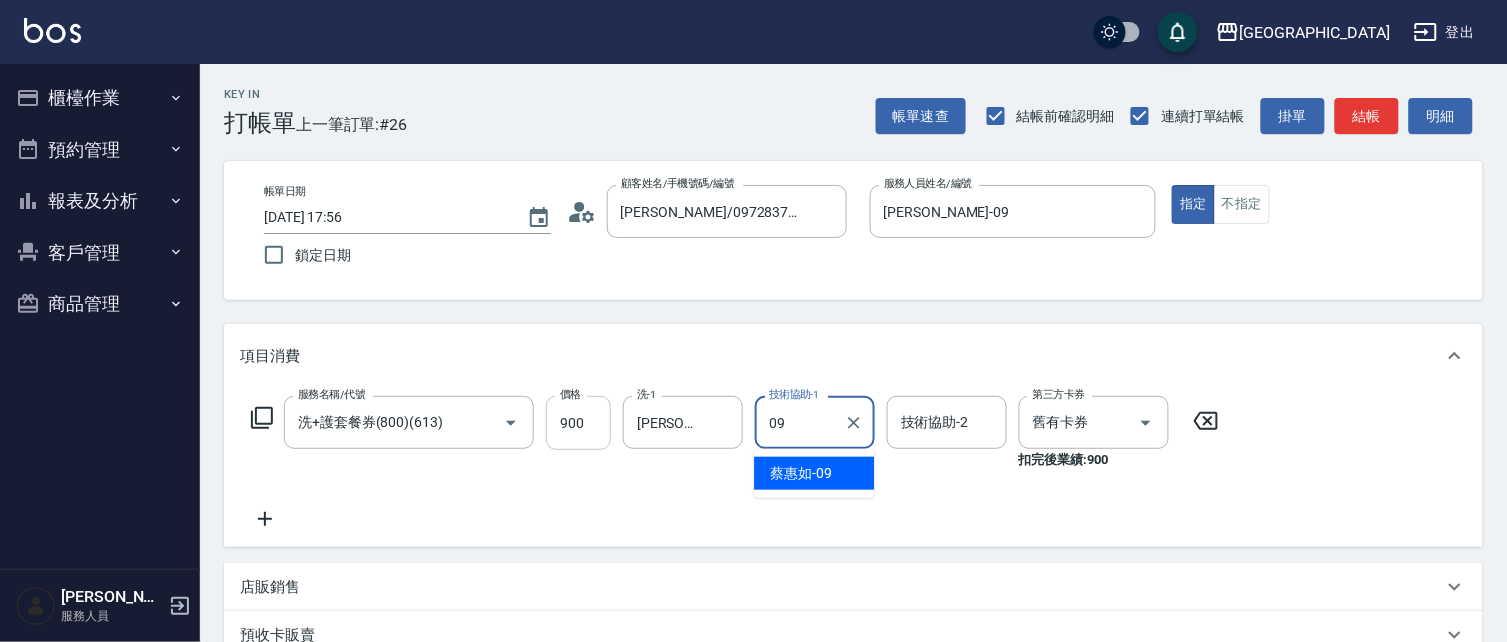 type on "0" 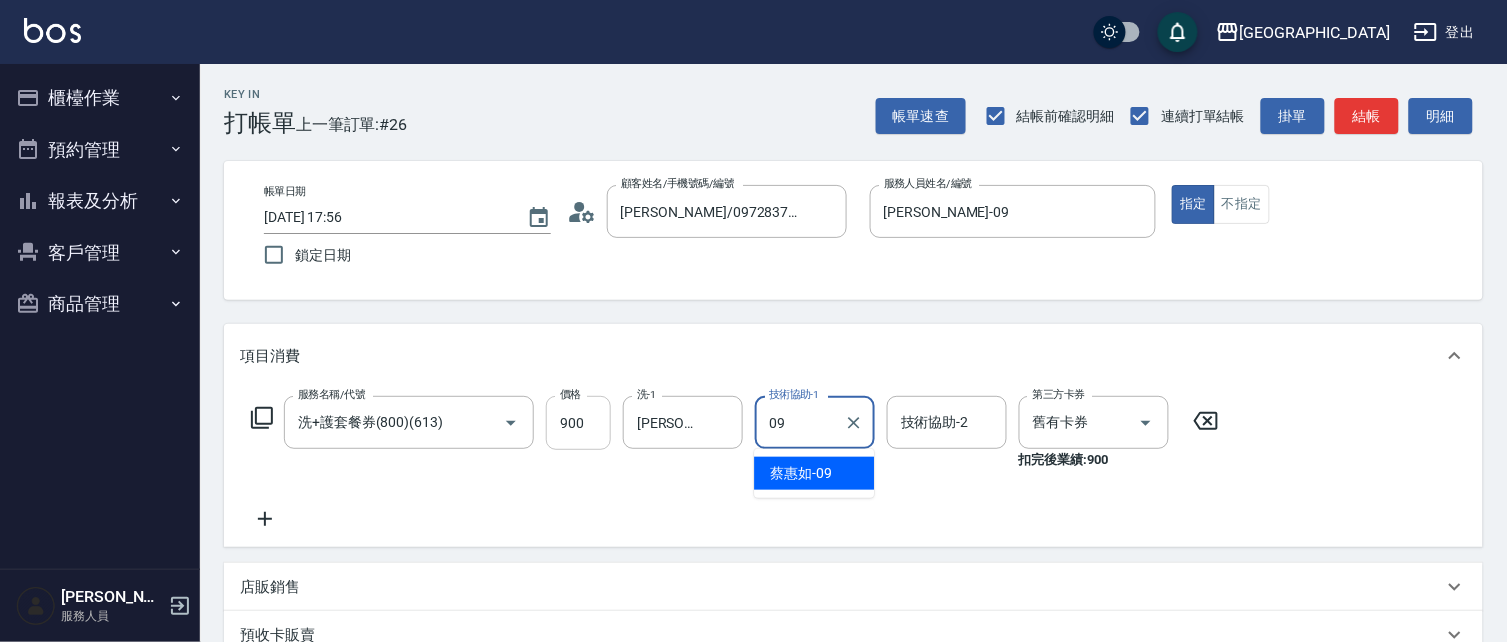 type on "蔡惠如-09" 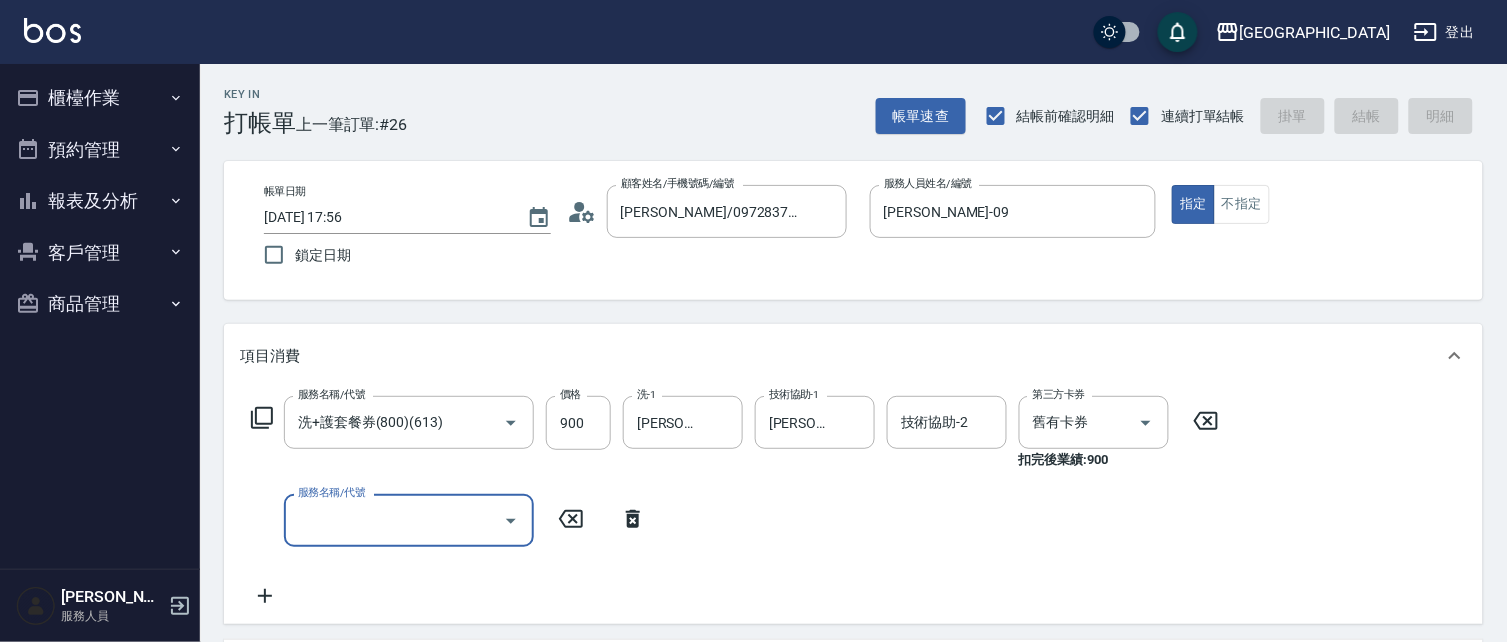 type 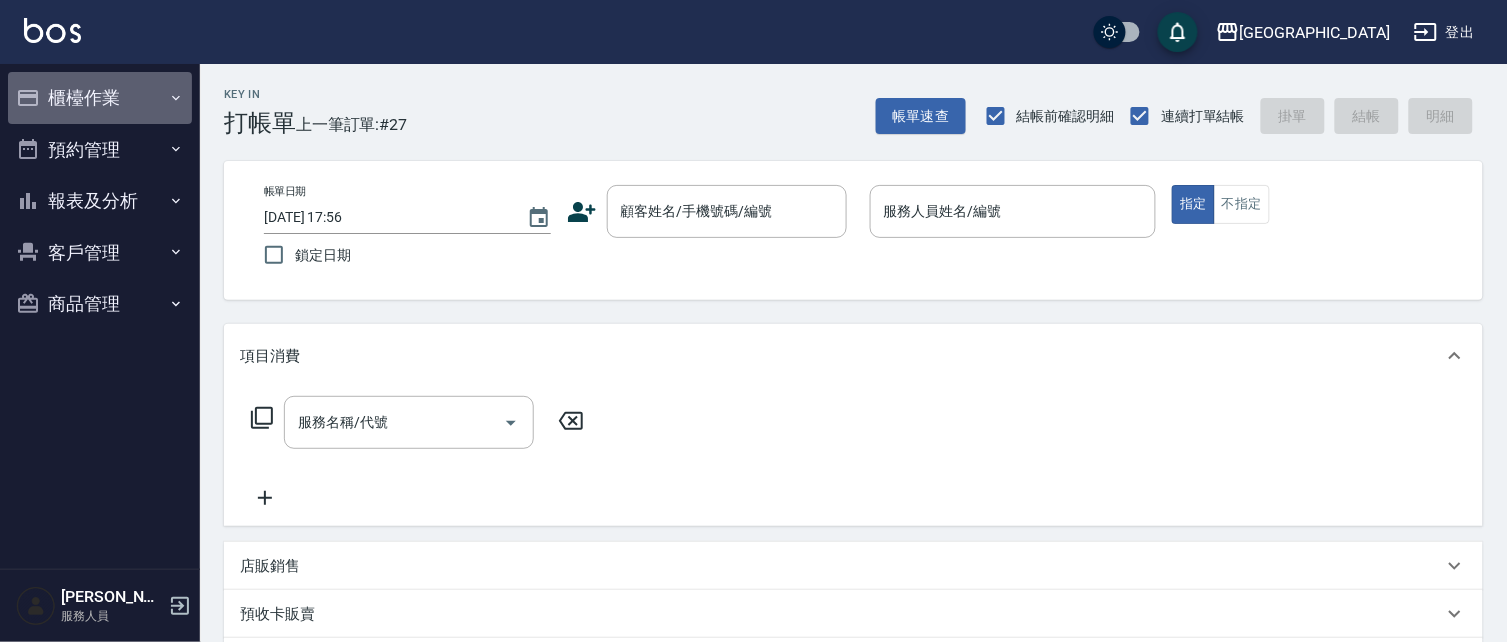 click on "櫃檯作業" at bounding box center (100, 98) 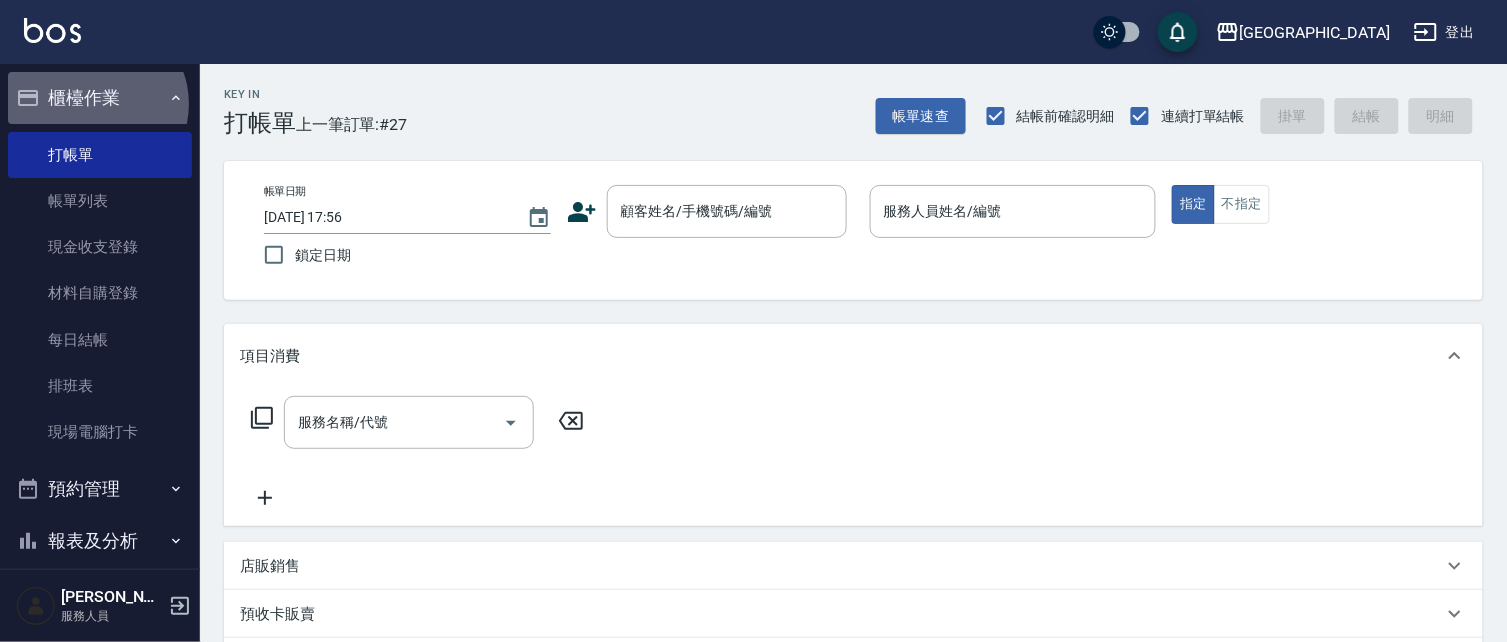 click on "櫃檯作業" at bounding box center [100, 98] 